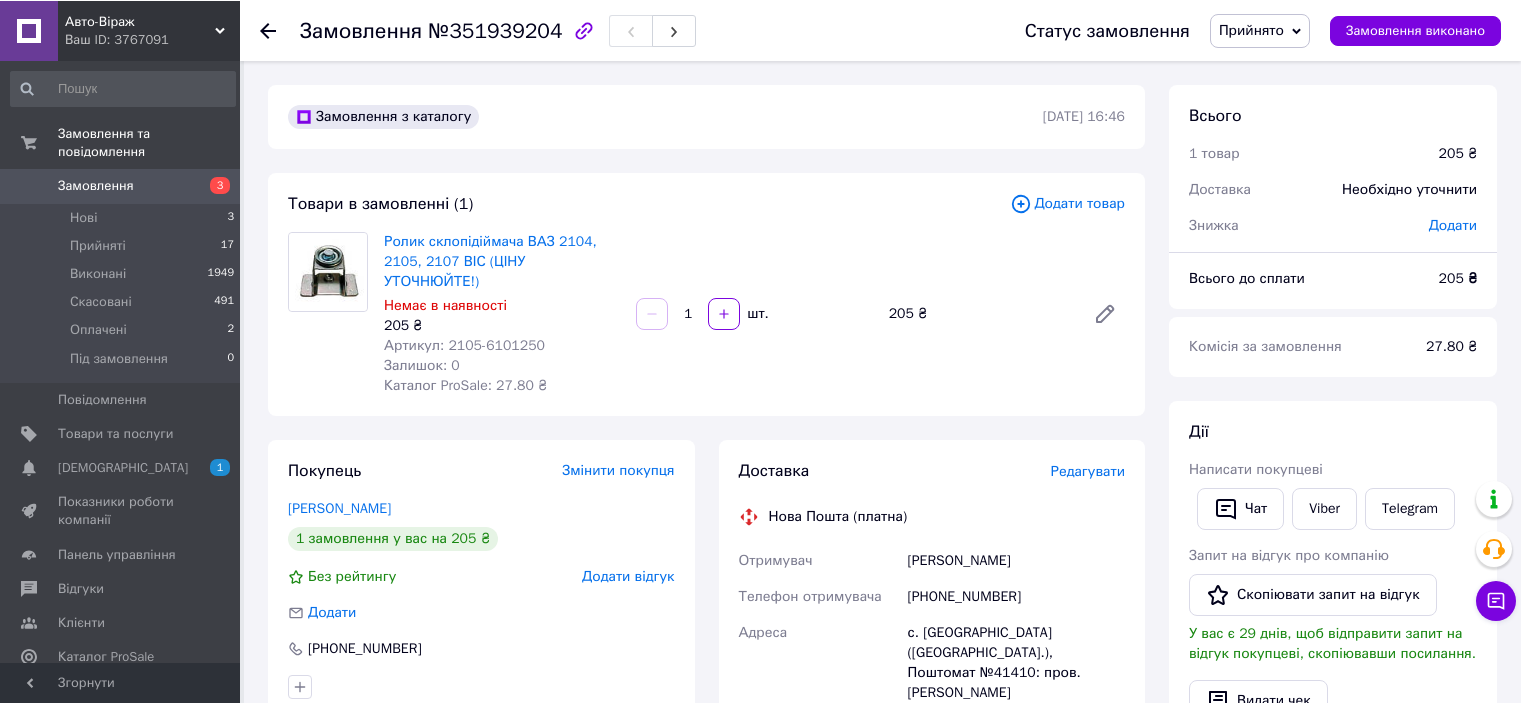 scroll, scrollTop: 0, scrollLeft: 0, axis: both 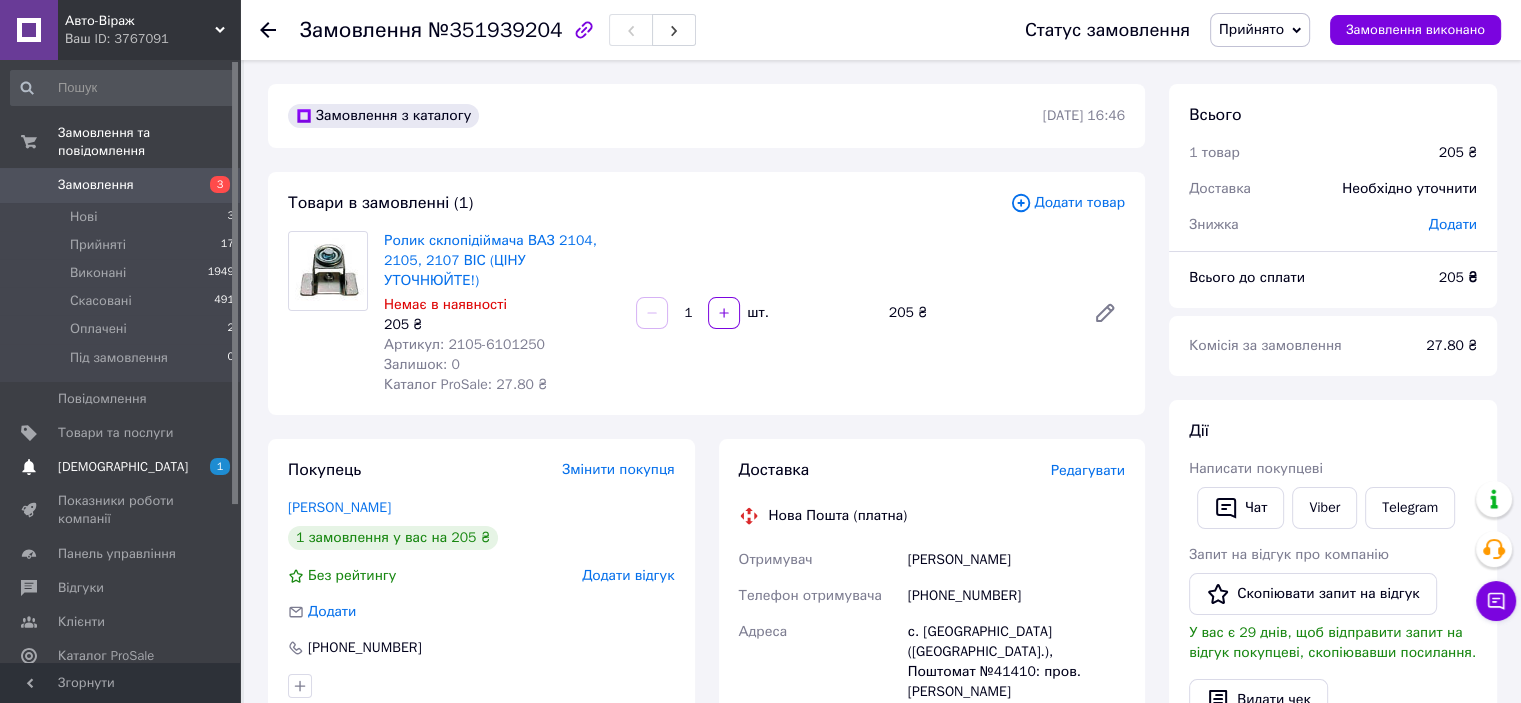 click on "[DEMOGRAPHIC_DATA]" at bounding box center (121, 467) 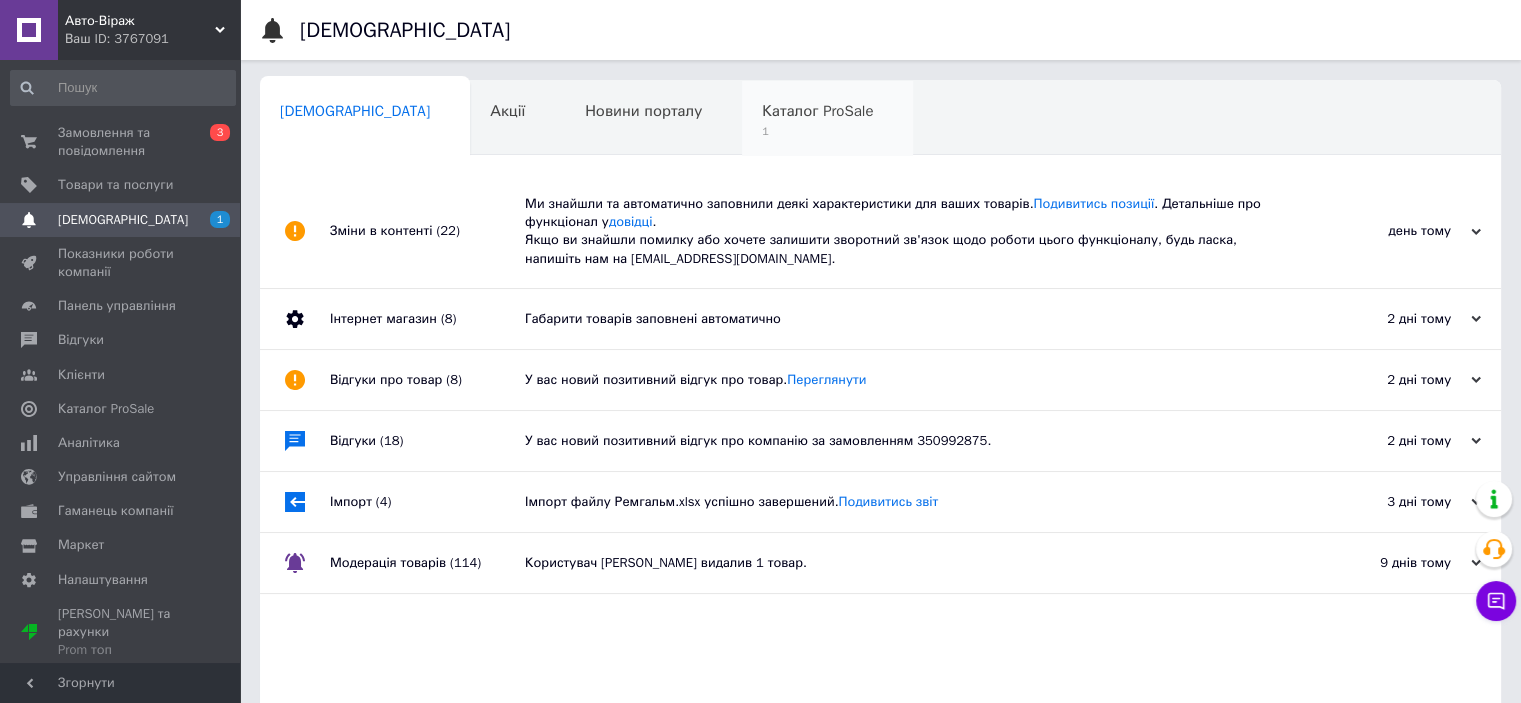 click on "1" at bounding box center [817, 131] 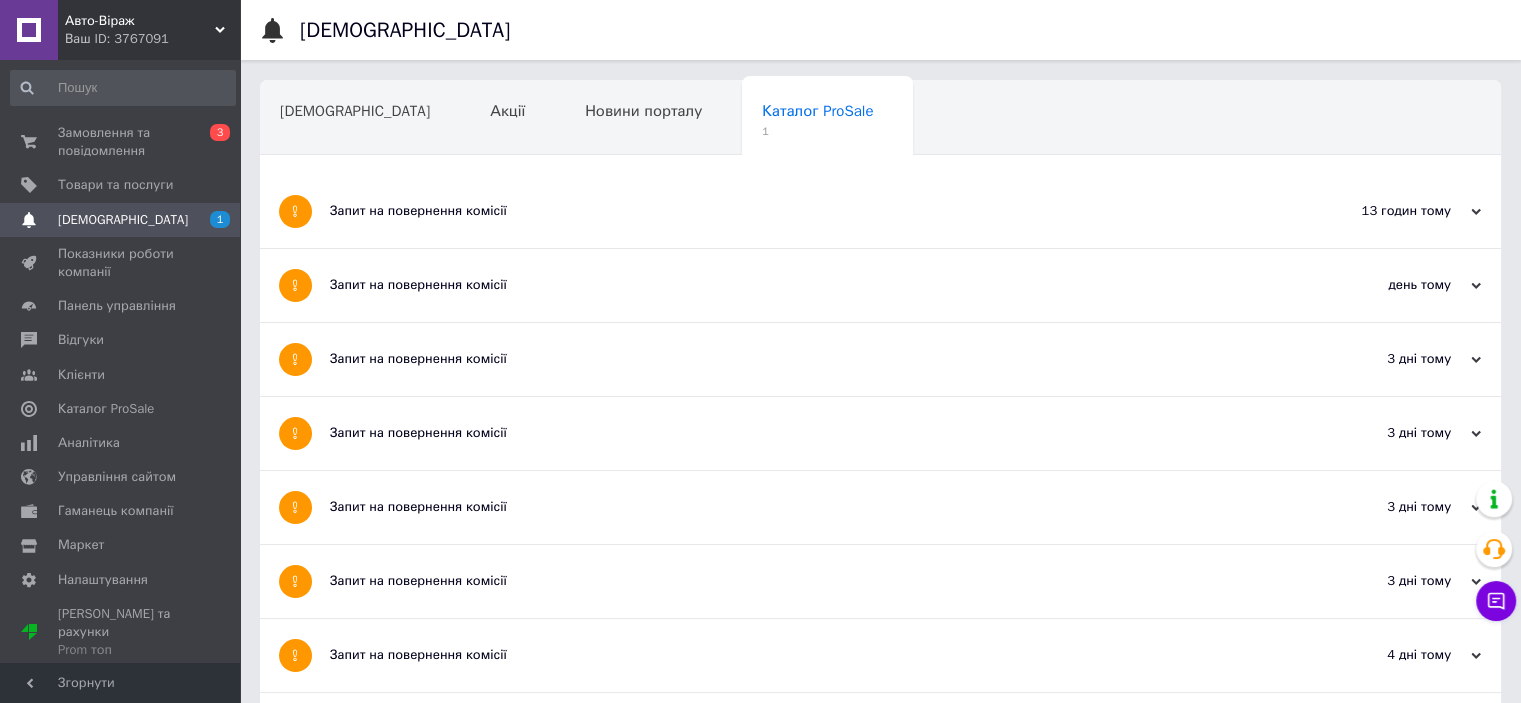 click on "Запит на повернення комісії" at bounding box center [805, 211] 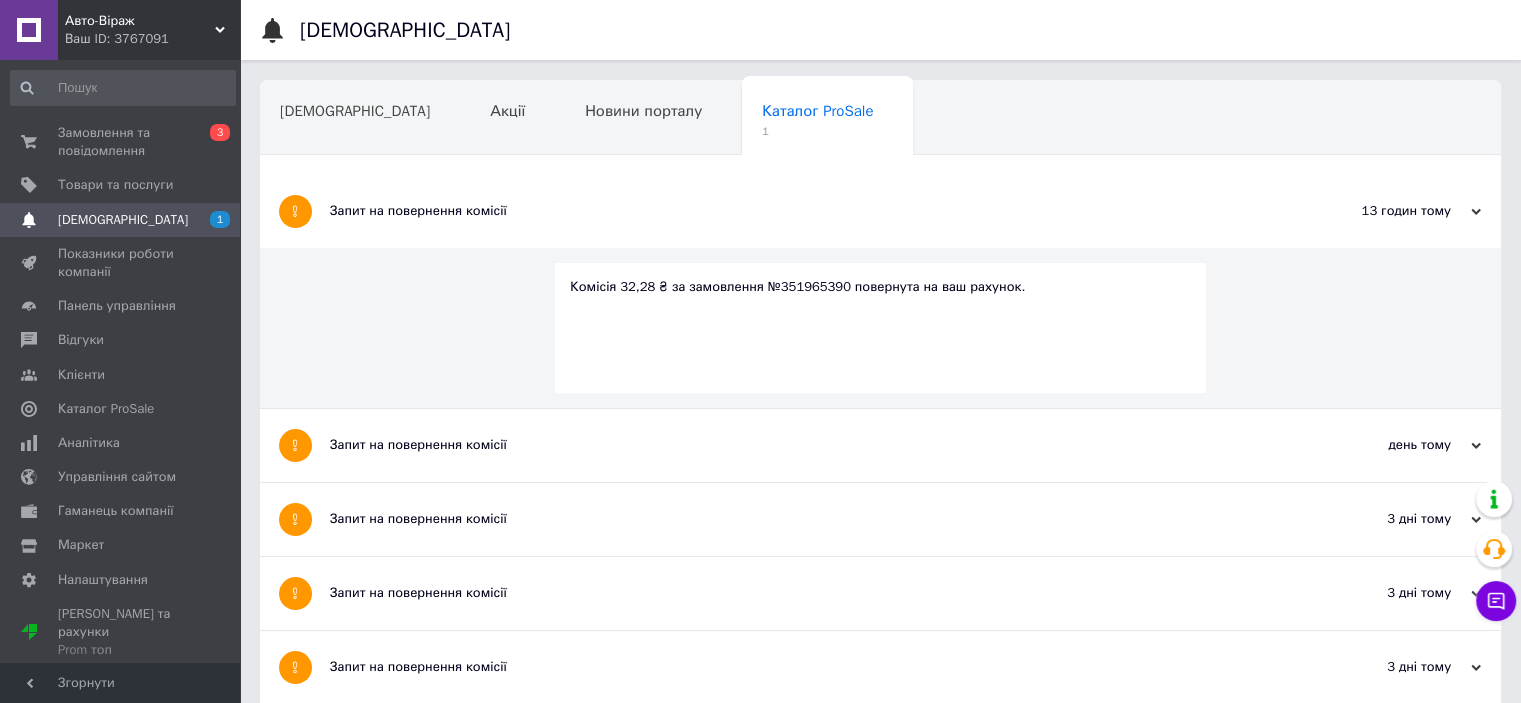 click on "Запит на повернення комісії" at bounding box center [805, 211] 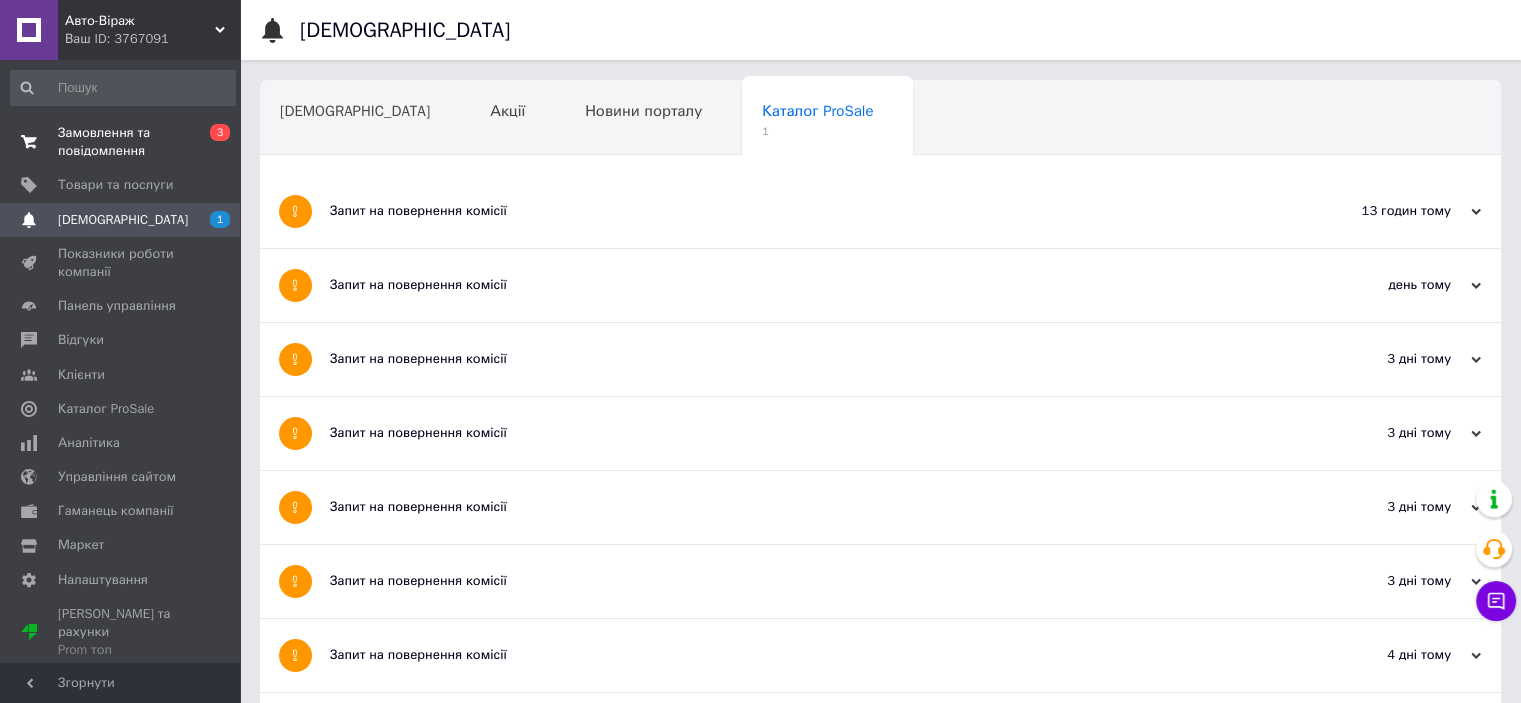 click on "Замовлення та повідомлення" at bounding box center [121, 142] 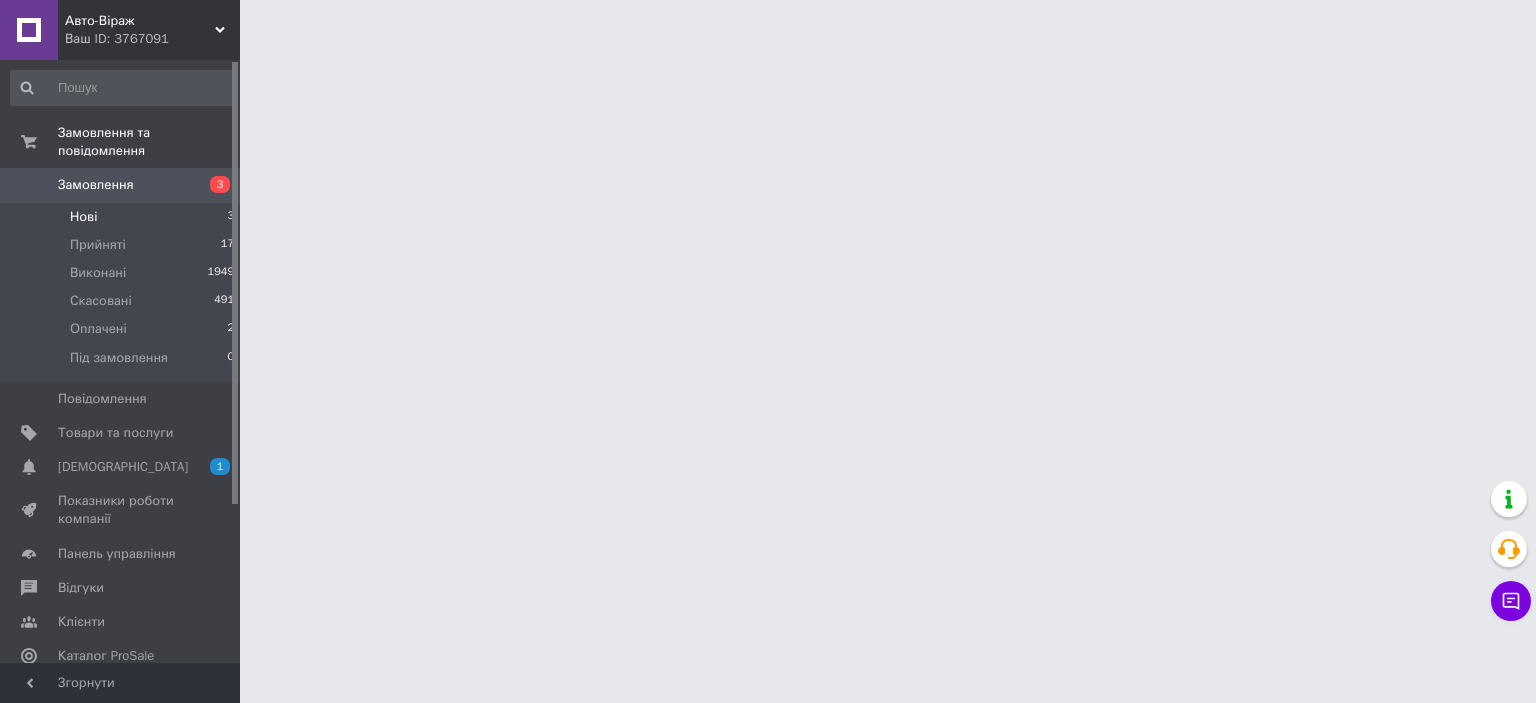 click on "Нові" at bounding box center [83, 217] 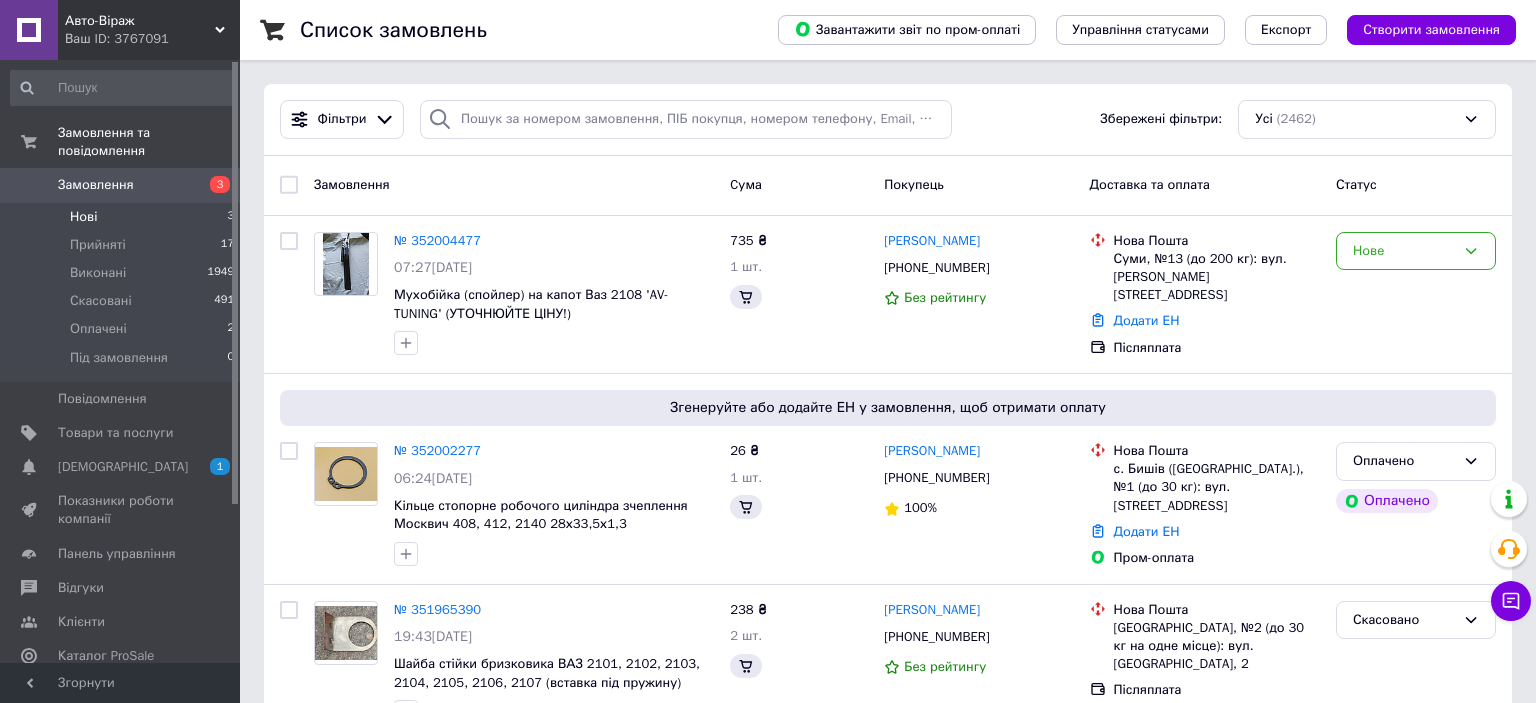 click on "Нові 3" at bounding box center (123, 217) 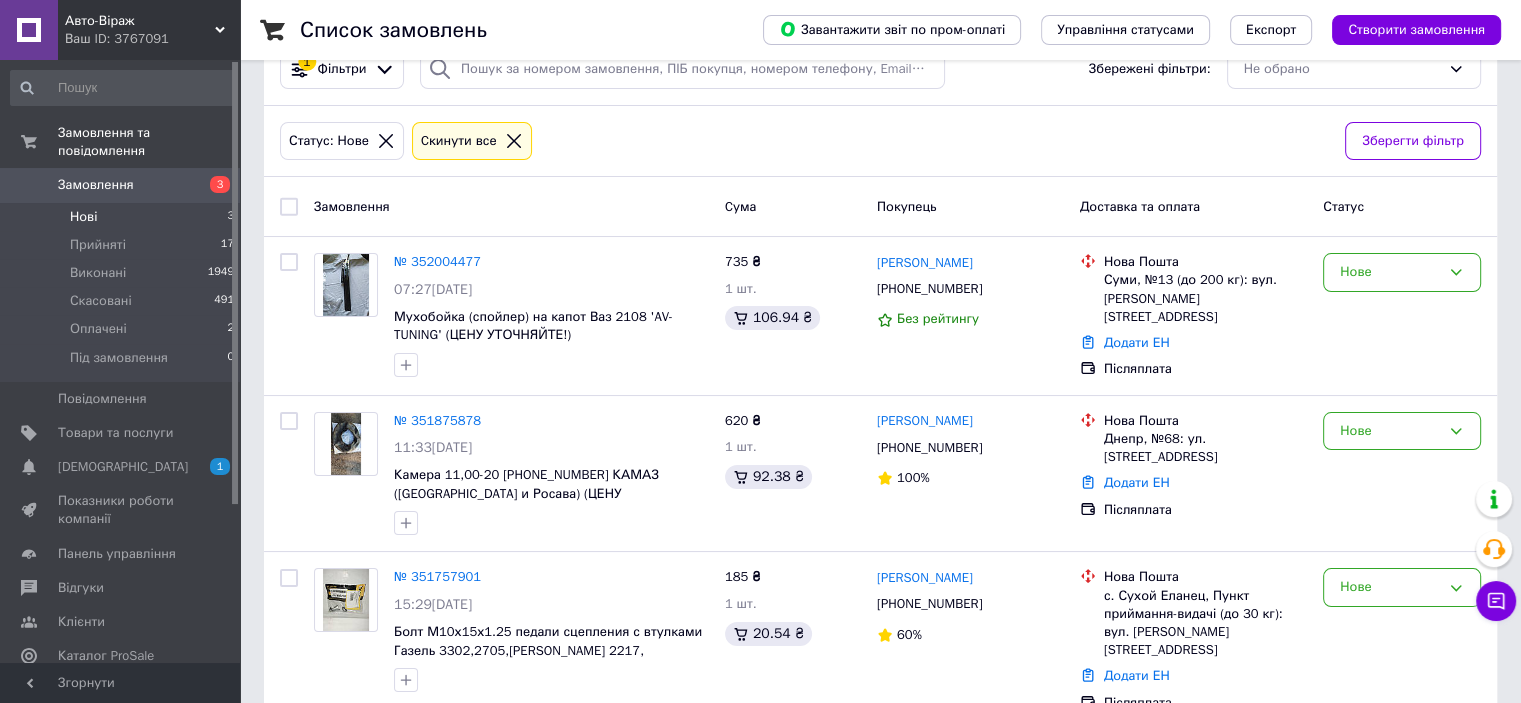 scroll, scrollTop: 77, scrollLeft: 0, axis: vertical 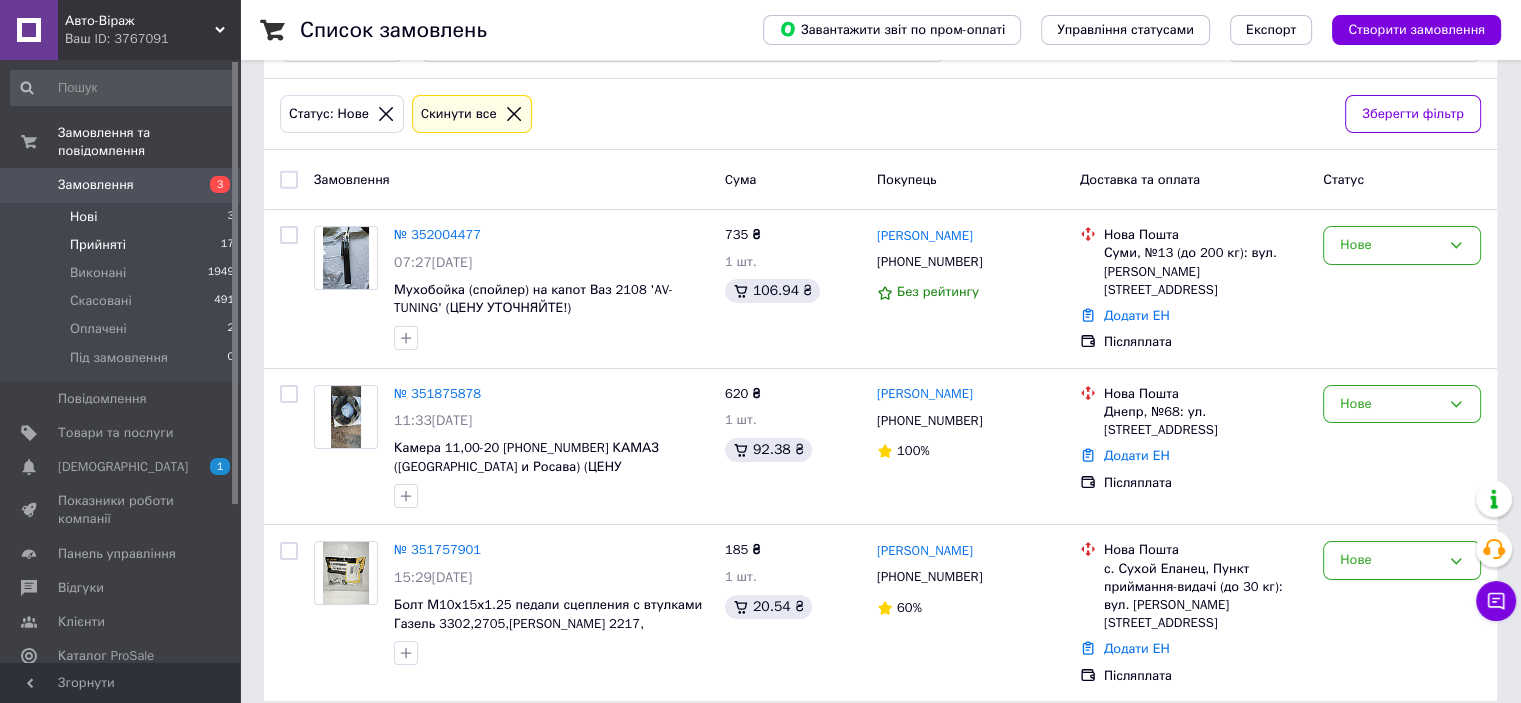 click on "Прийняті 17" at bounding box center (123, 245) 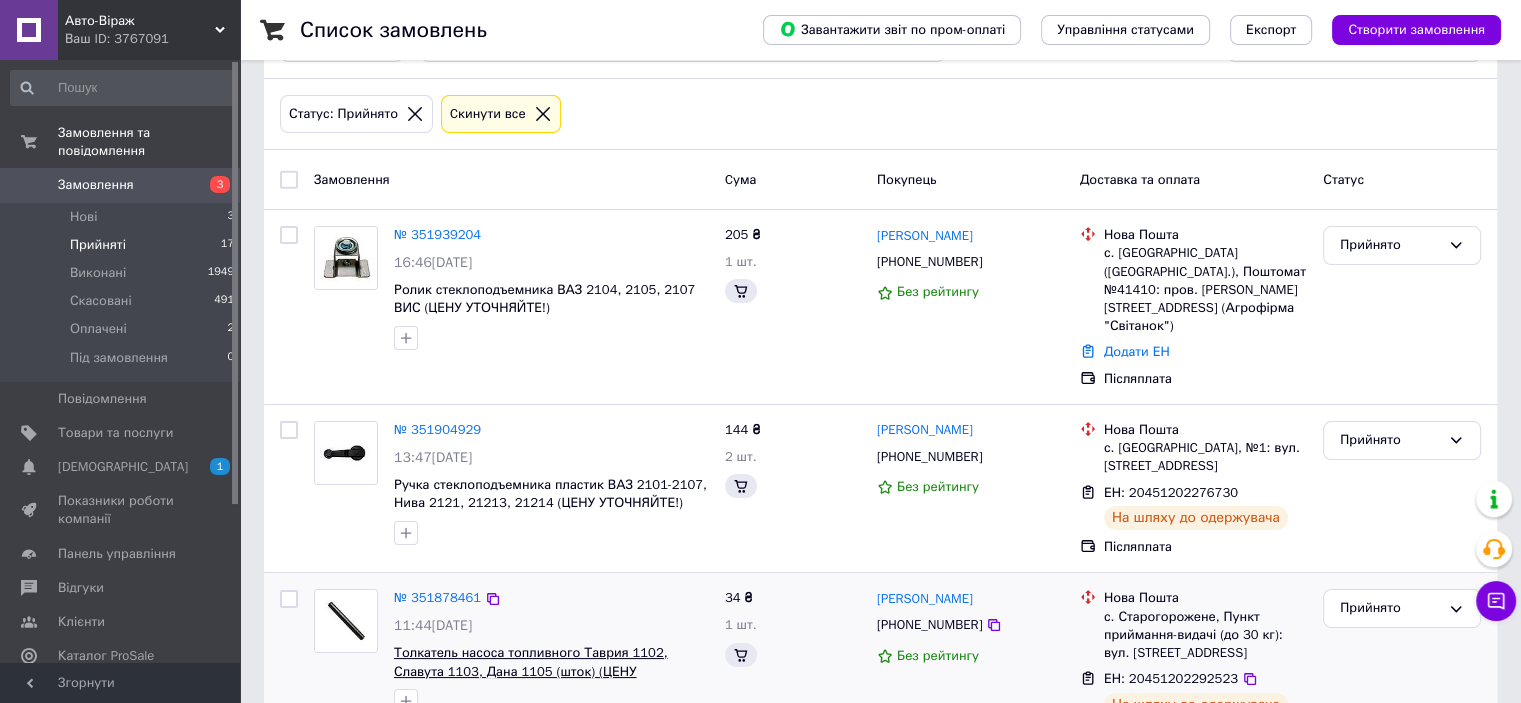 scroll, scrollTop: 0, scrollLeft: 0, axis: both 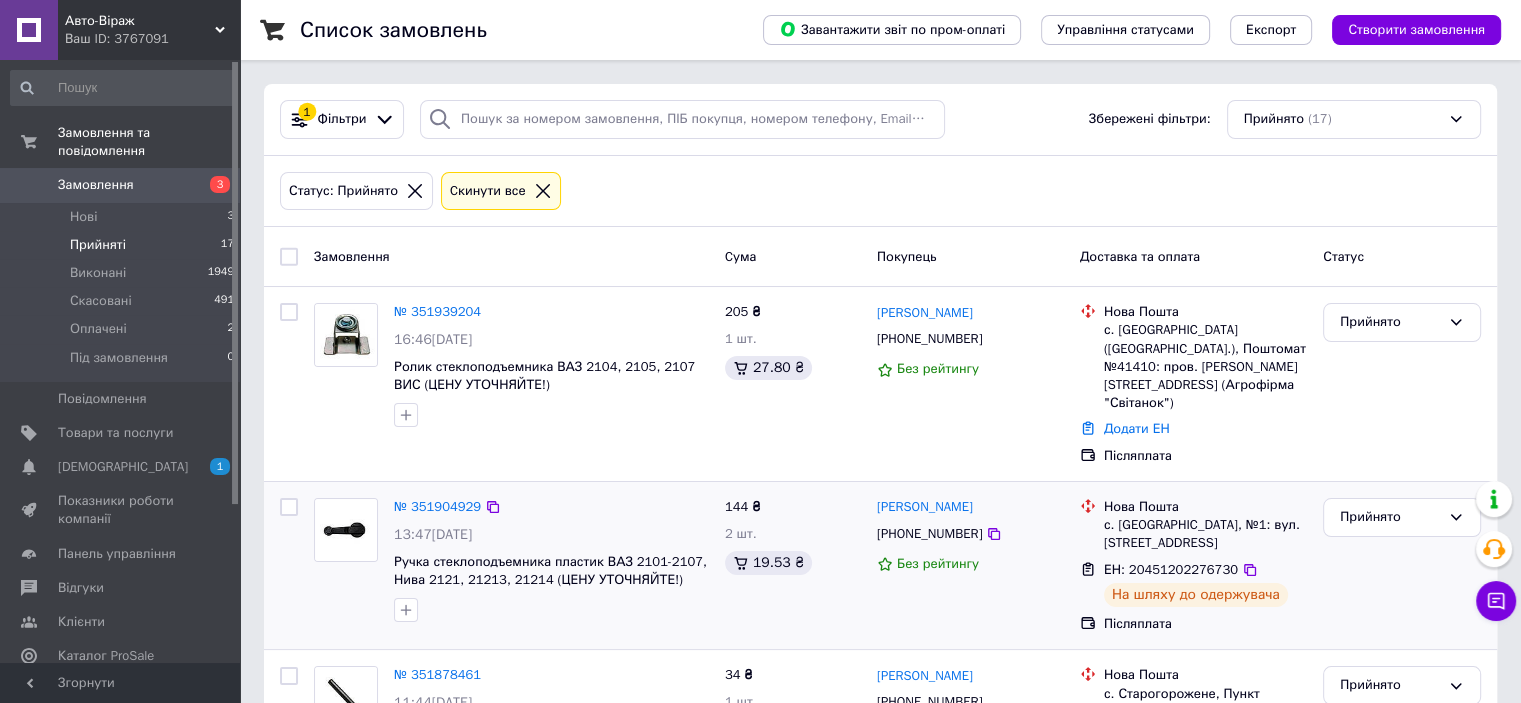 click on "№ 351904929 13:47, 09.07.2025 Ручка стеклоподъемника пластик ВАЗ 2101-2107, Нива 2121, 21213, 21214 (ЦЕНУ УТОЧНЯЙТЕ!)" at bounding box center [511, 565] 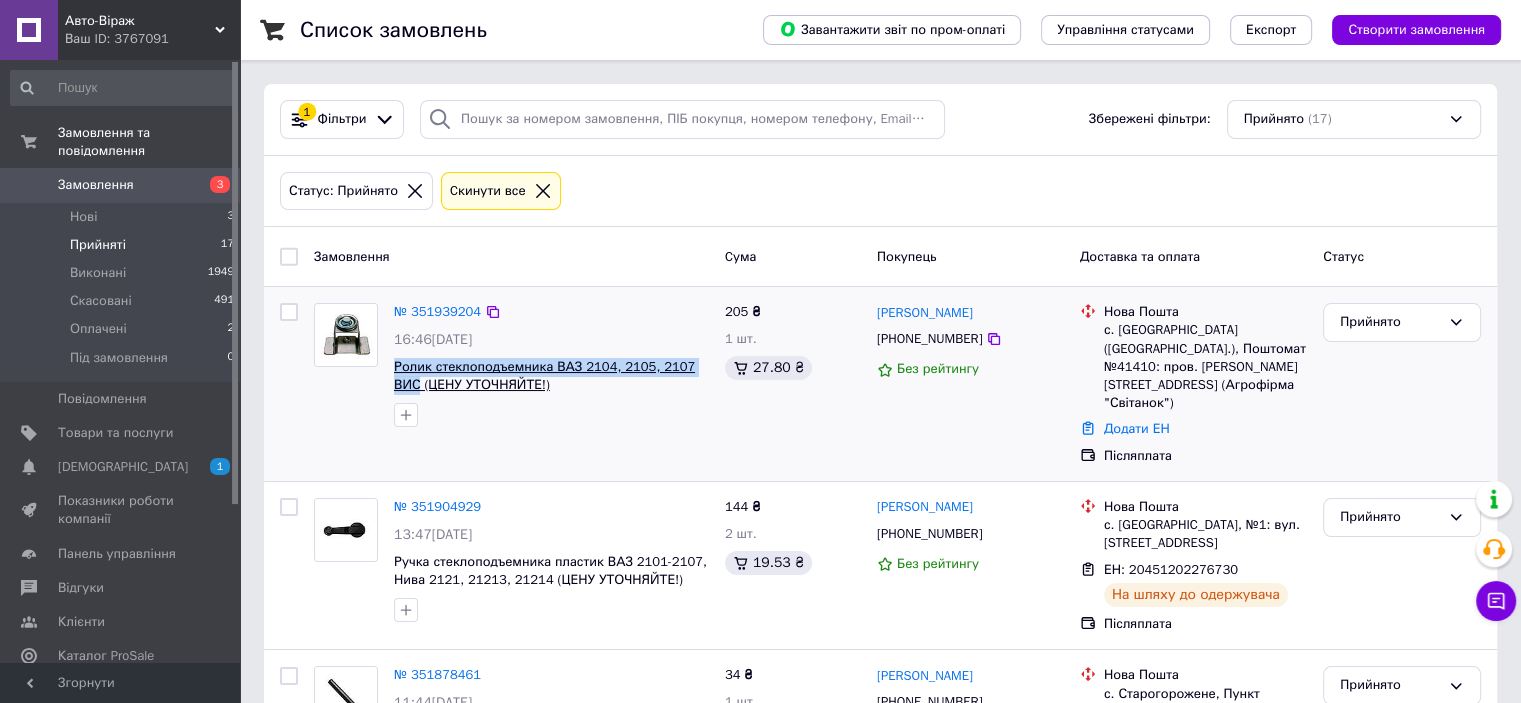 drag, startPoint x: 388, startPoint y: 363, endPoint x: 701, endPoint y: 363, distance: 313 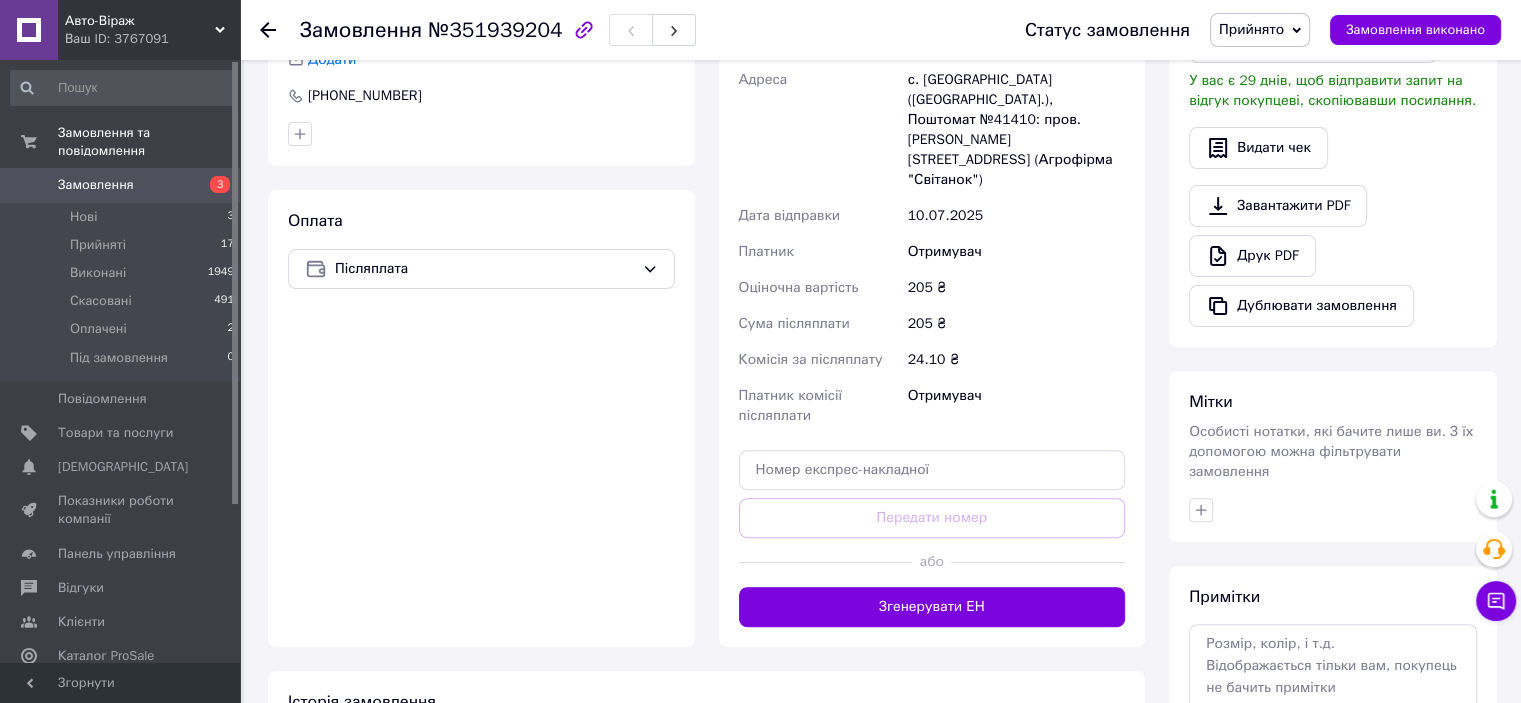scroll, scrollTop: 600, scrollLeft: 0, axis: vertical 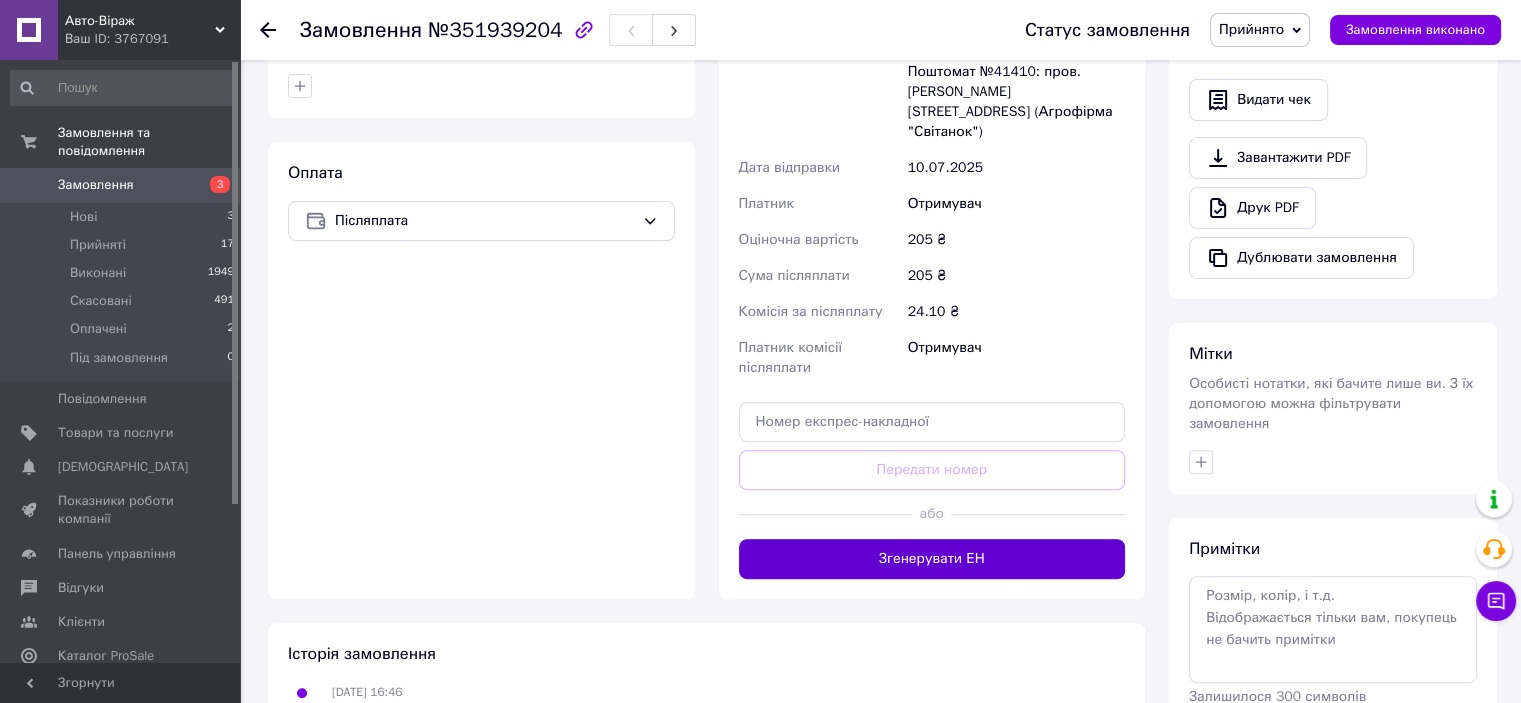 click on "Згенерувати ЕН" at bounding box center (932, 559) 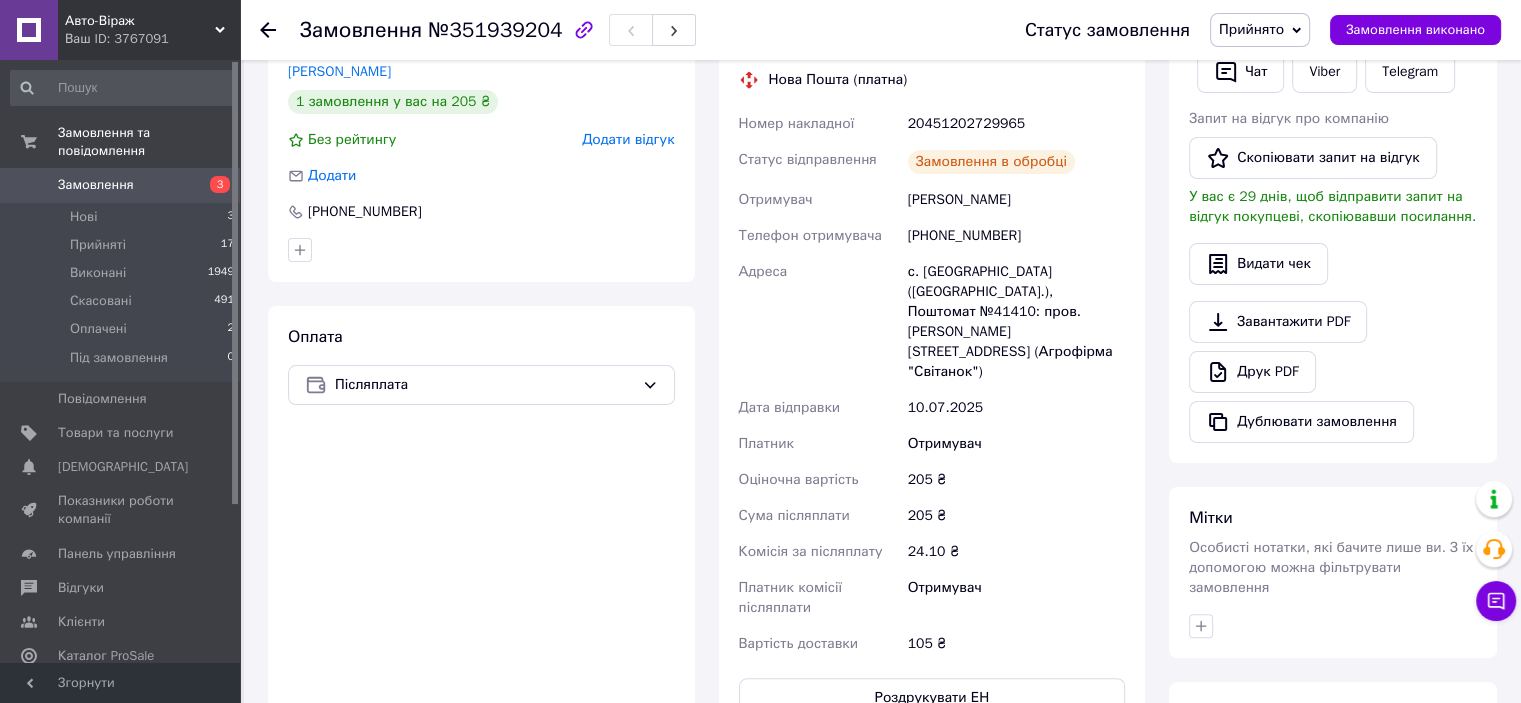 scroll, scrollTop: 300, scrollLeft: 0, axis: vertical 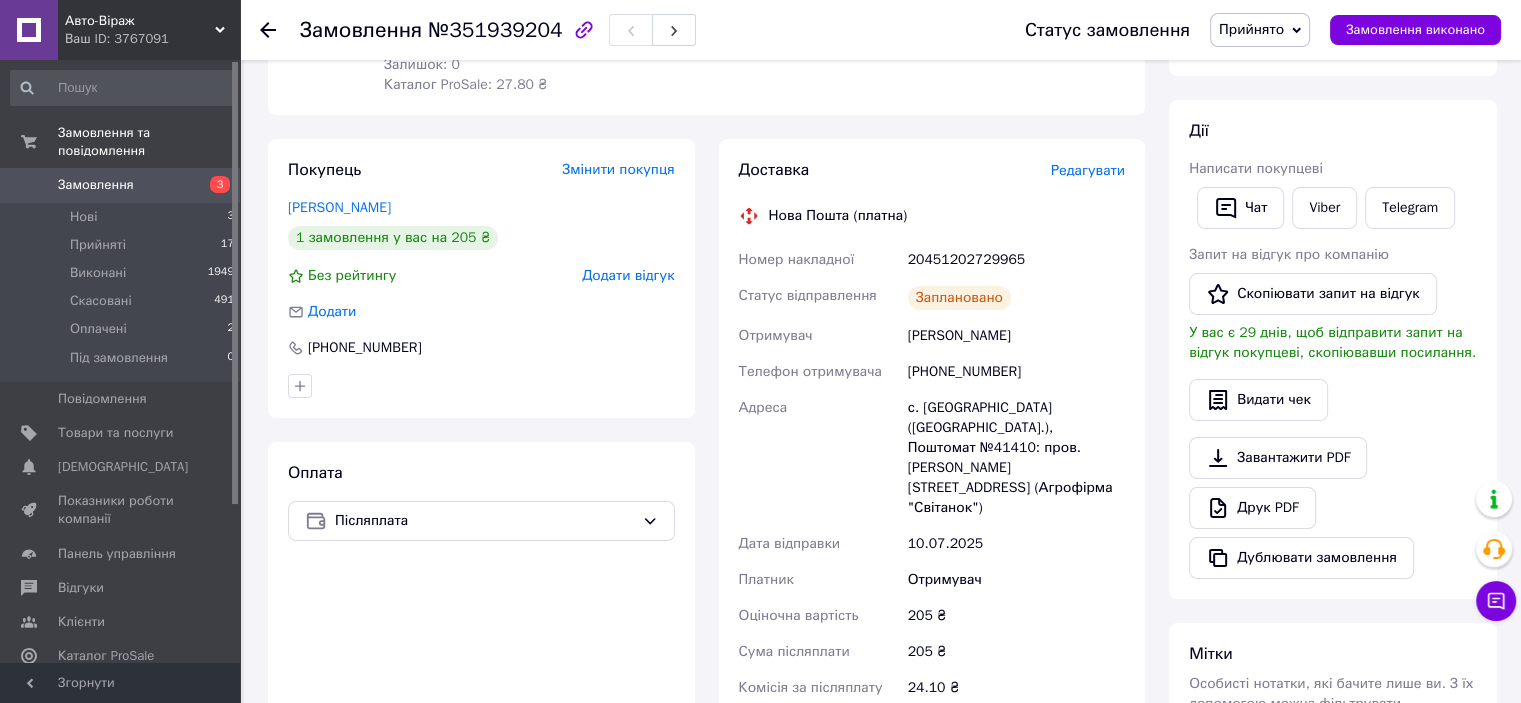 click on "20451202729965" at bounding box center (1016, 260) 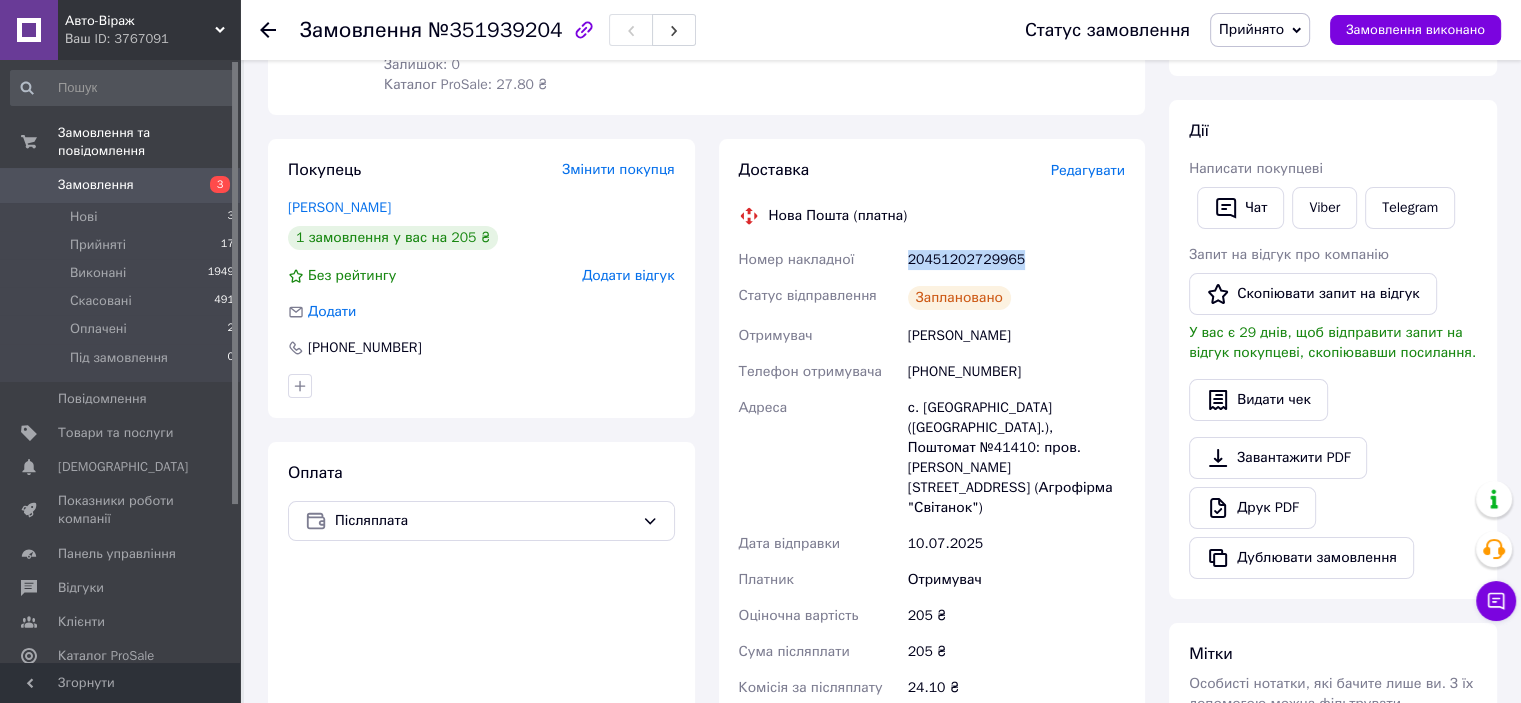 click on "20451202729965" at bounding box center [1016, 260] 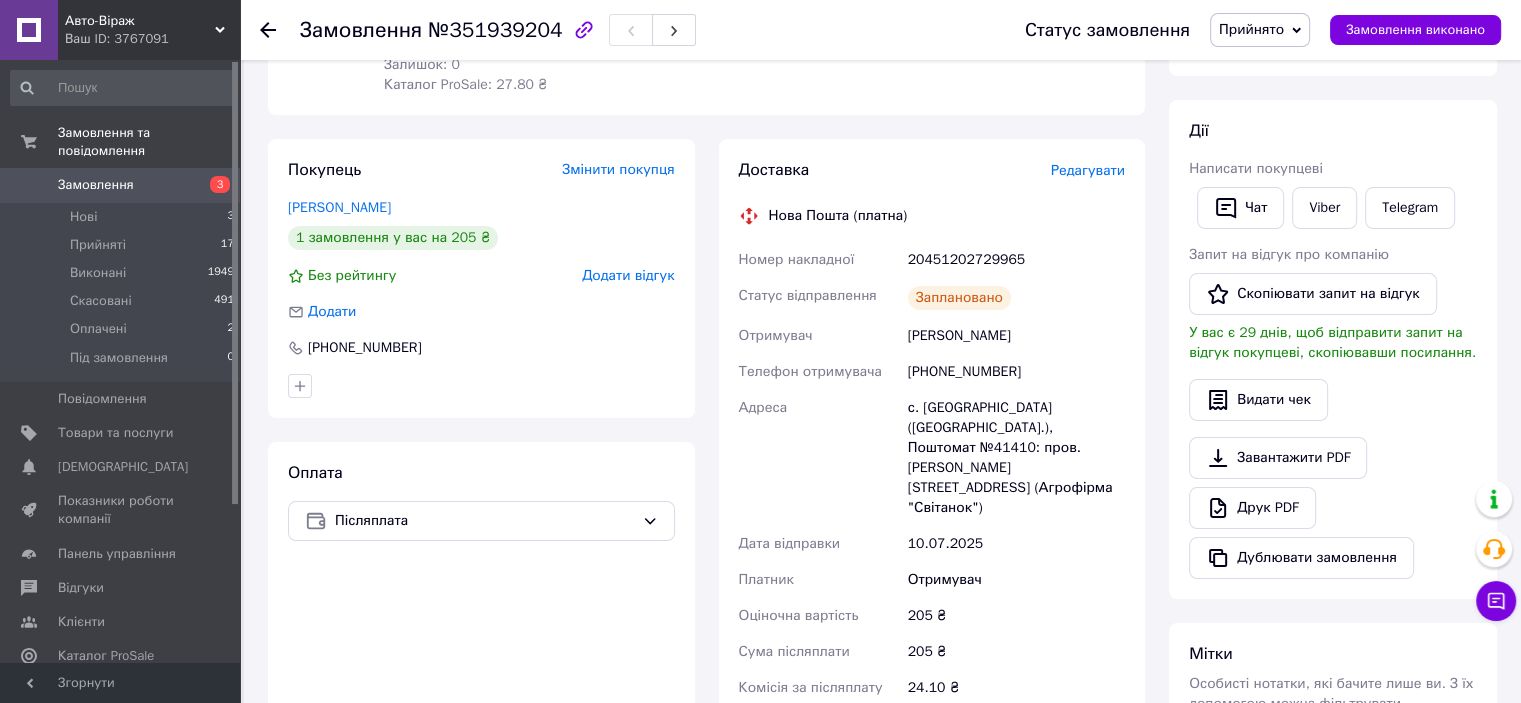 click on "Товари в замовленні (1) Додати товар Ролик склопідіймача ВАЗ 2104, 2105, 2107 ВІС (ЦІНУ УТОЧНЮЙТЕ!) Немає в наявності 205 ₴ Артикул: 2105-6101250 Залишок: 0 Каталог ProSale: 27.80 ₴  1   шт. 205 ₴" at bounding box center (706, -7) 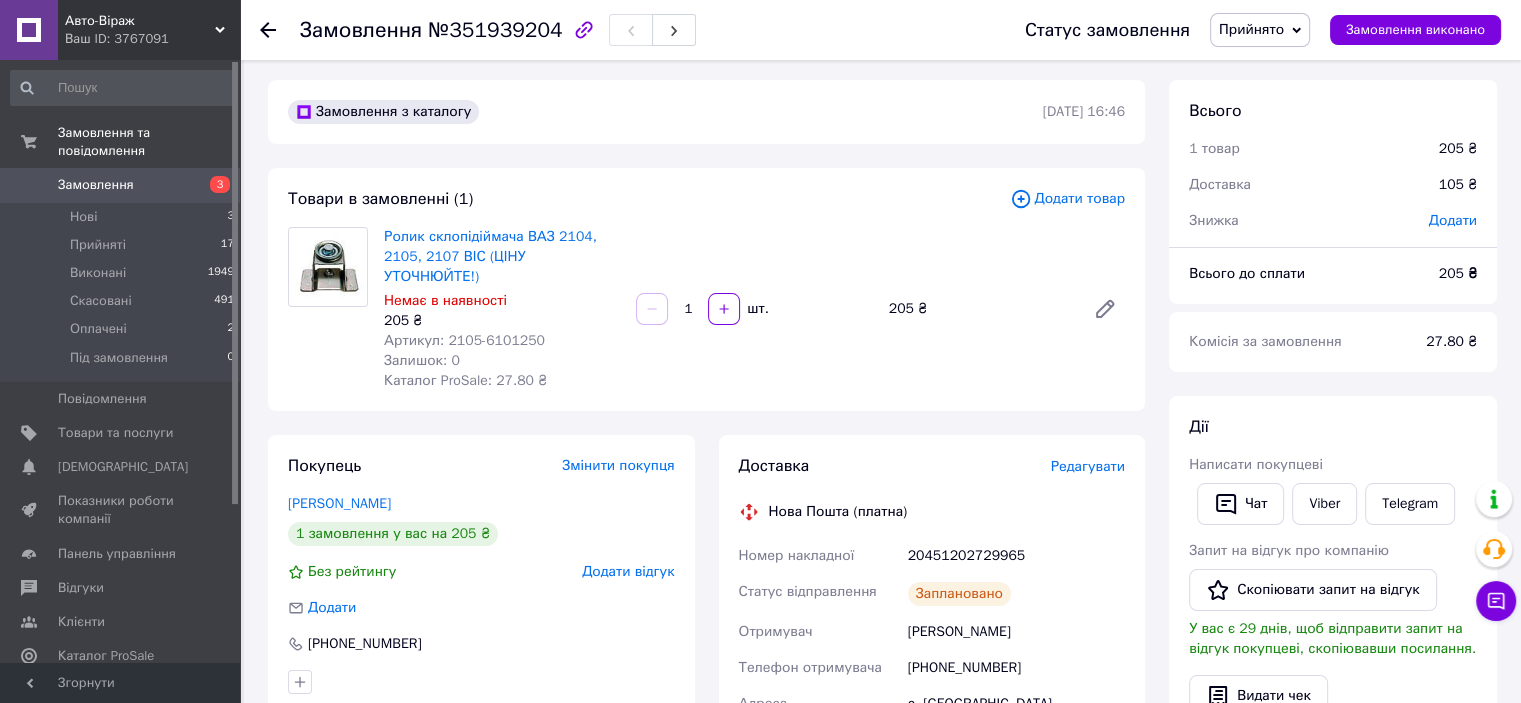 scroll, scrollTop: 0, scrollLeft: 0, axis: both 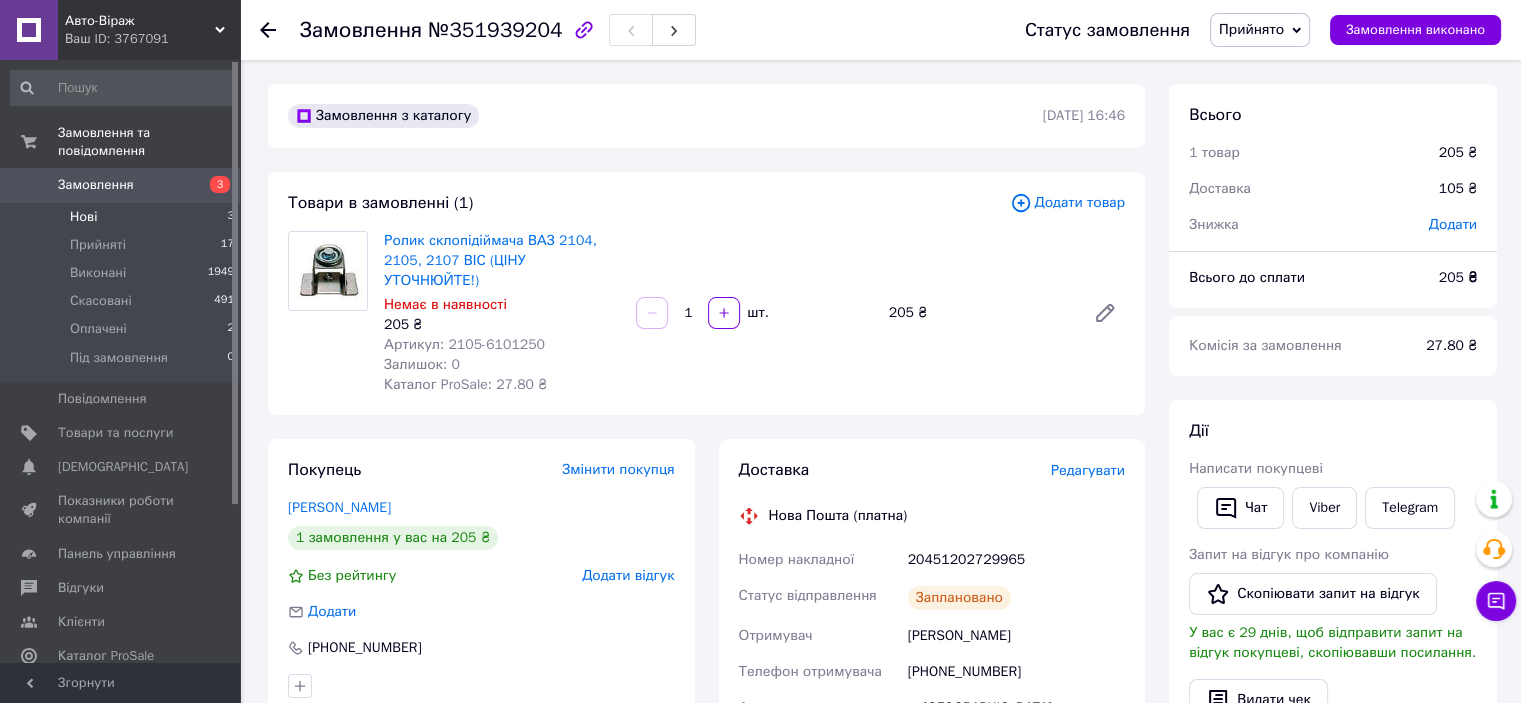 click on "Нові 3" at bounding box center [123, 217] 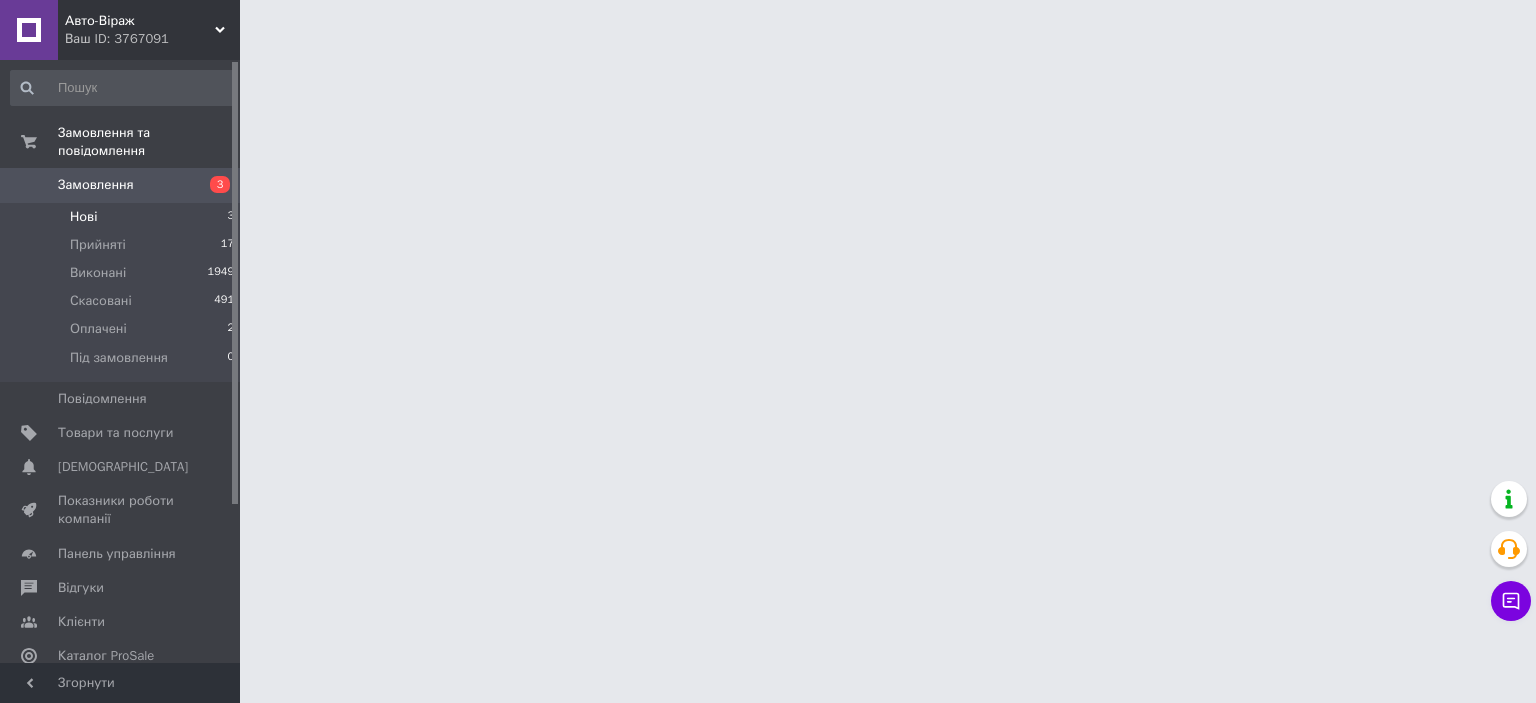 click on "Нові 3" at bounding box center (123, 217) 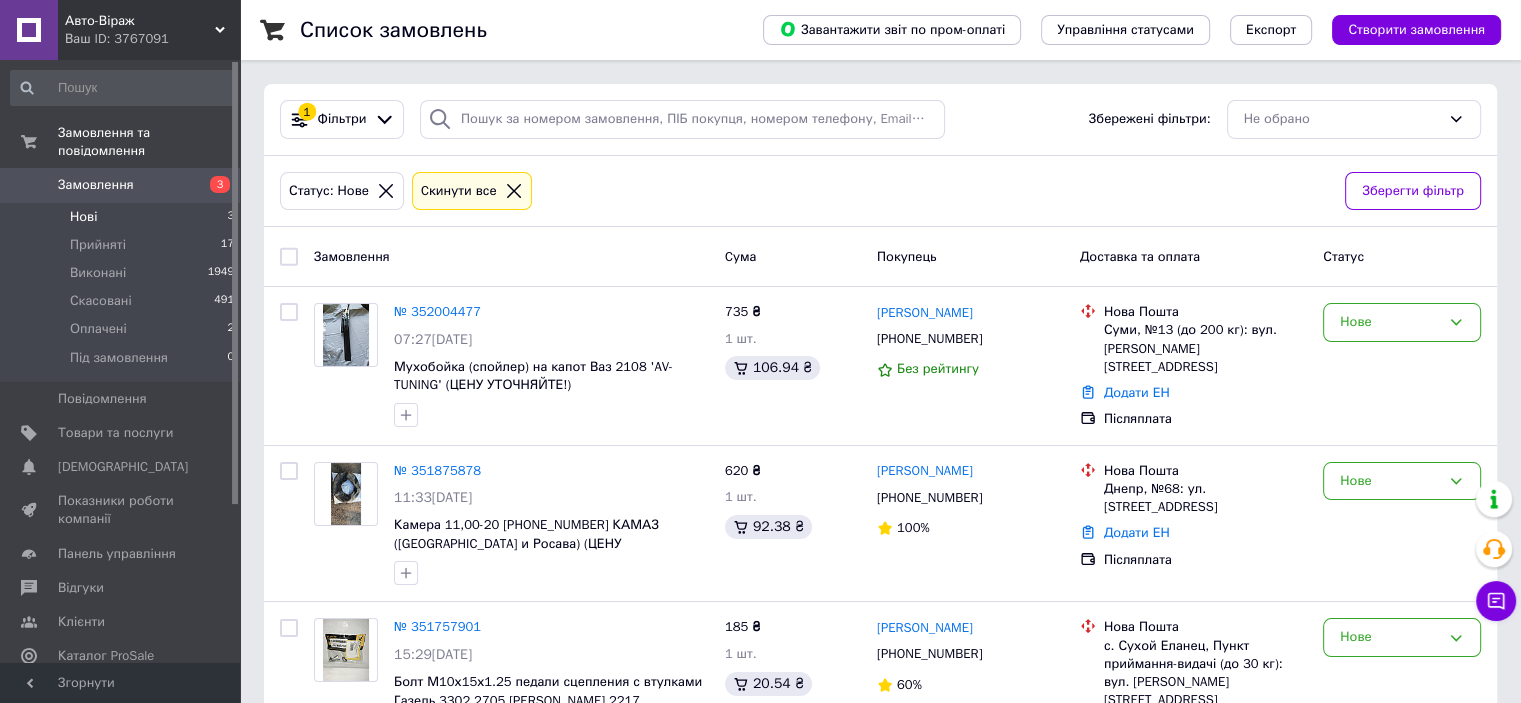 scroll, scrollTop: 77, scrollLeft: 0, axis: vertical 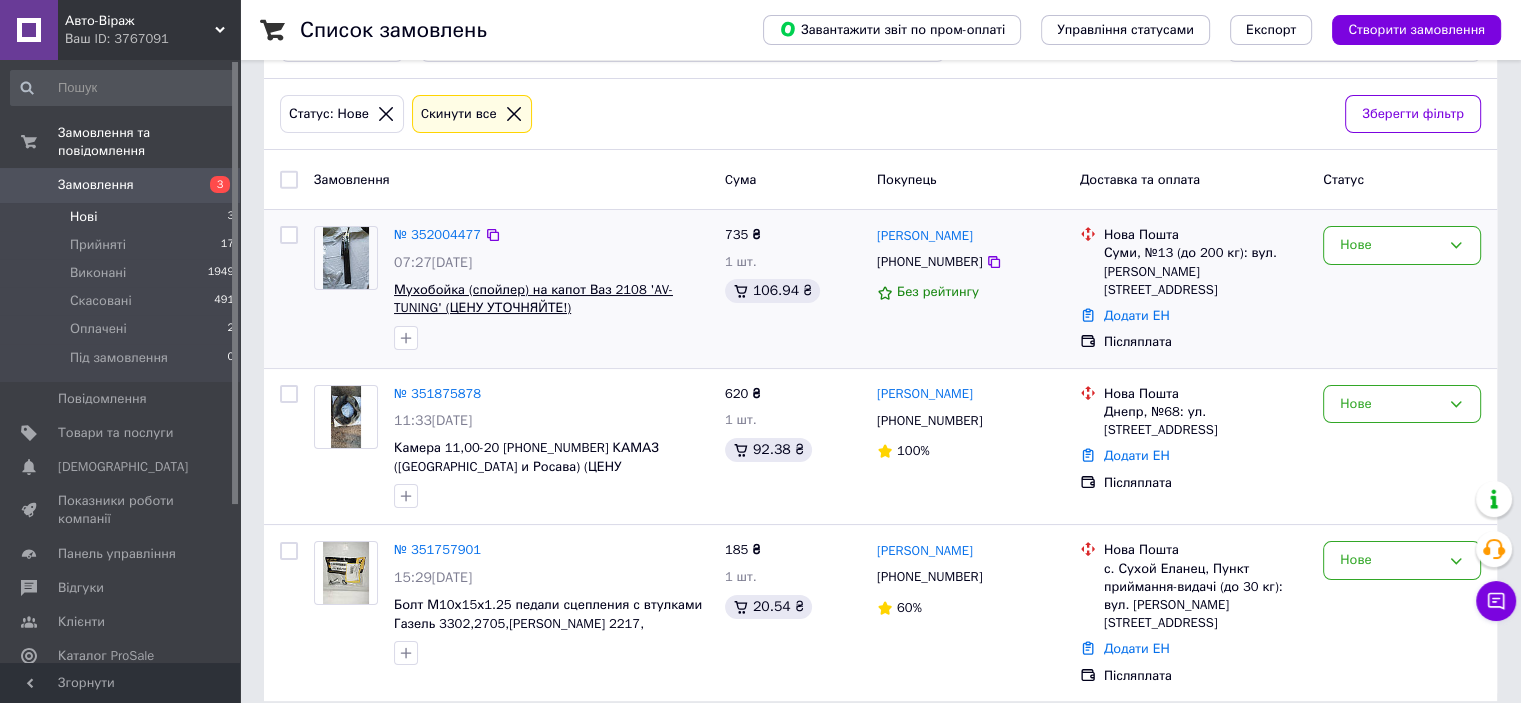 click on "Мухобойка (спойлер) на капот Ваз 2108 'AV-TUNING' (ЦЕНУ УТОЧНЯЙТЕ!)" at bounding box center [533, 299] 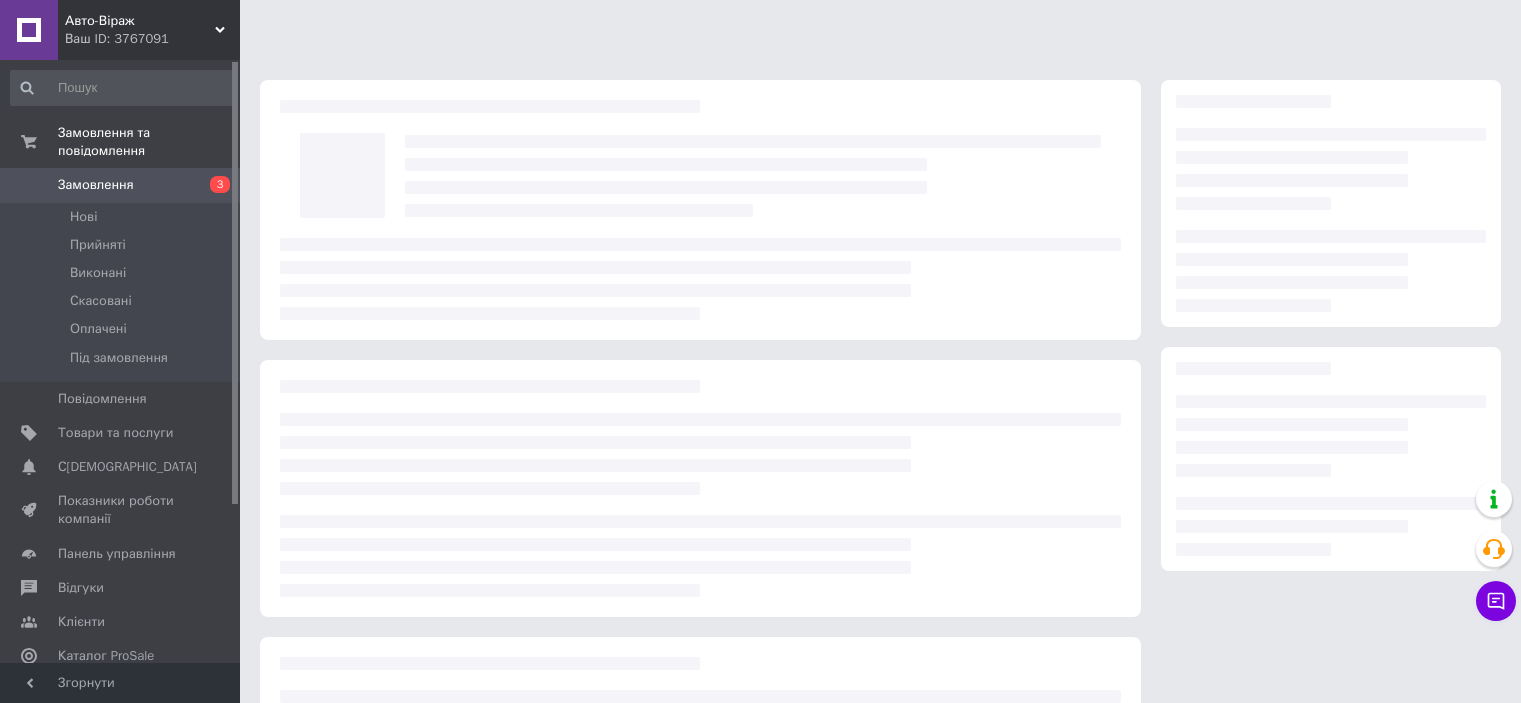 scroll, scrollTop: 0, scrollLeft: 0, axis: both 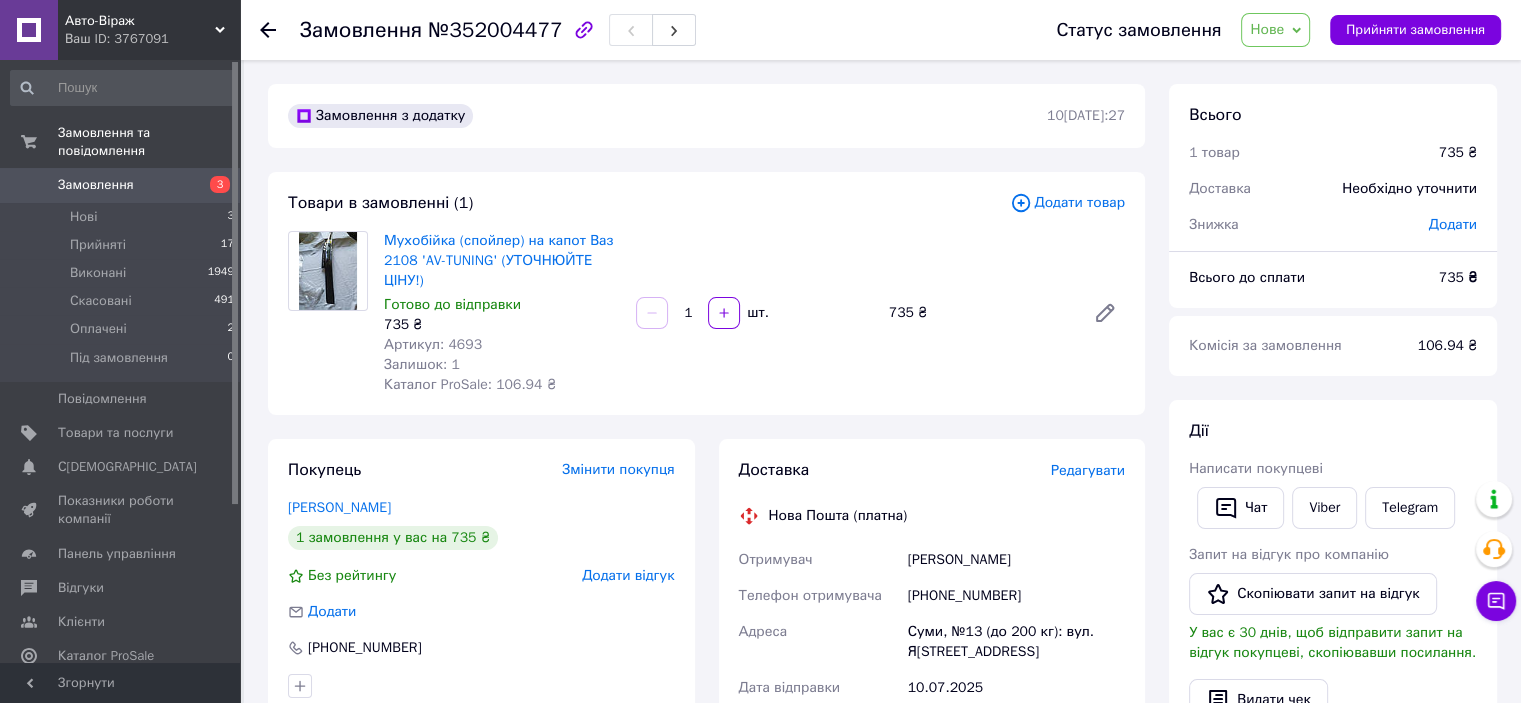 click at bounding box center [328, 271] 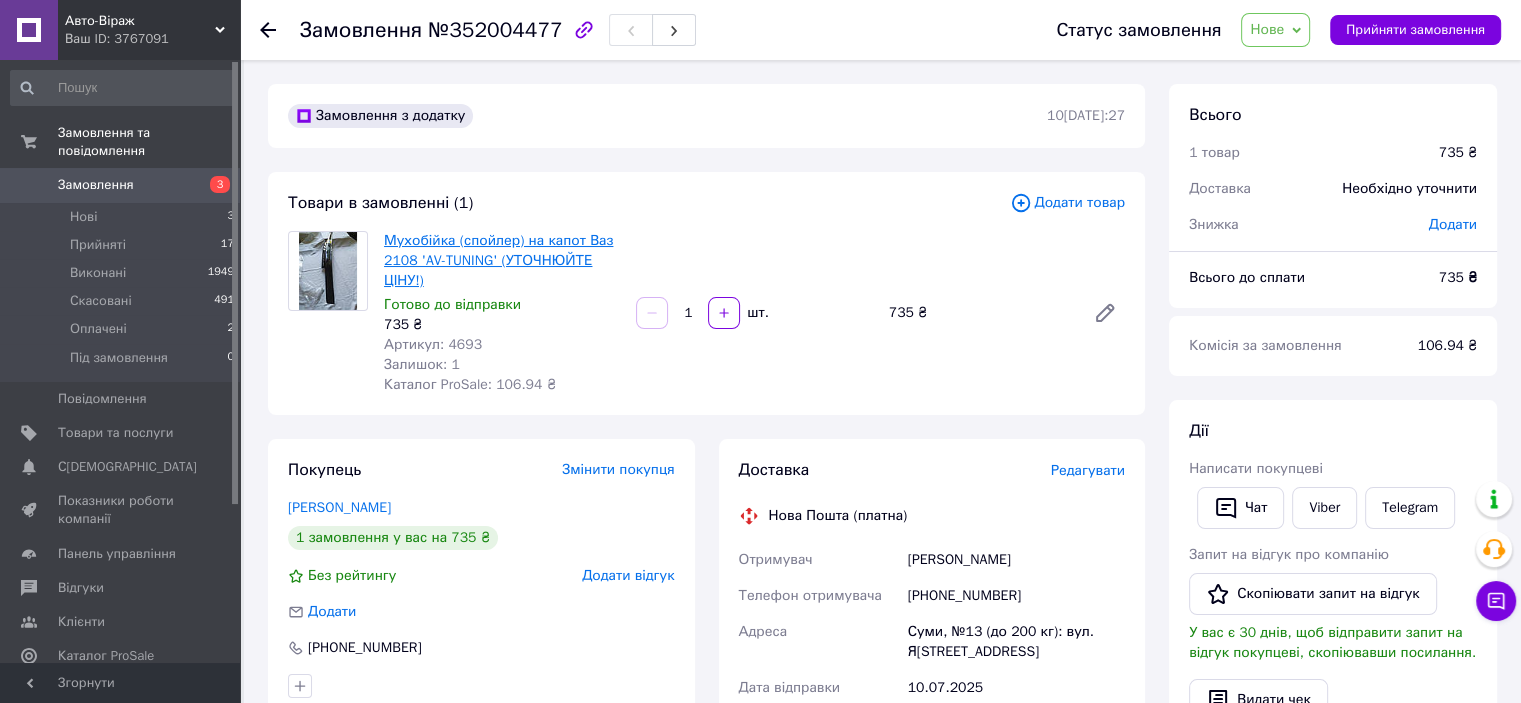 click on "Мухобійка (спойлер) на капот Ваз 2108 'AV-TUNING' (УТОЧНЮЙТЕ ЦІНУ!)" at bounding box center [498, 260] 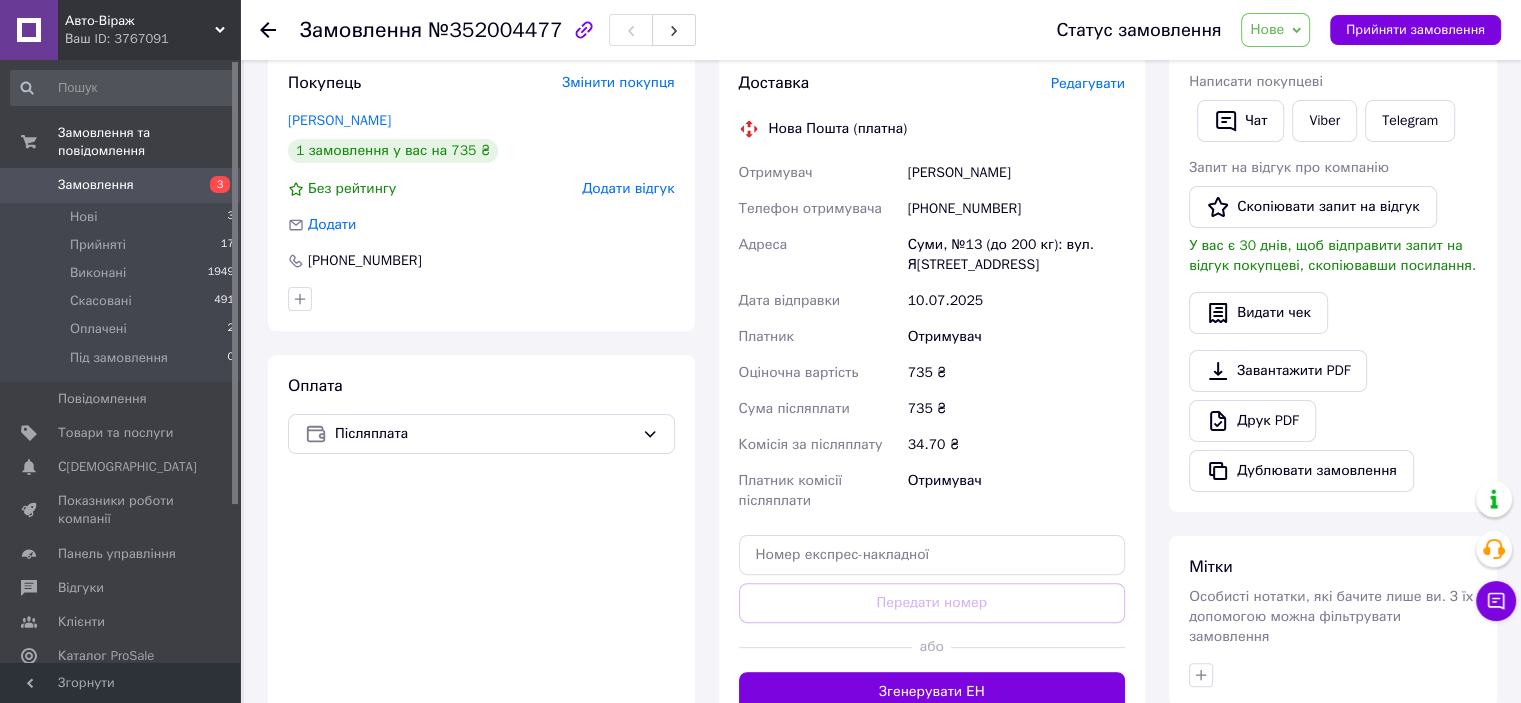 scroll, scrollTop: 400, scrollLeft: 0, axis: vertical 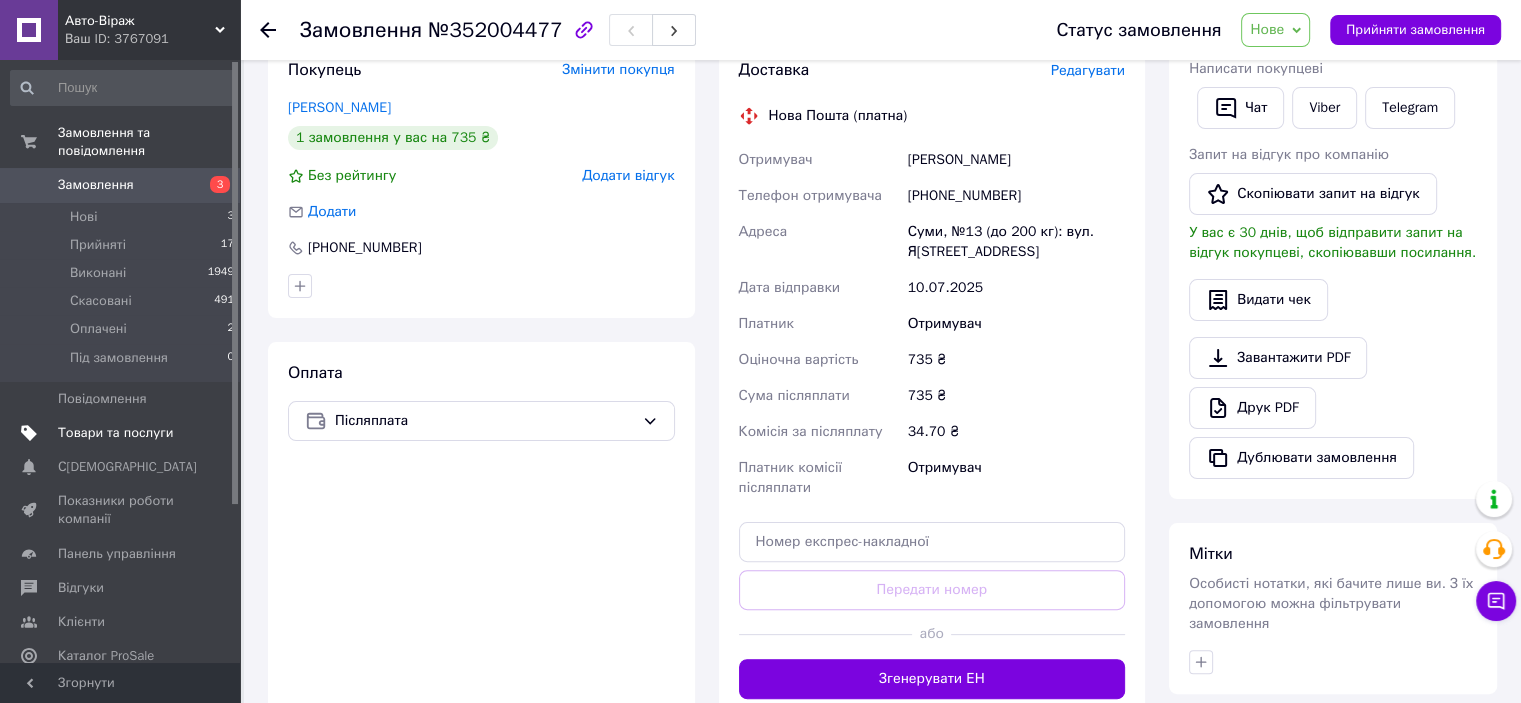 click on "Товари та послуги" at bounding box center [115, 433] 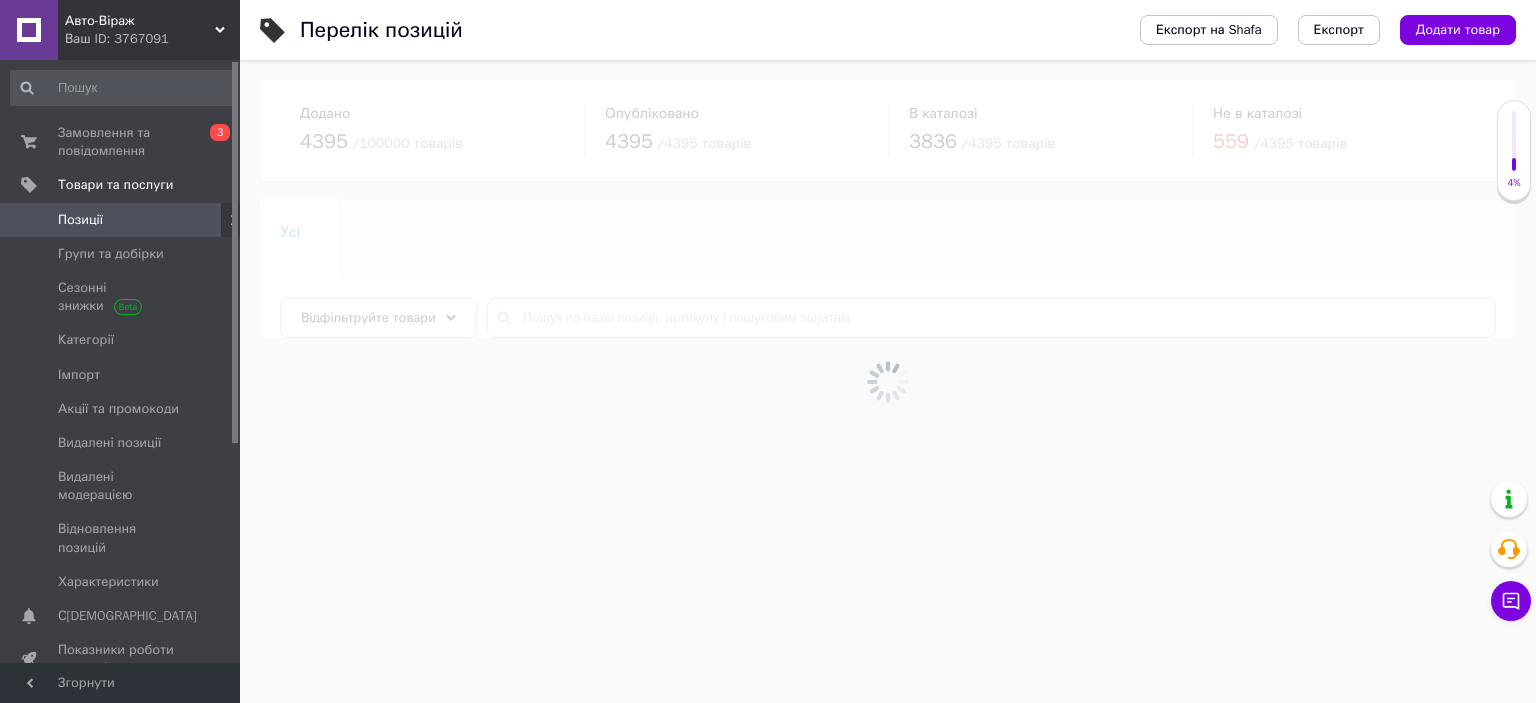click at bounding box center (888, 381) 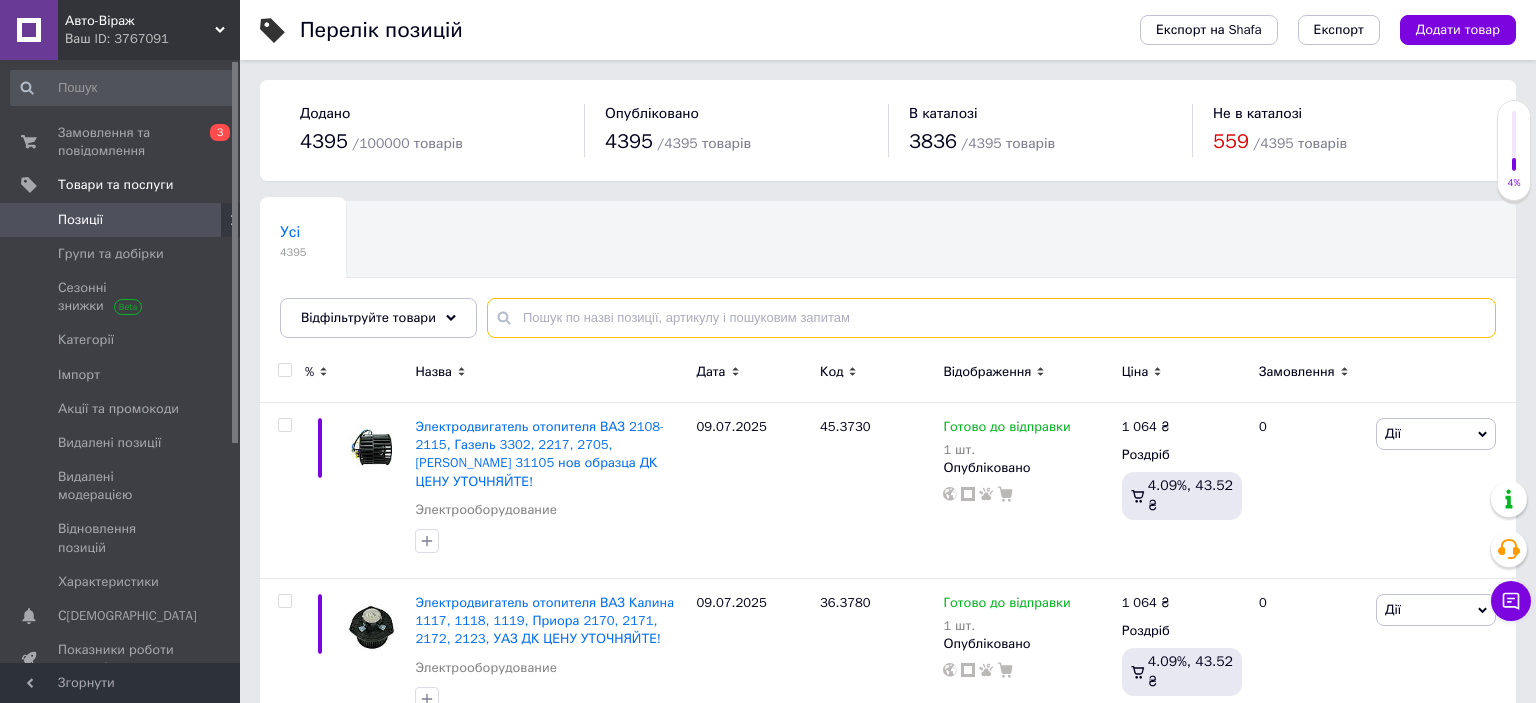 click at bounding box center (991, 318) 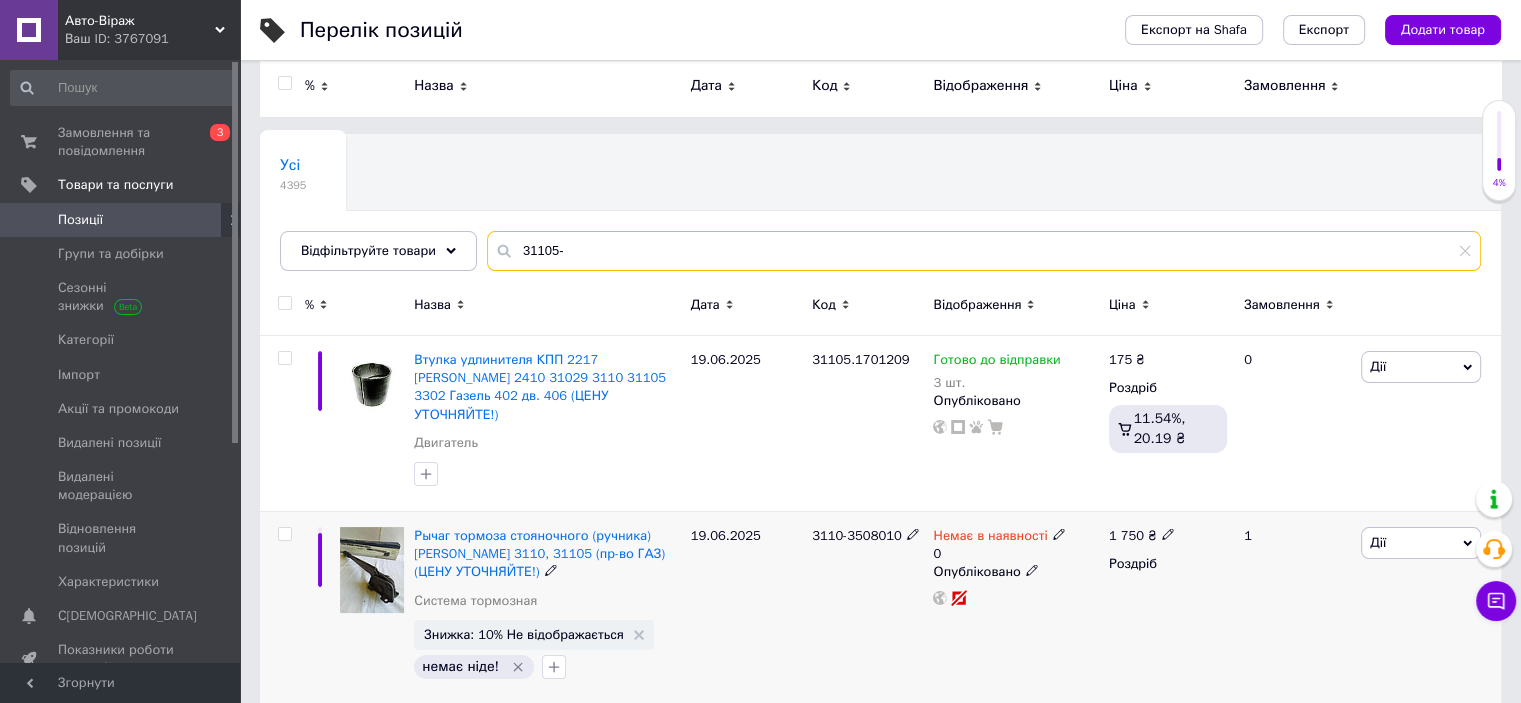 scroll, scrollTop: 0, scrollLeft: 0, axis: both 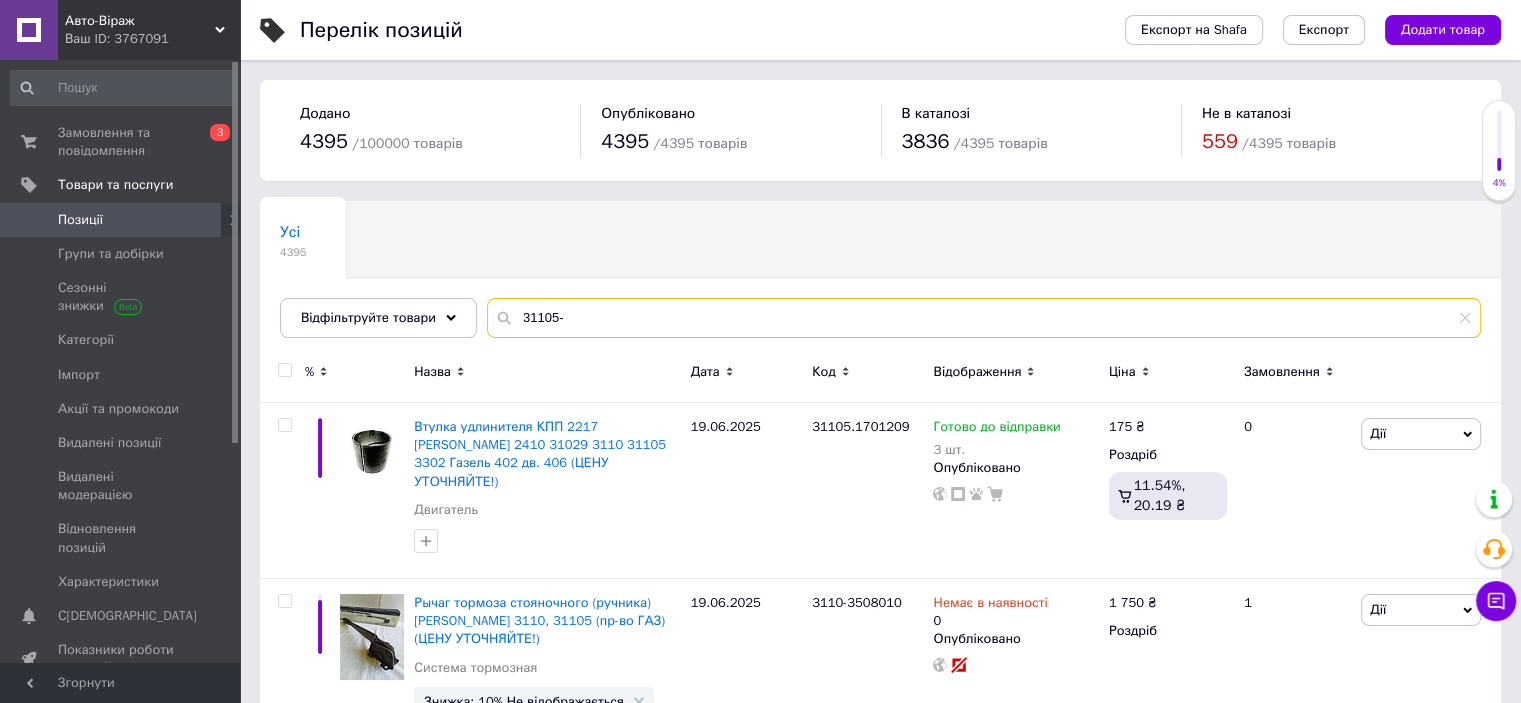 drag, startPoint x: 543, startPoint y: 317, endPoint x: 564, endPoint y: 320, distance: 21.213203 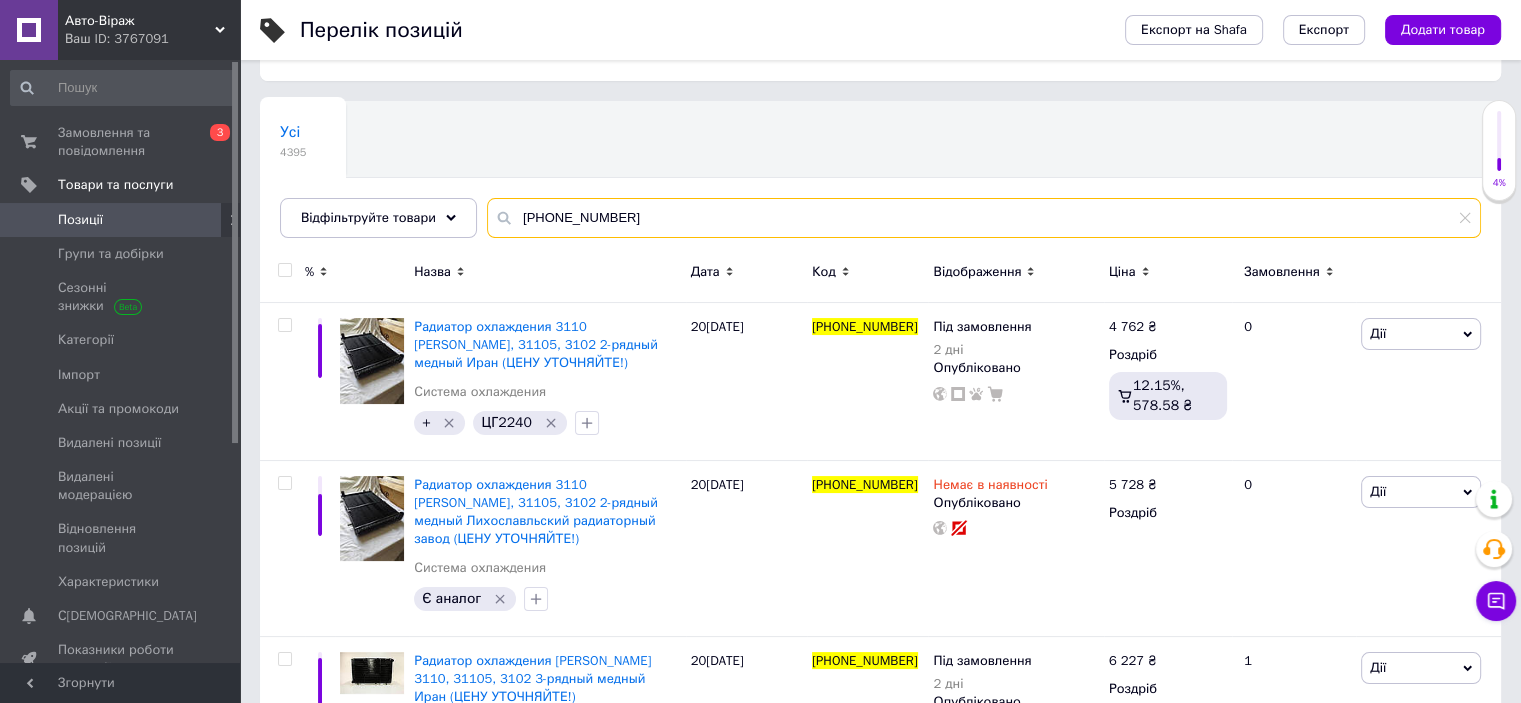 scroll, scrollTop: 191, scrollLeft: 0, axis: vertical 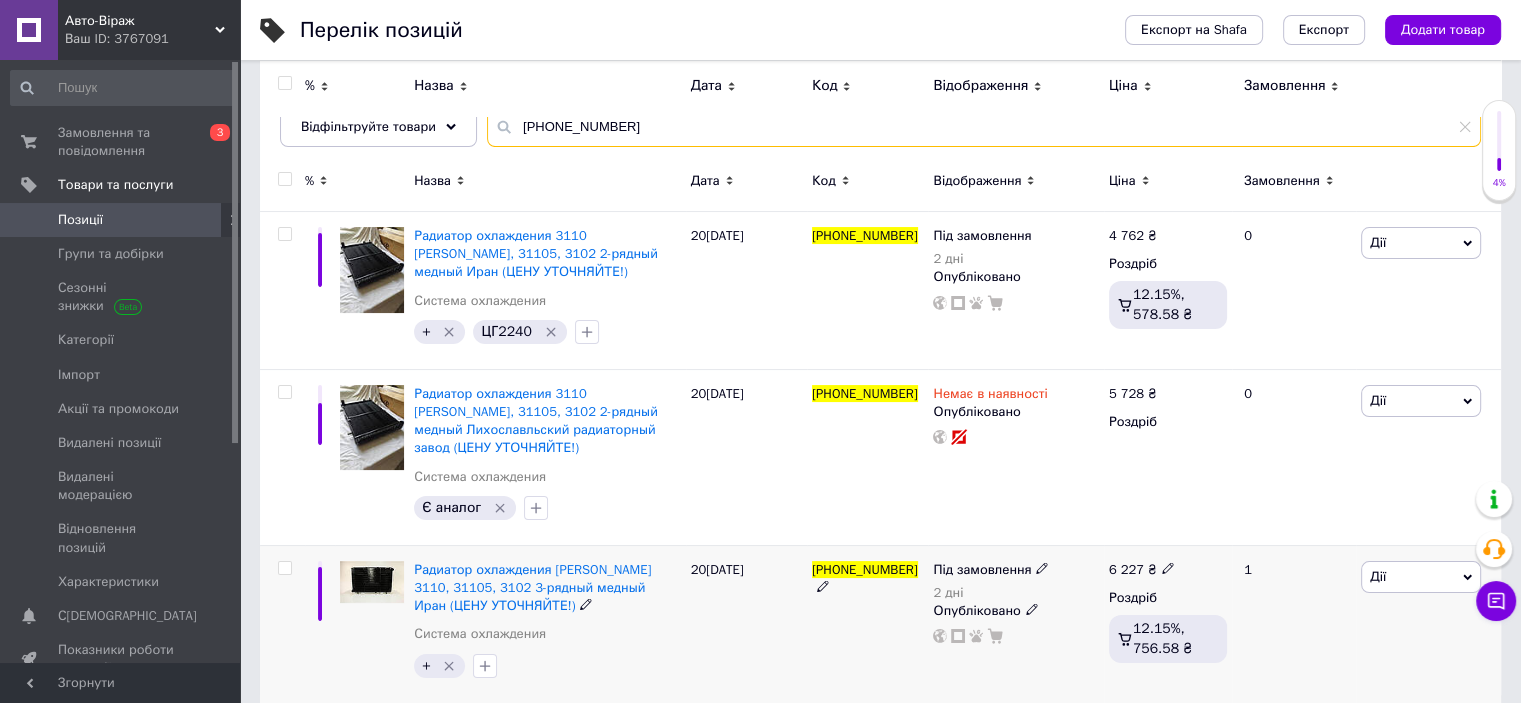 type on "[PHONE_NUMBER]" 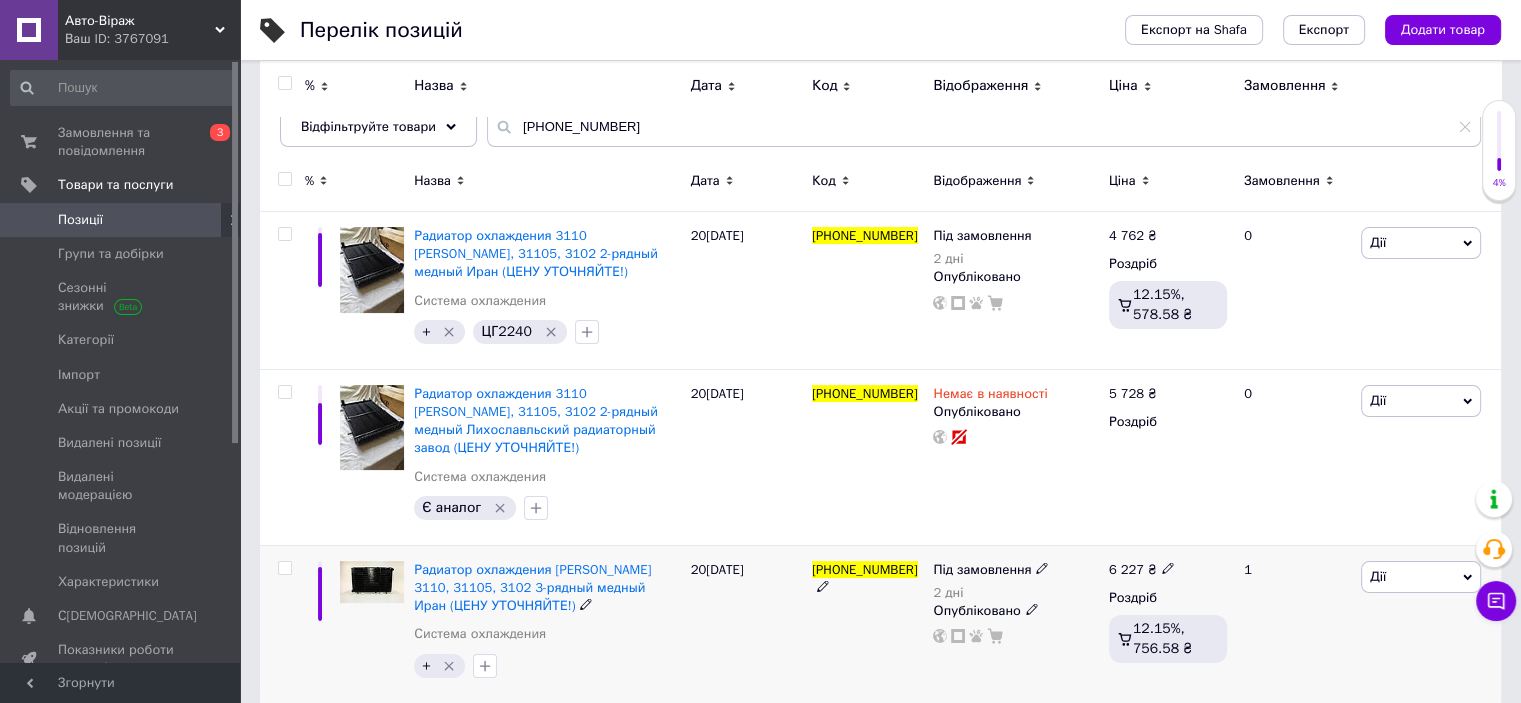 drag, startPoint x: 811, startPoint y: 547, endPoint x: 921, endPoint y: 552, distance: 110.11358 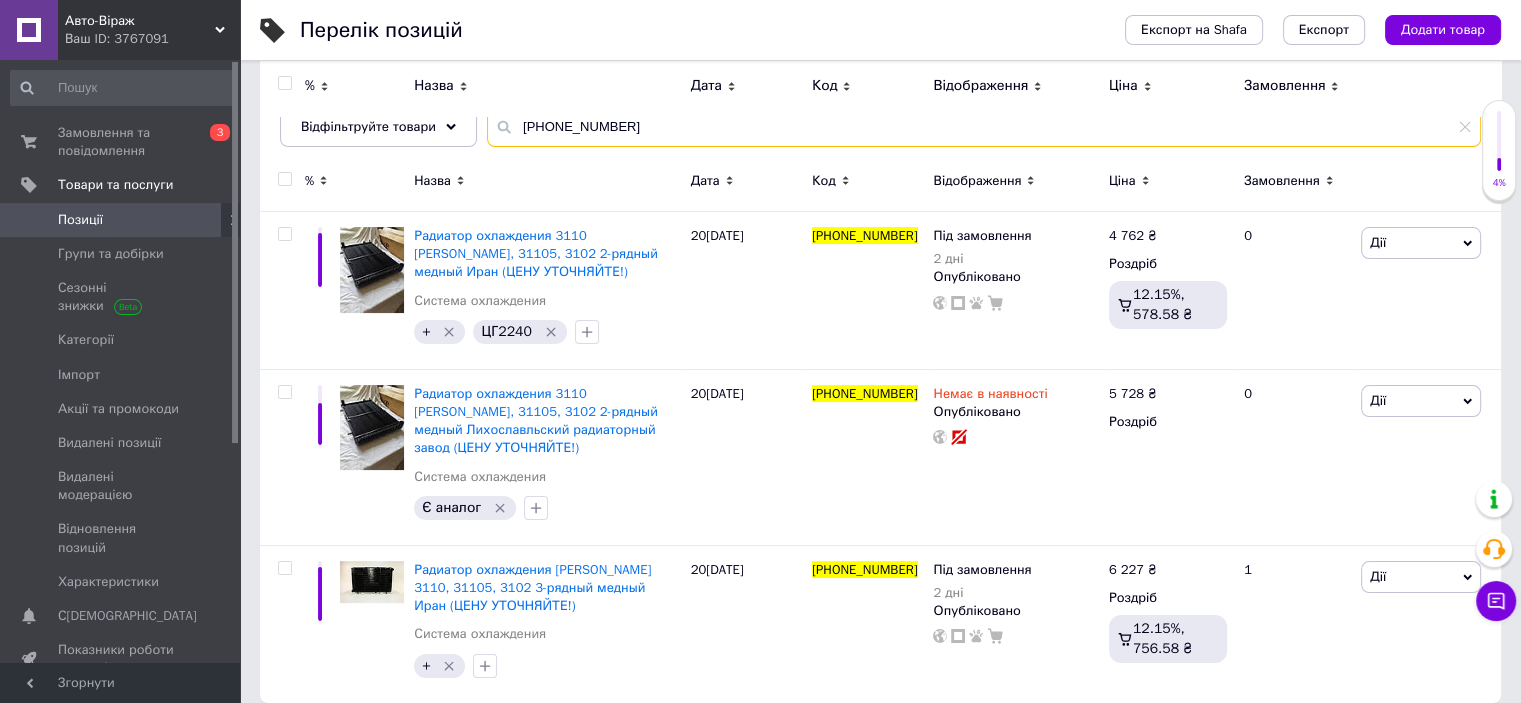 drag, startPoint x: 94, startPoint y: 222, endPoint x: 482, endPoint y: 129, distance: 398.98996 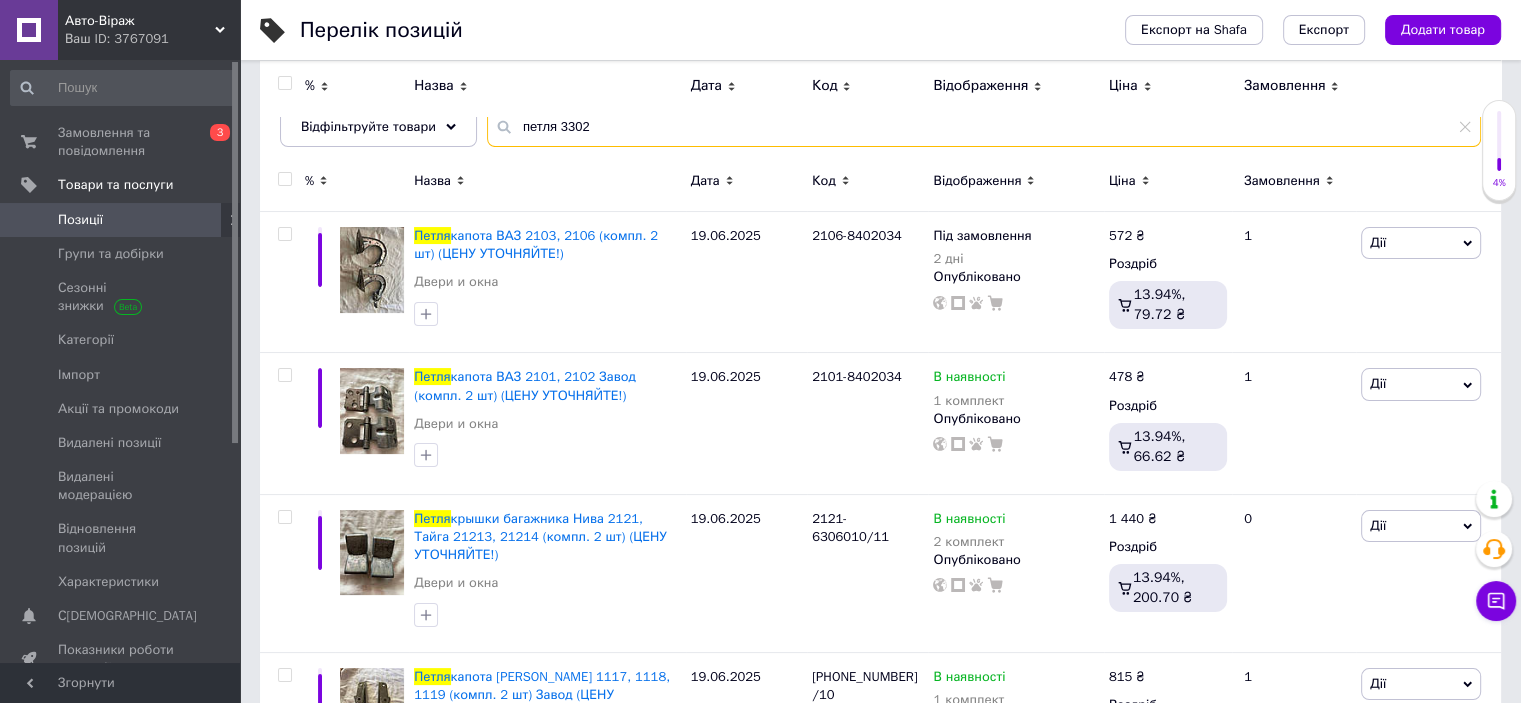 type on "петля 3302" 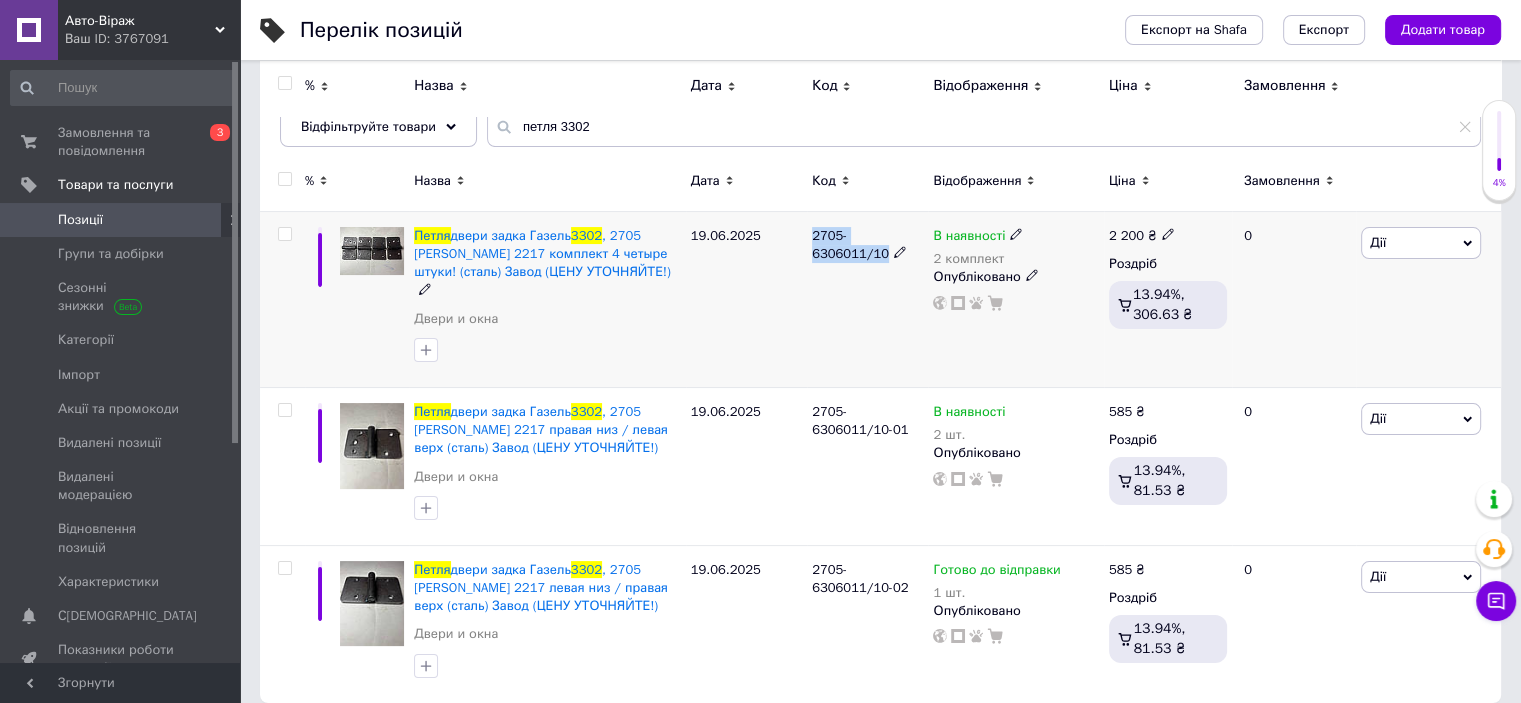 drag, startPoint x: 813, startPoint y: 235, endPoint x: 913, endPoint y: 240, distance: 100.12492 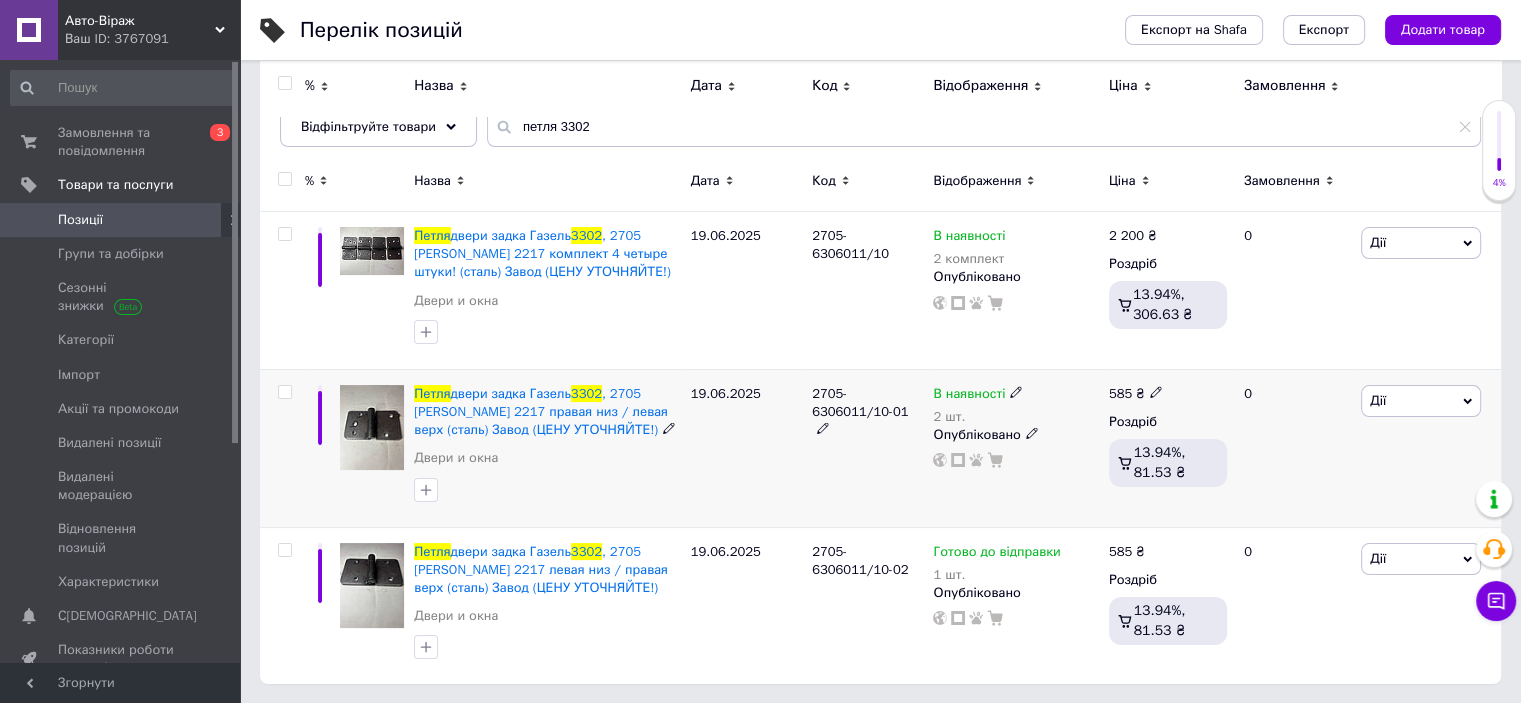 click on "585   ₴" at bounding box center [1136, 394] 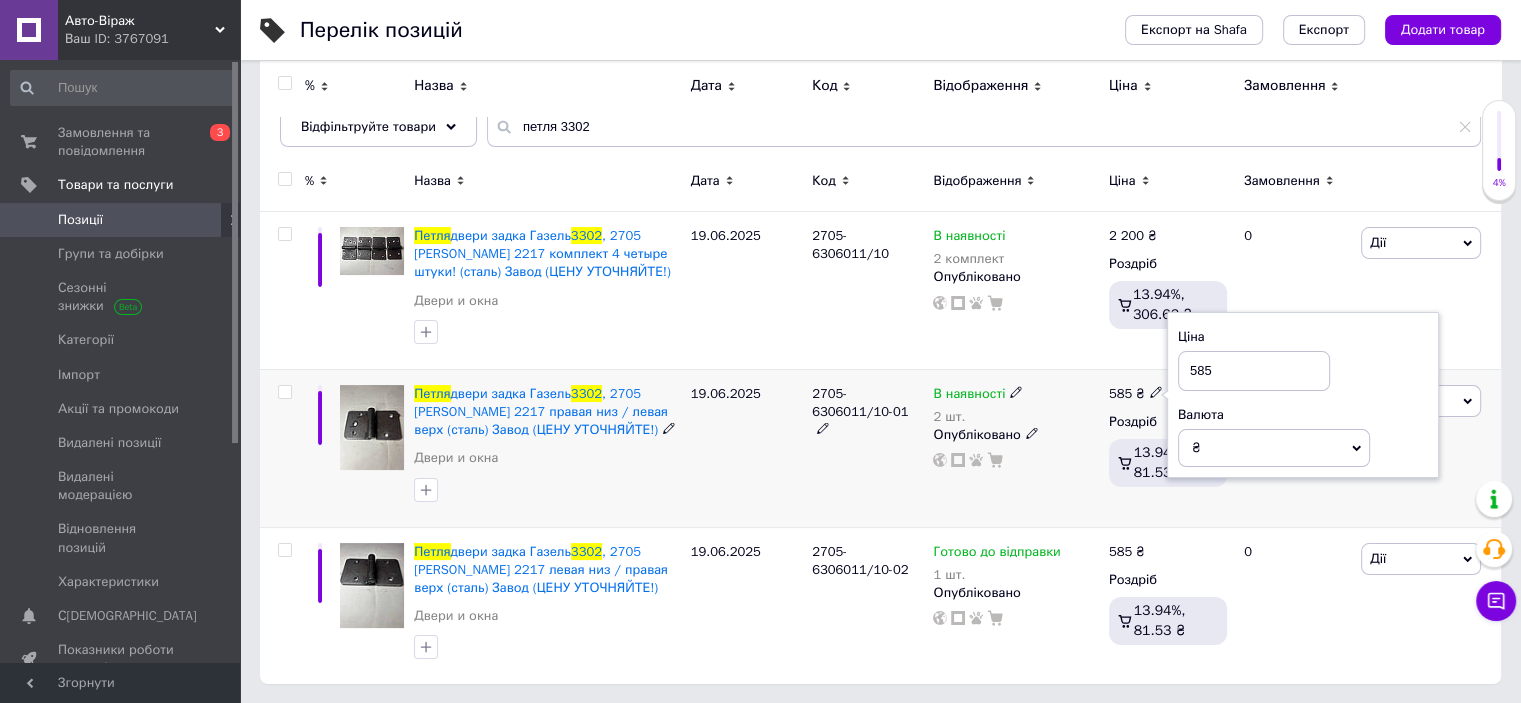drag, startPoint x: 1213, startPoint y: 364, endPoint x: 1159, endPoint y: 380, distance: 56.32051 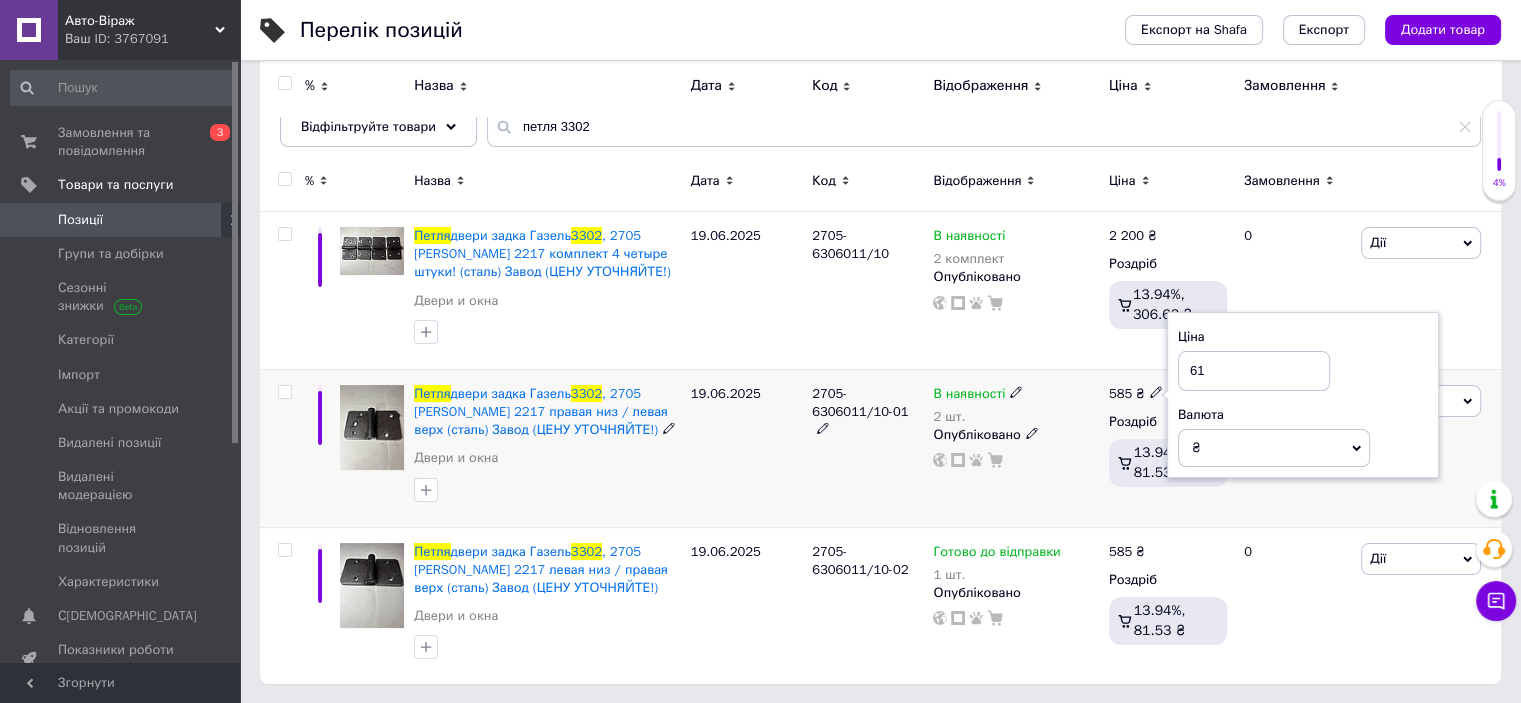 type on "612" 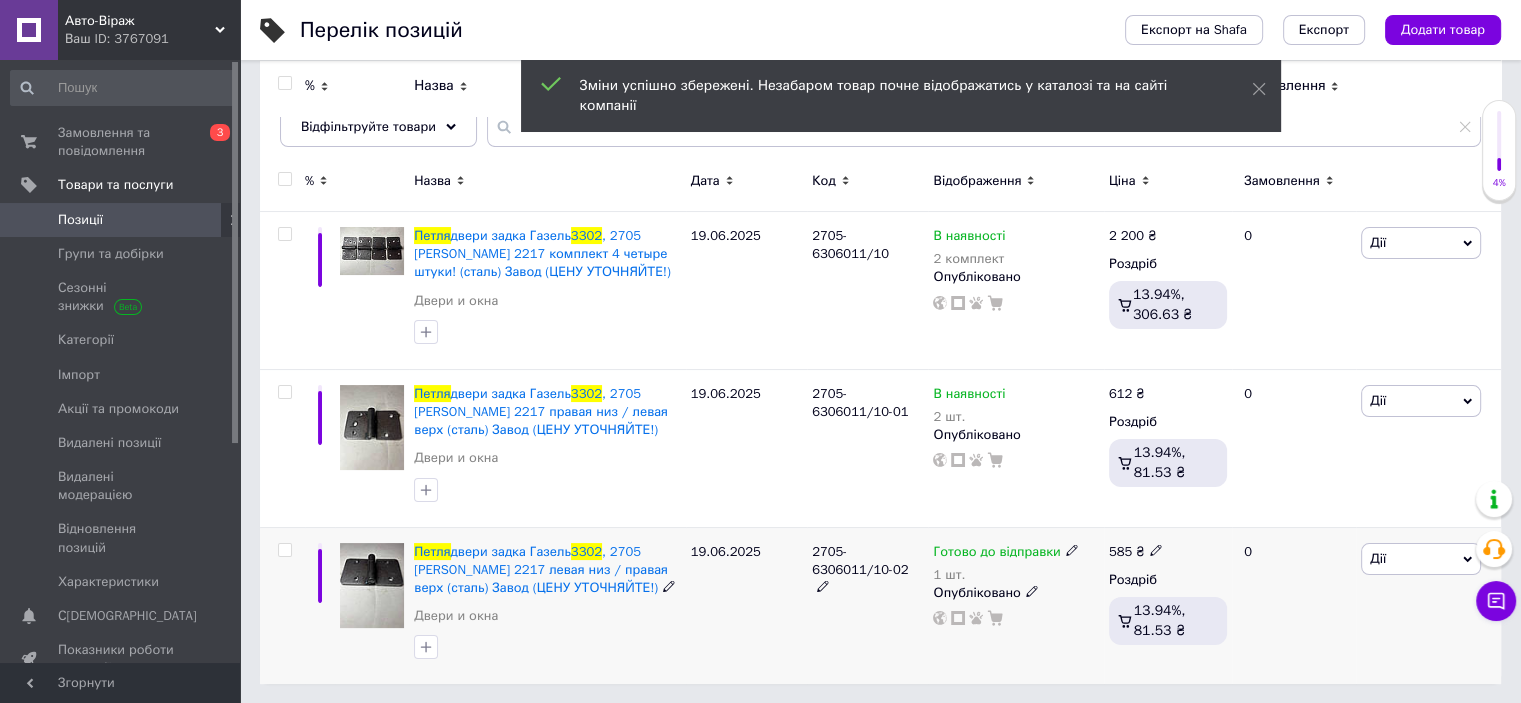 click 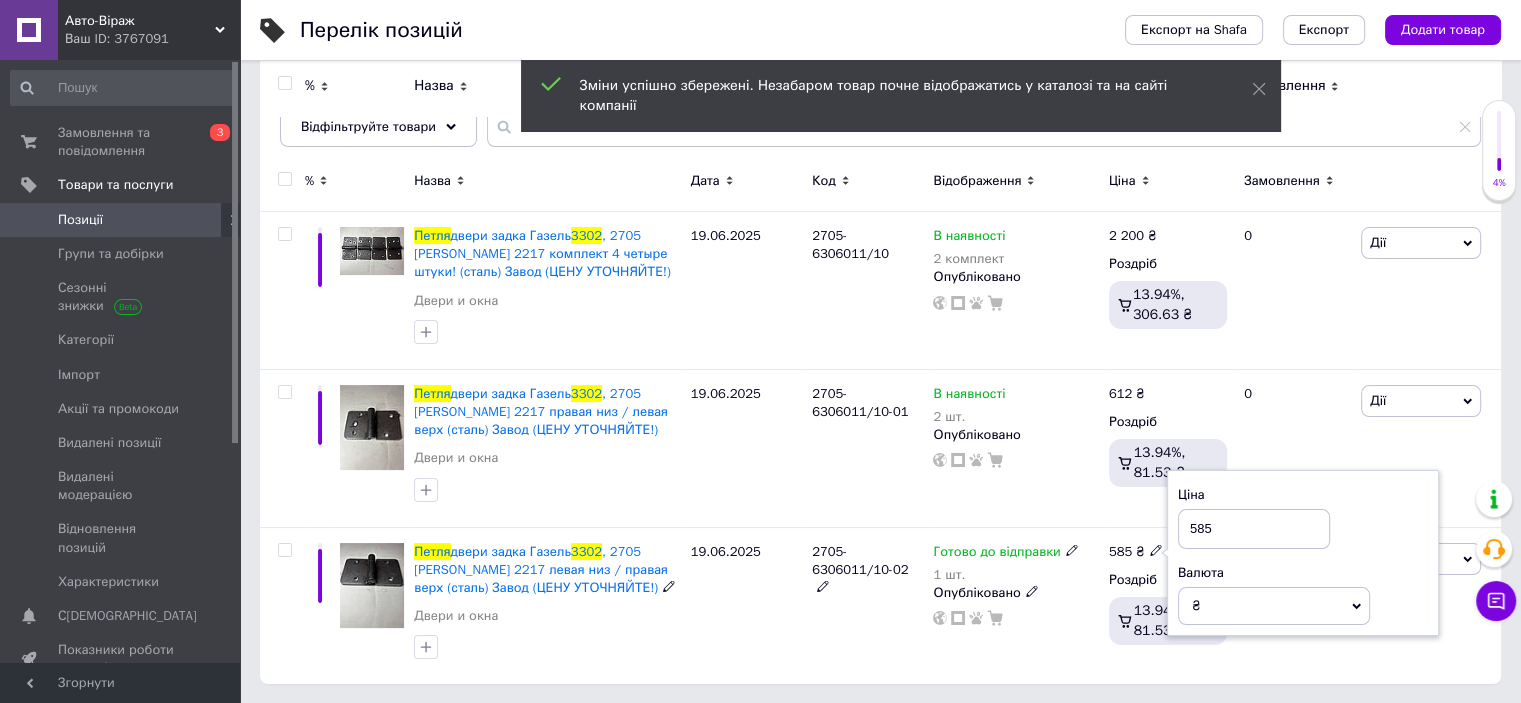 drag, startPoint x: 1212, startPoint y: 535, endPoint x: 1151, endPoint y: 545, distance: 61.81424 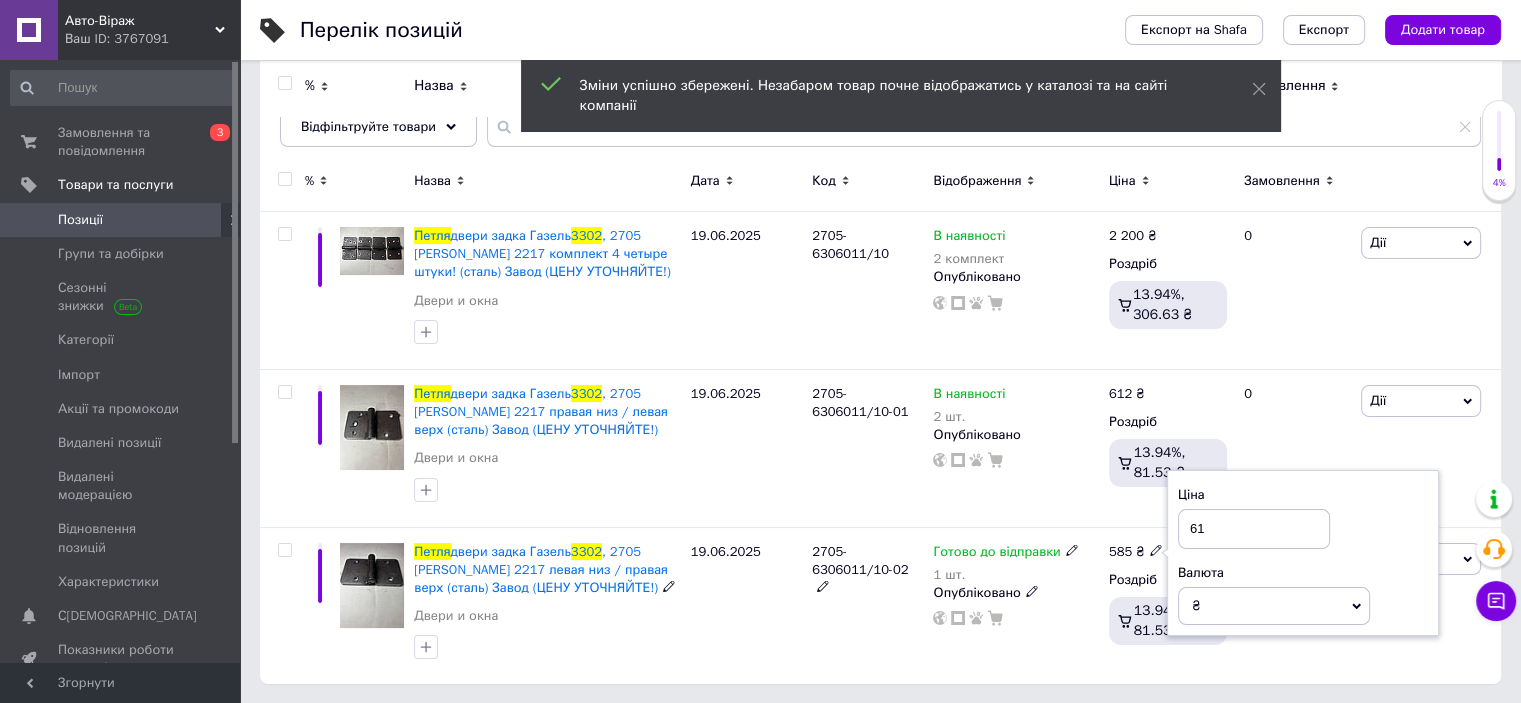 type on "612" 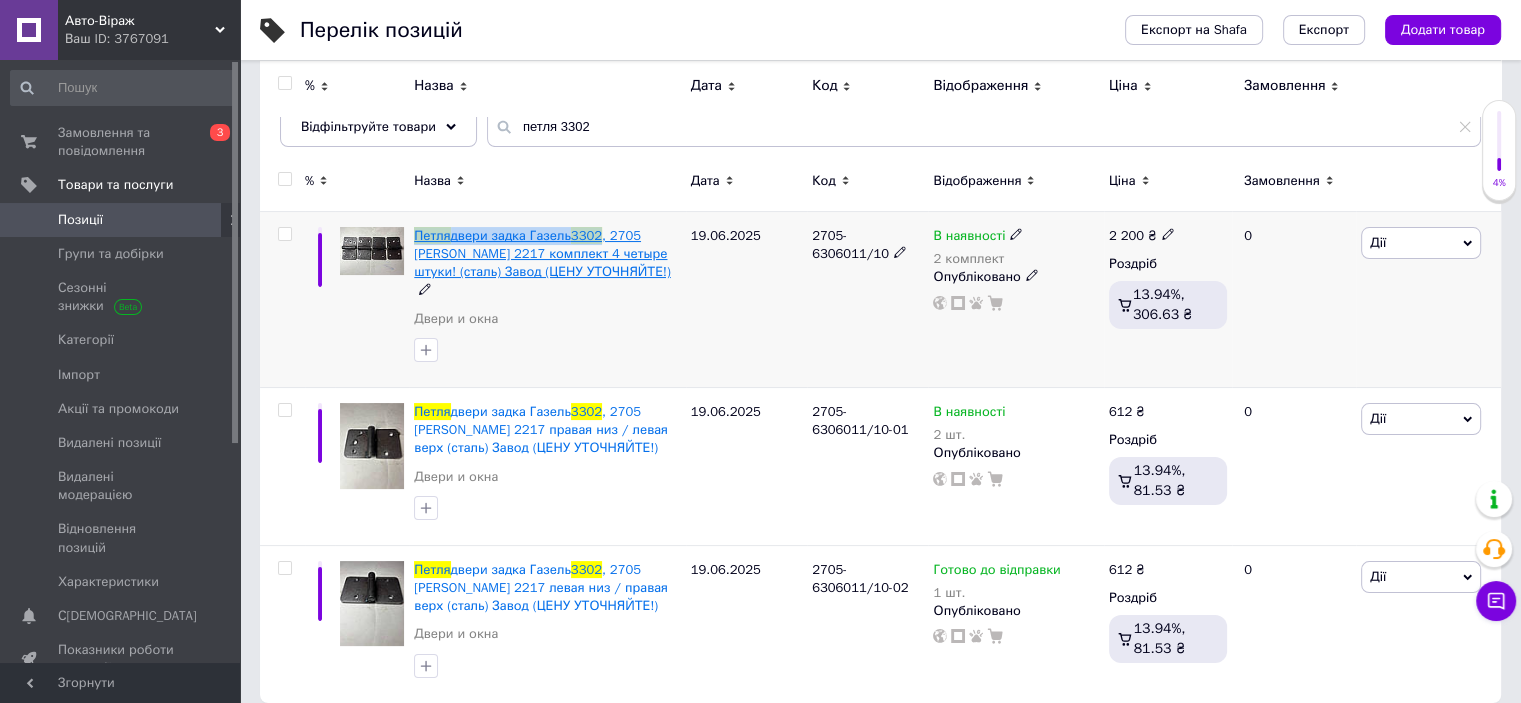 drag, startPoint x: 408, startPoint y: 233, endPoint x: 597, endPoint y: 235, distance: 189.01057 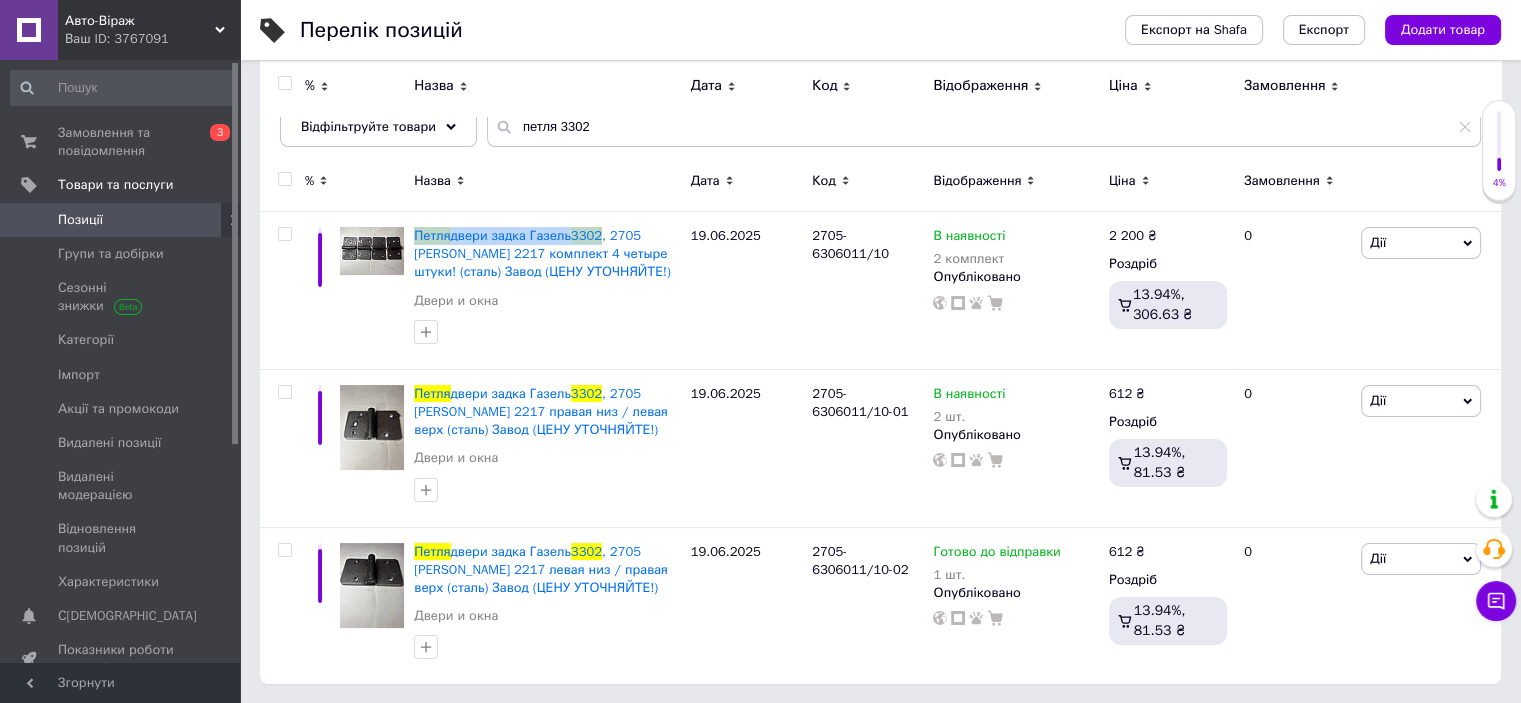 scroll, scrollTop: 345, scrollLeft: 0, axis: vertical 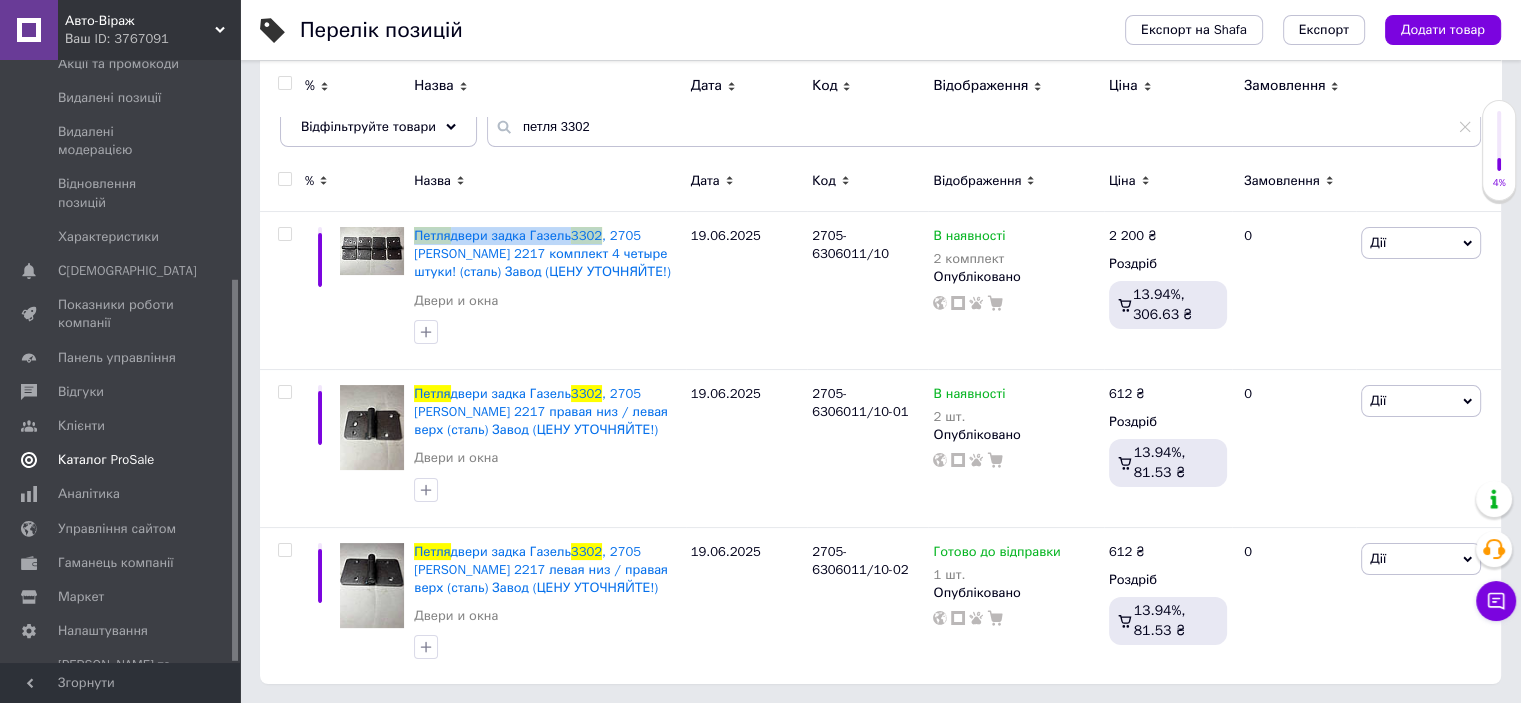 click on "Каталог ProSale" at bounding box center (106, 460) 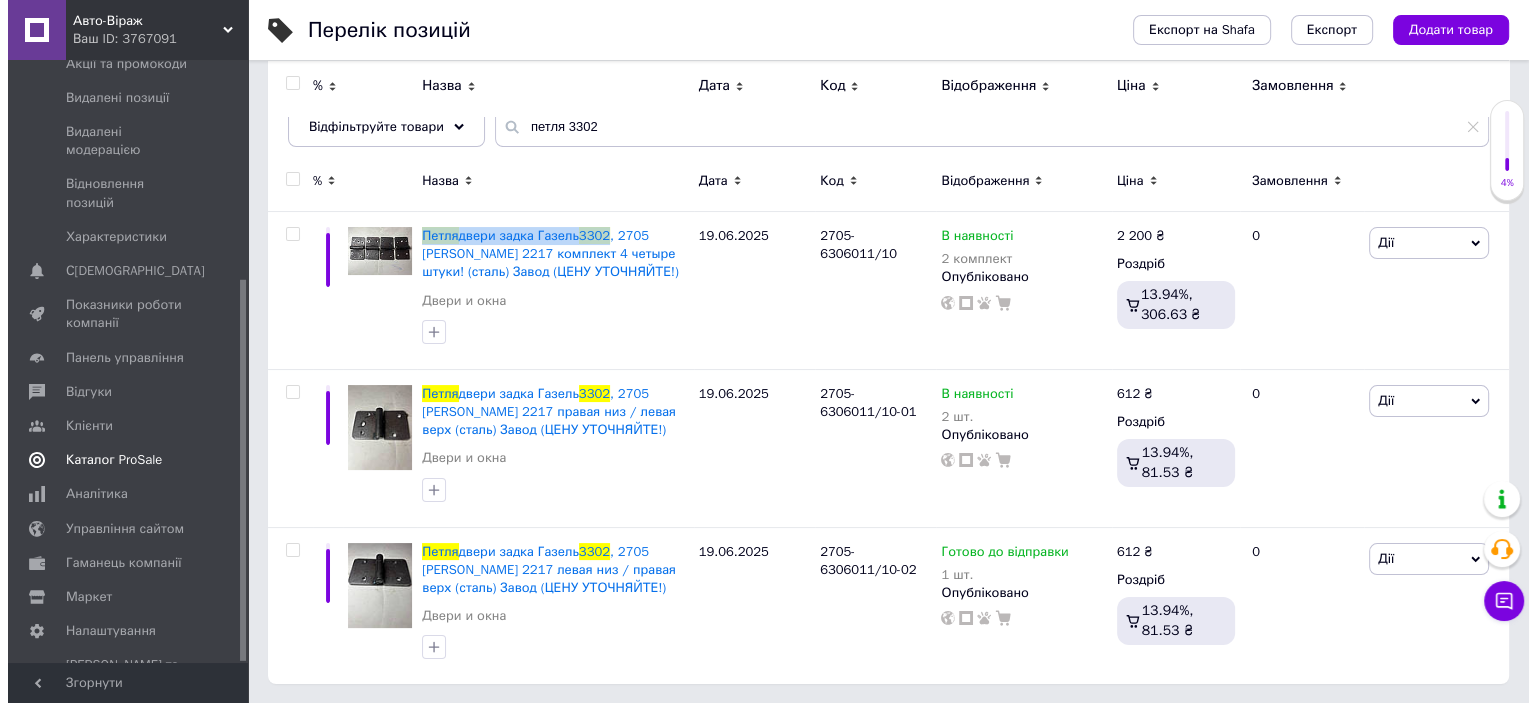 scroll, scrollTop: 0, scrollLeft: 0, axis: both 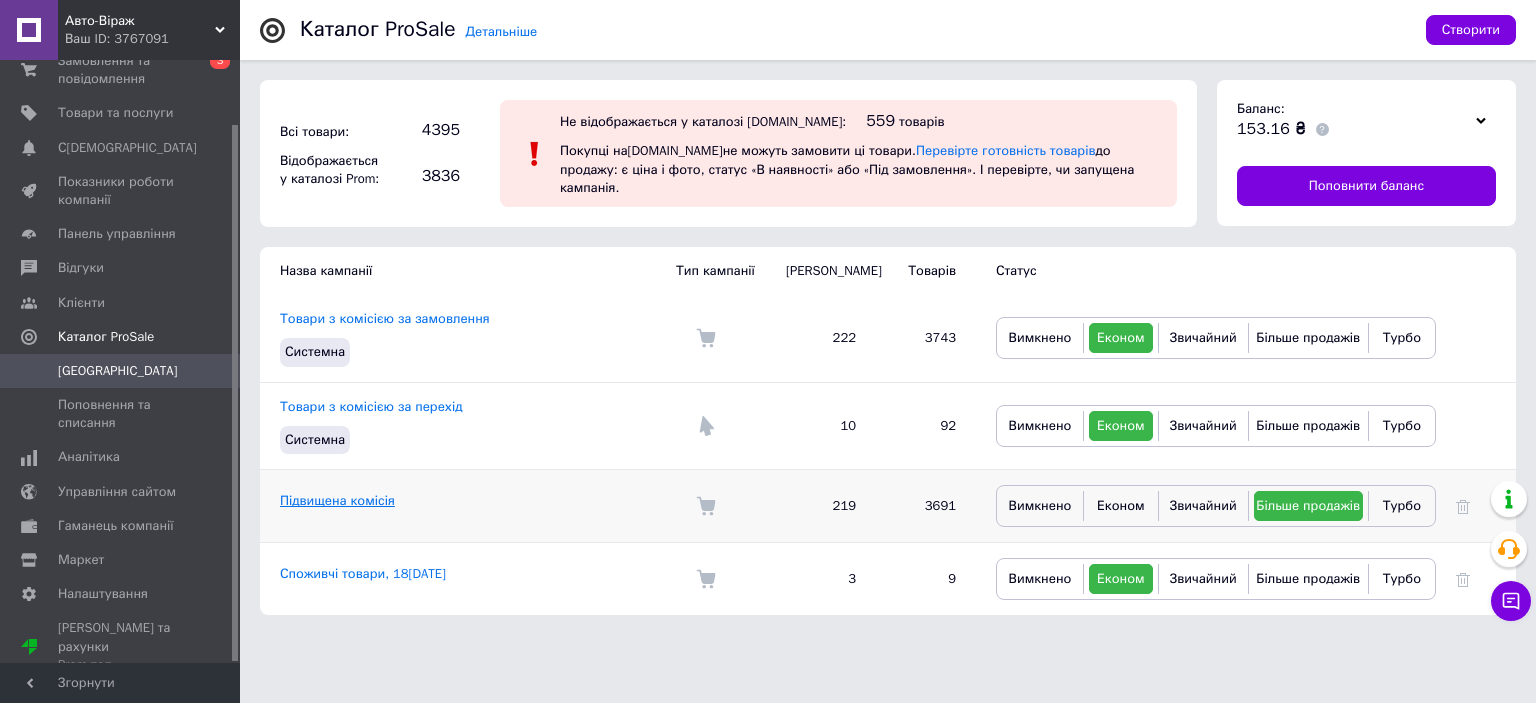 click on "Підвищена комісія" at bounding box center (337, 500) 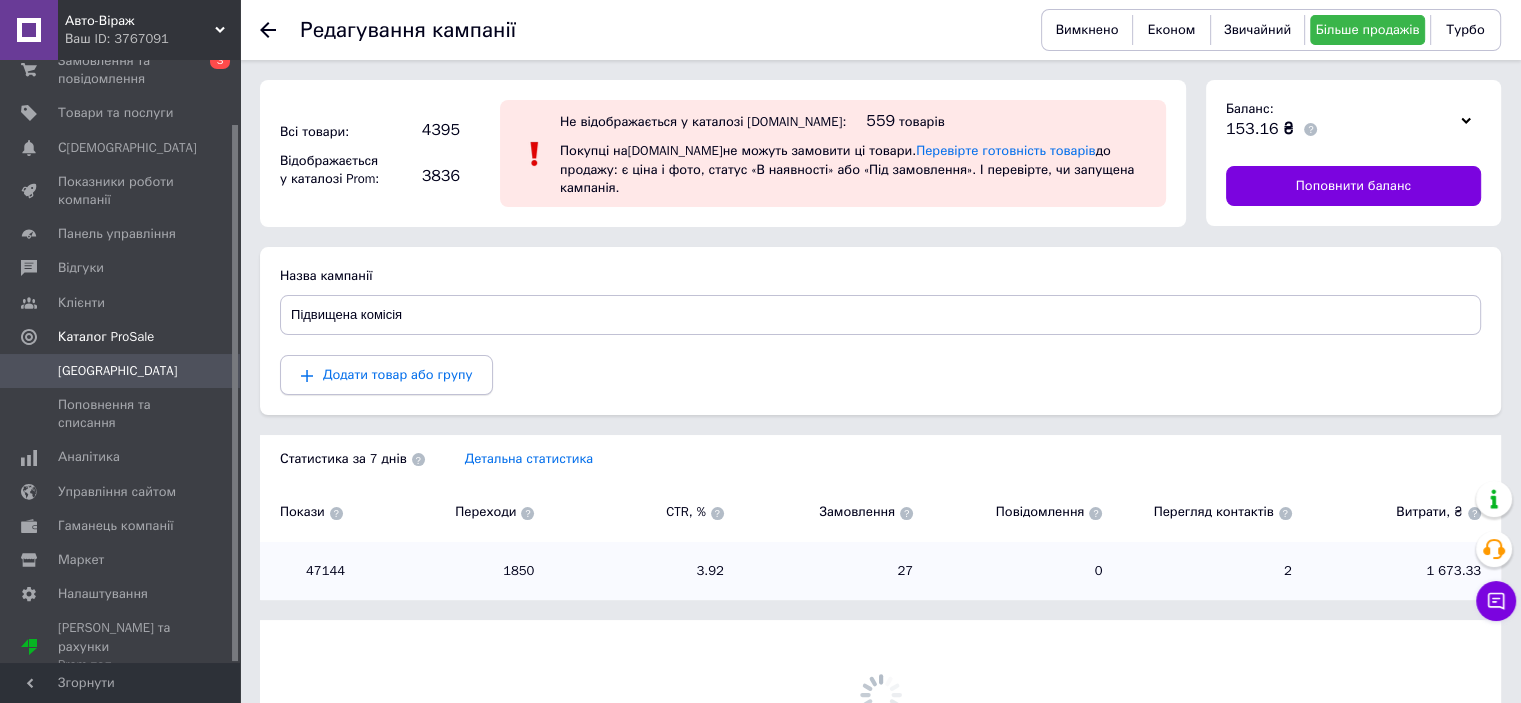 click on "Додати товар або групу" at bounding box center [397, 374] 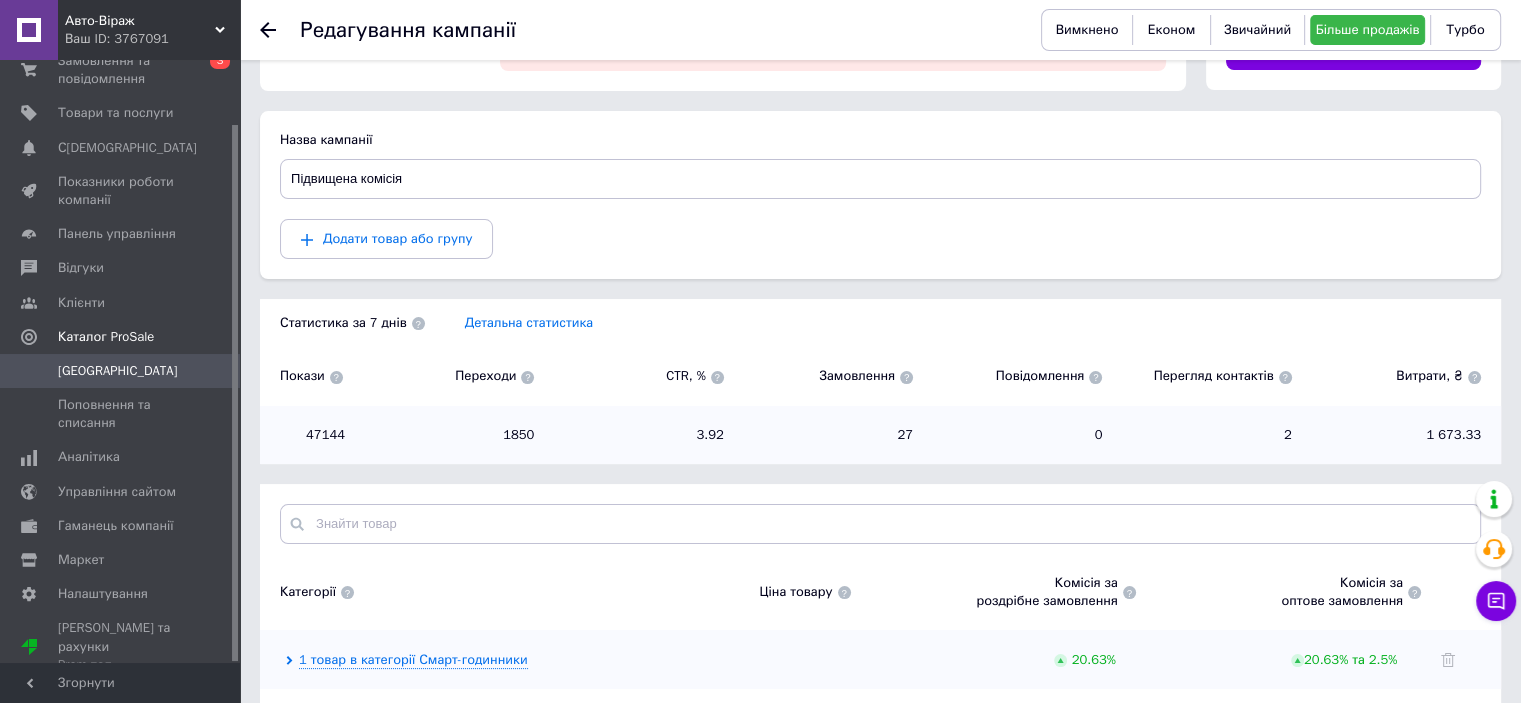 scroll, scrollTop: 400, scrollLeft: 0, axis: vertical 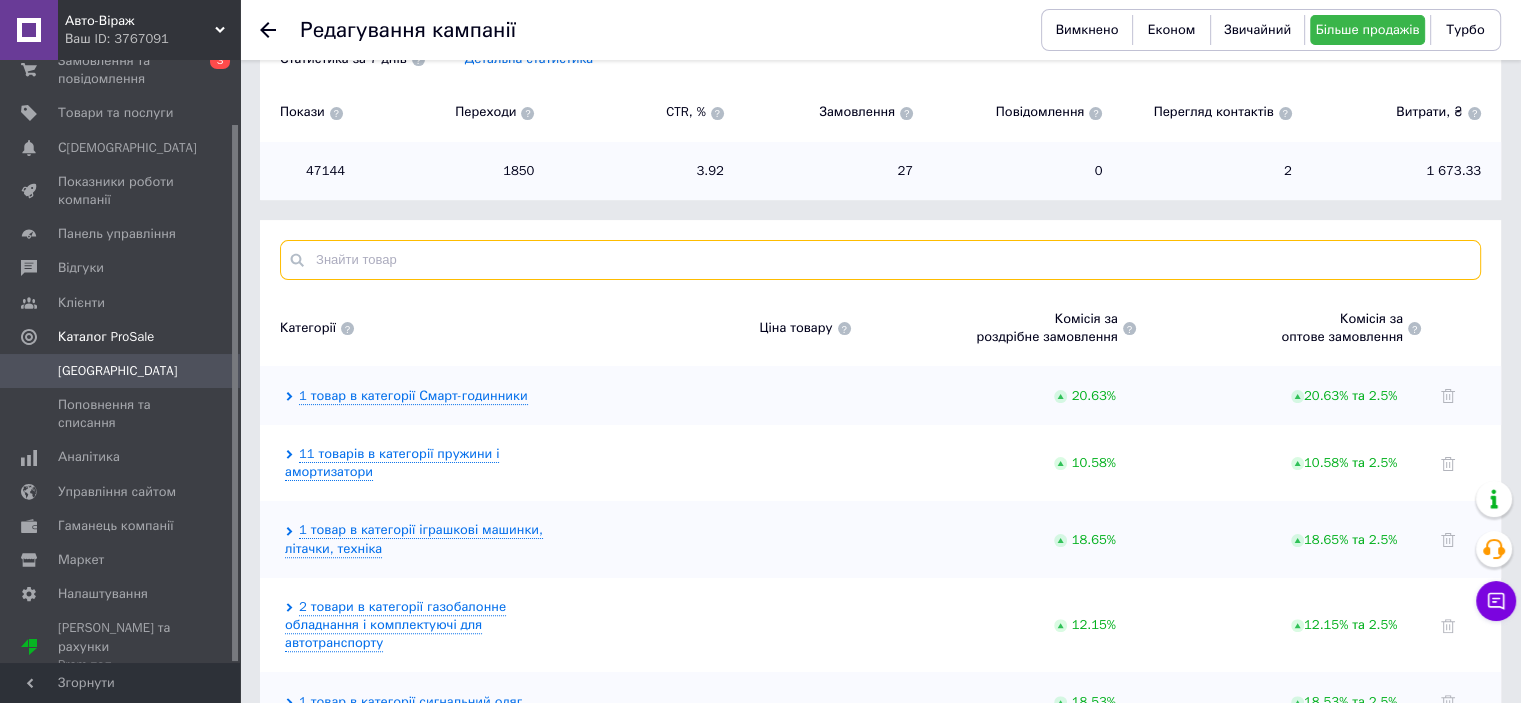click at bounding box center [880, 260] 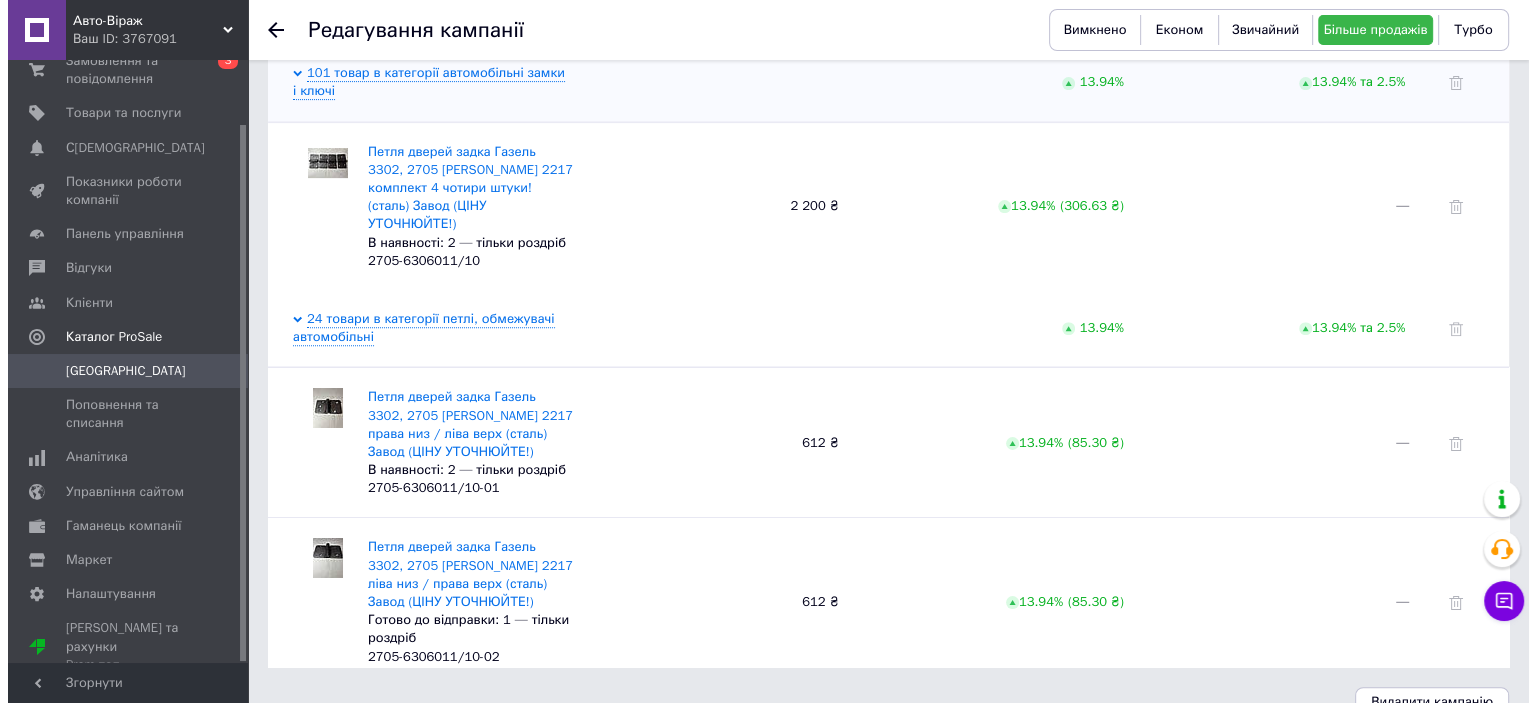 scroll, scrollTop: 735, scrollLeft: 0, axis: vertical 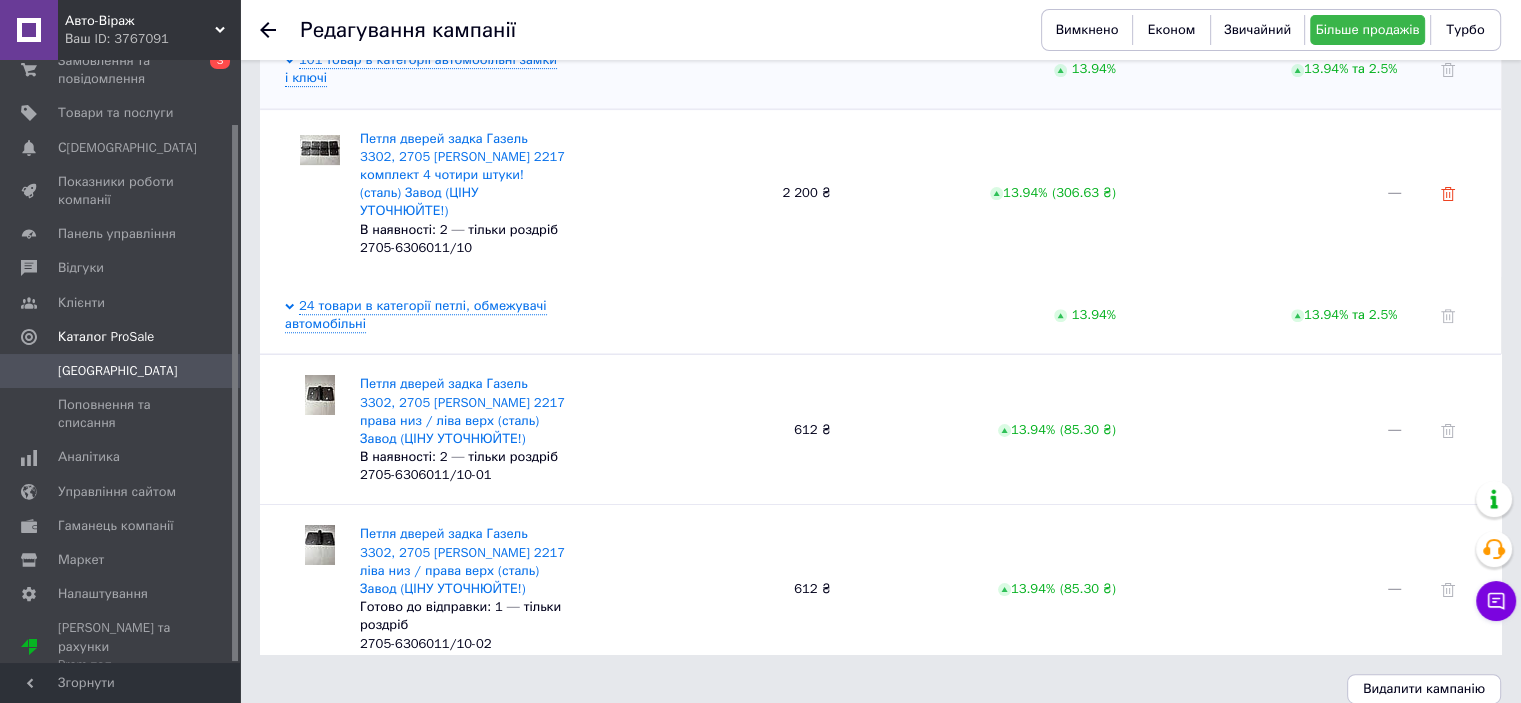 type on "Петля двери задка Газель 3302" 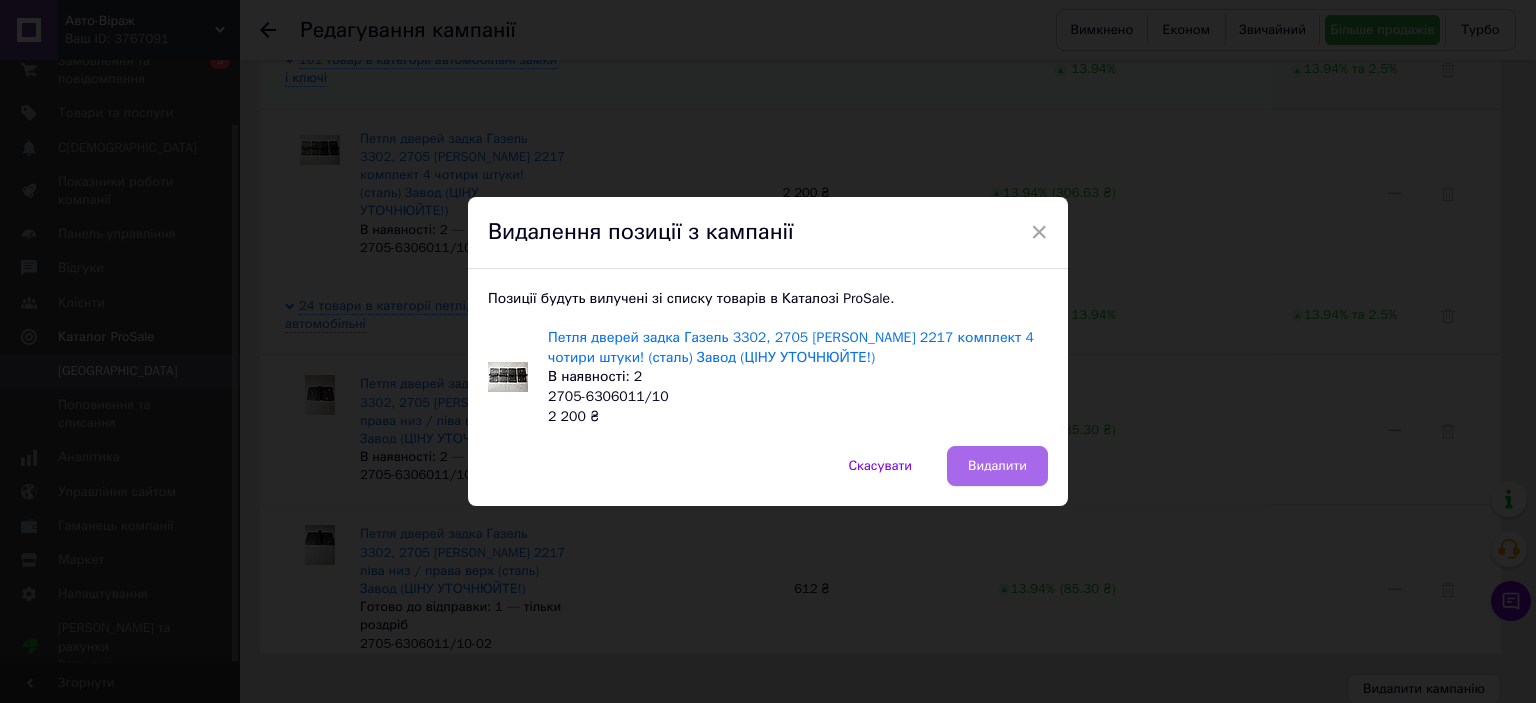 click on "Видалити" at bounding box center [997, 466] 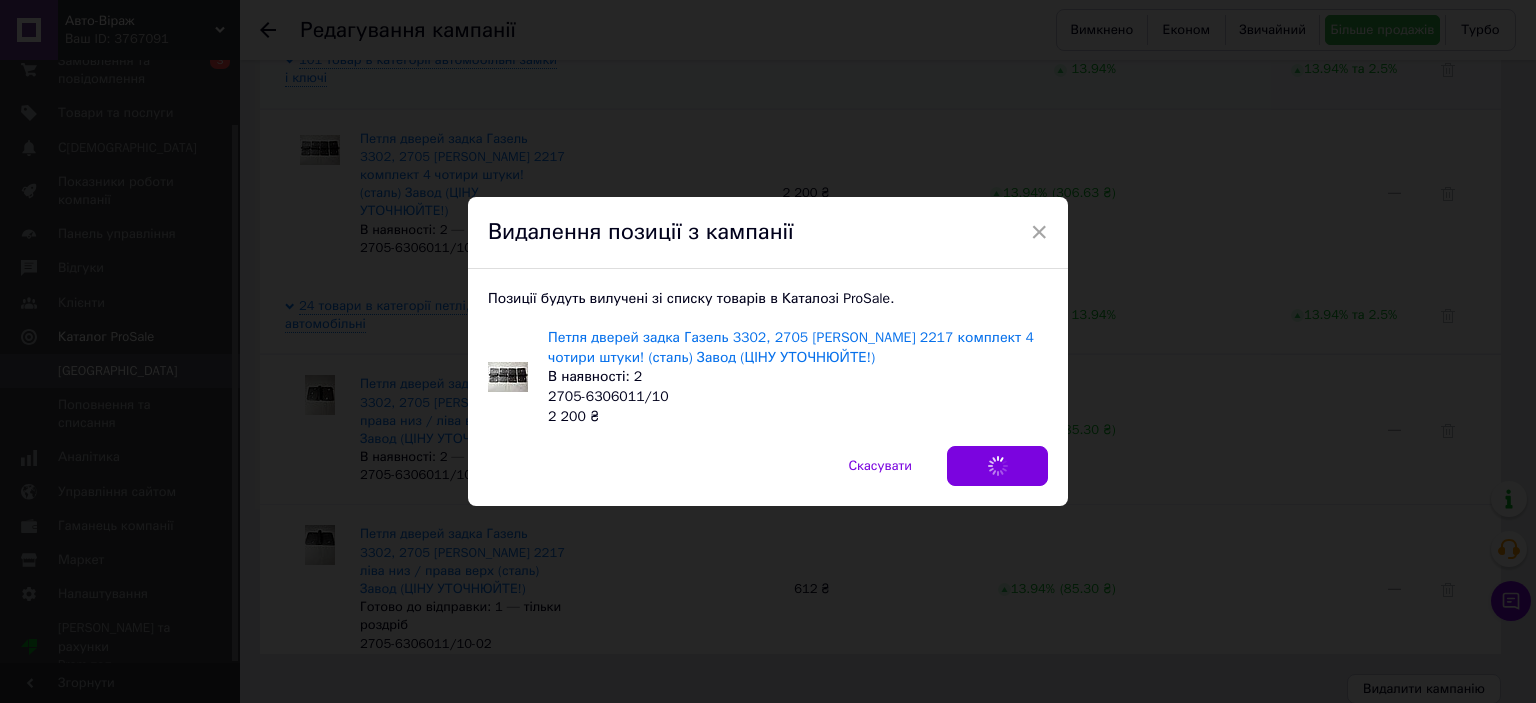 scroll, scrollTop: 508, scrollLeft: 0, axis: vertical 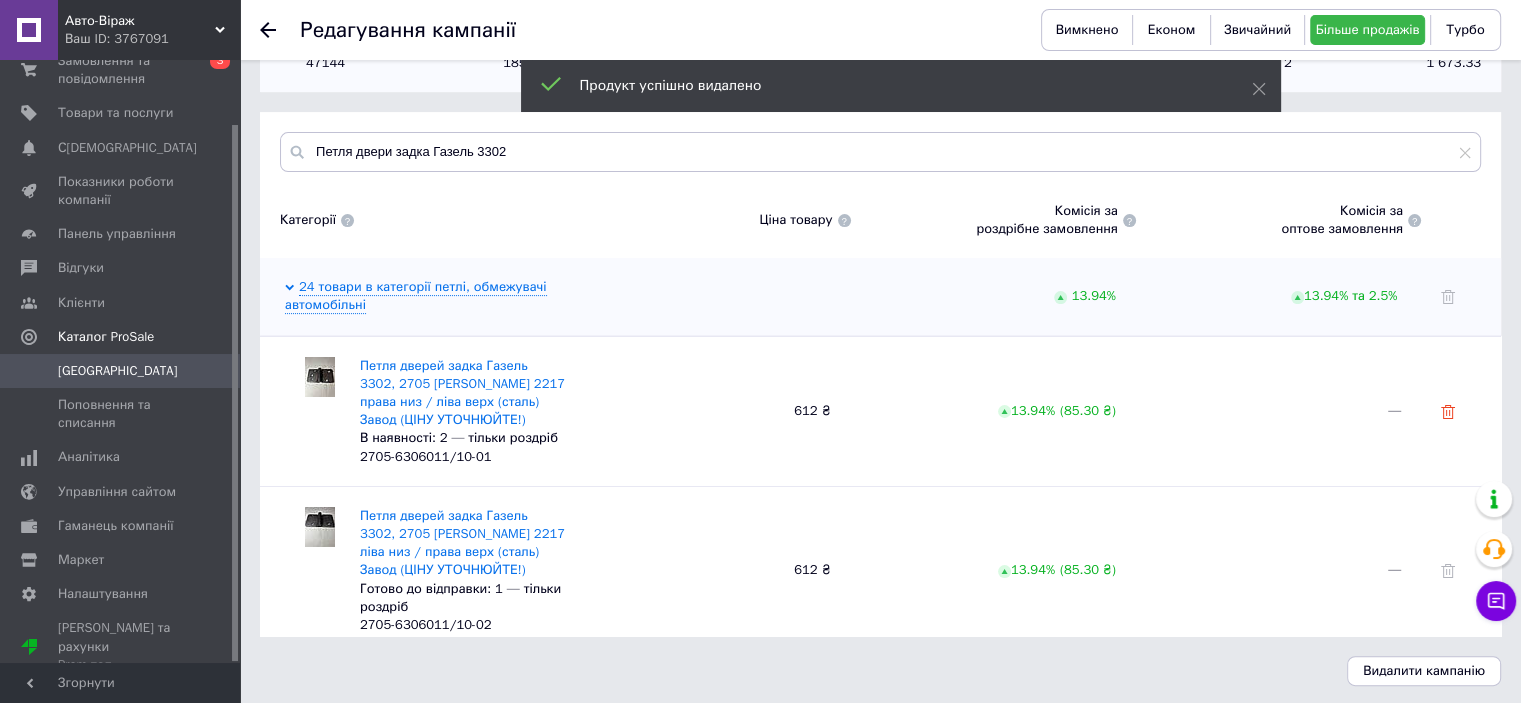 click 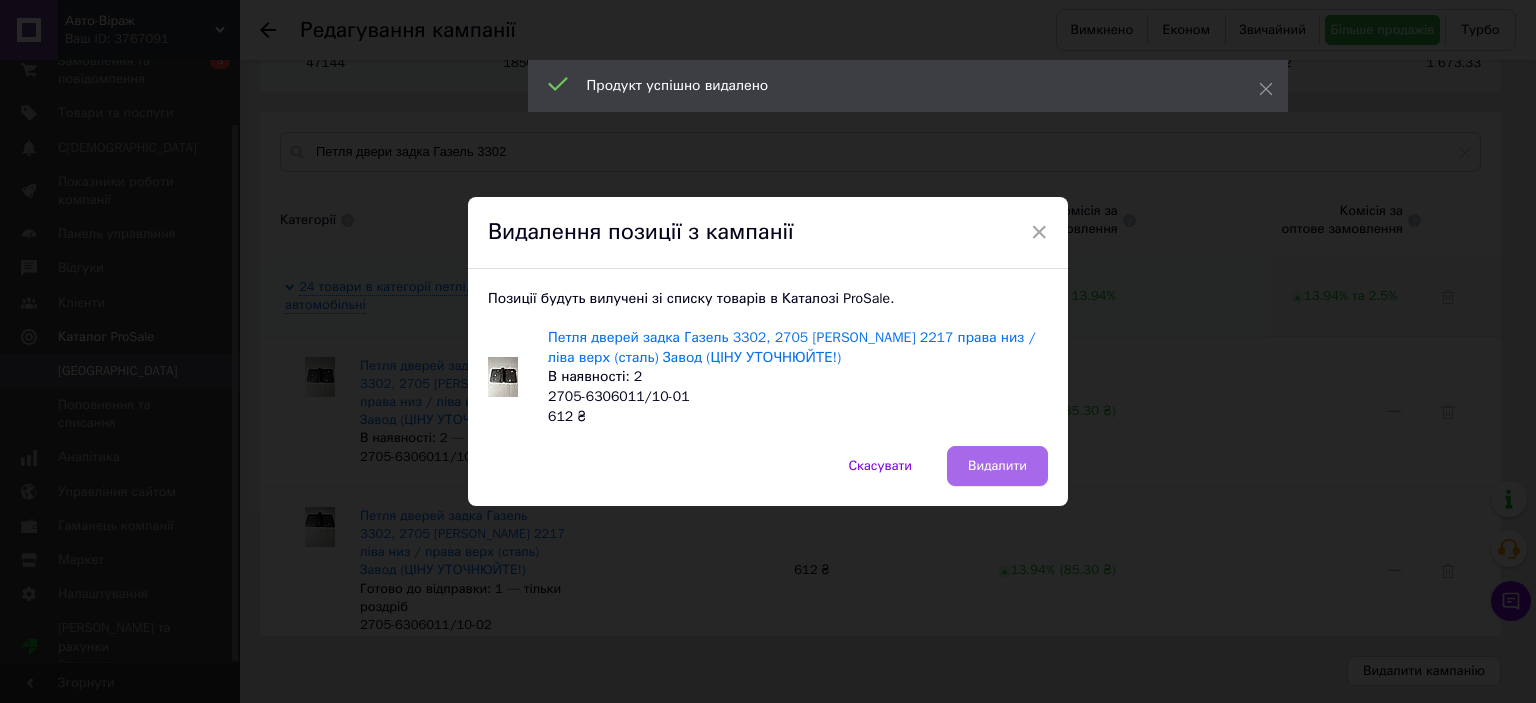 click on "Видалити" at bounding box center (997, 466) 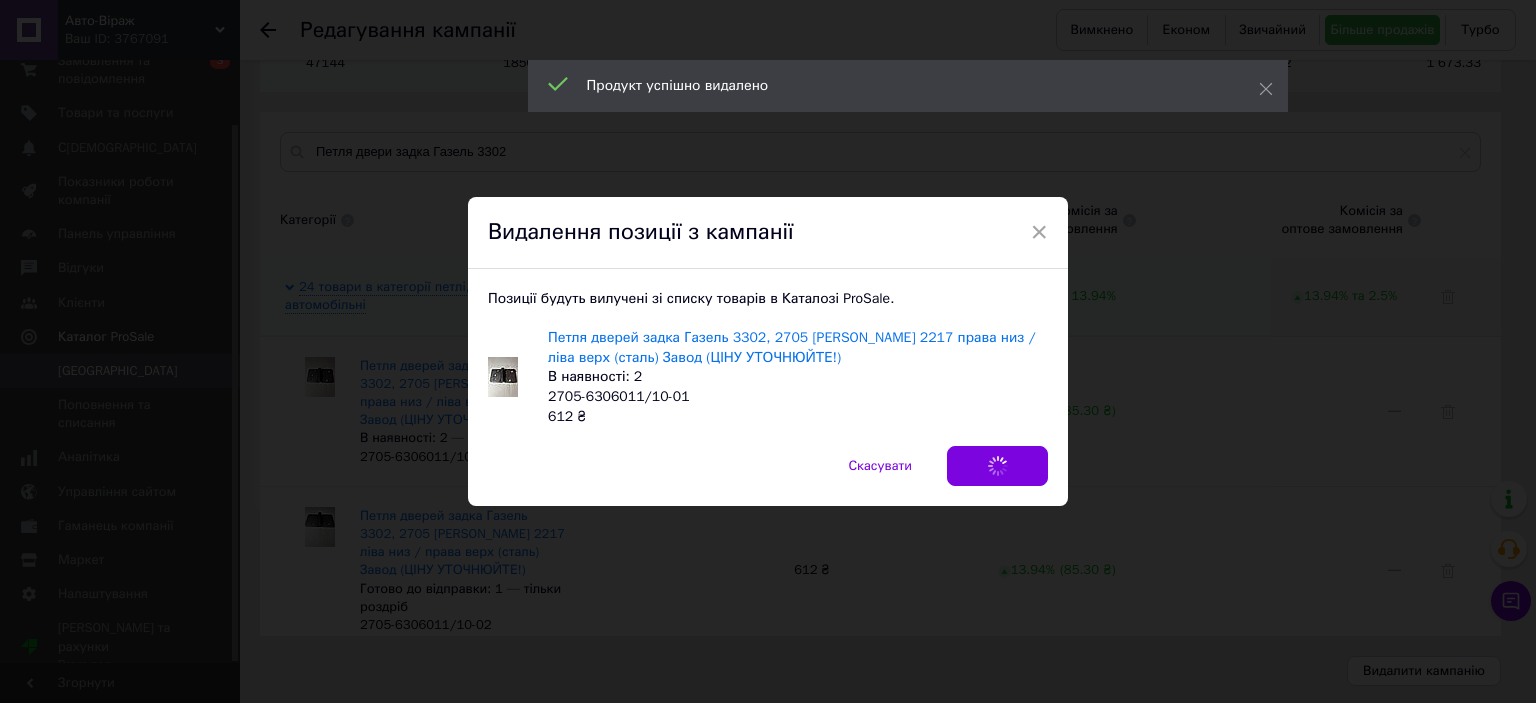 scroll, scrollTop: 376, scrollLeft: 0, axis: vertical 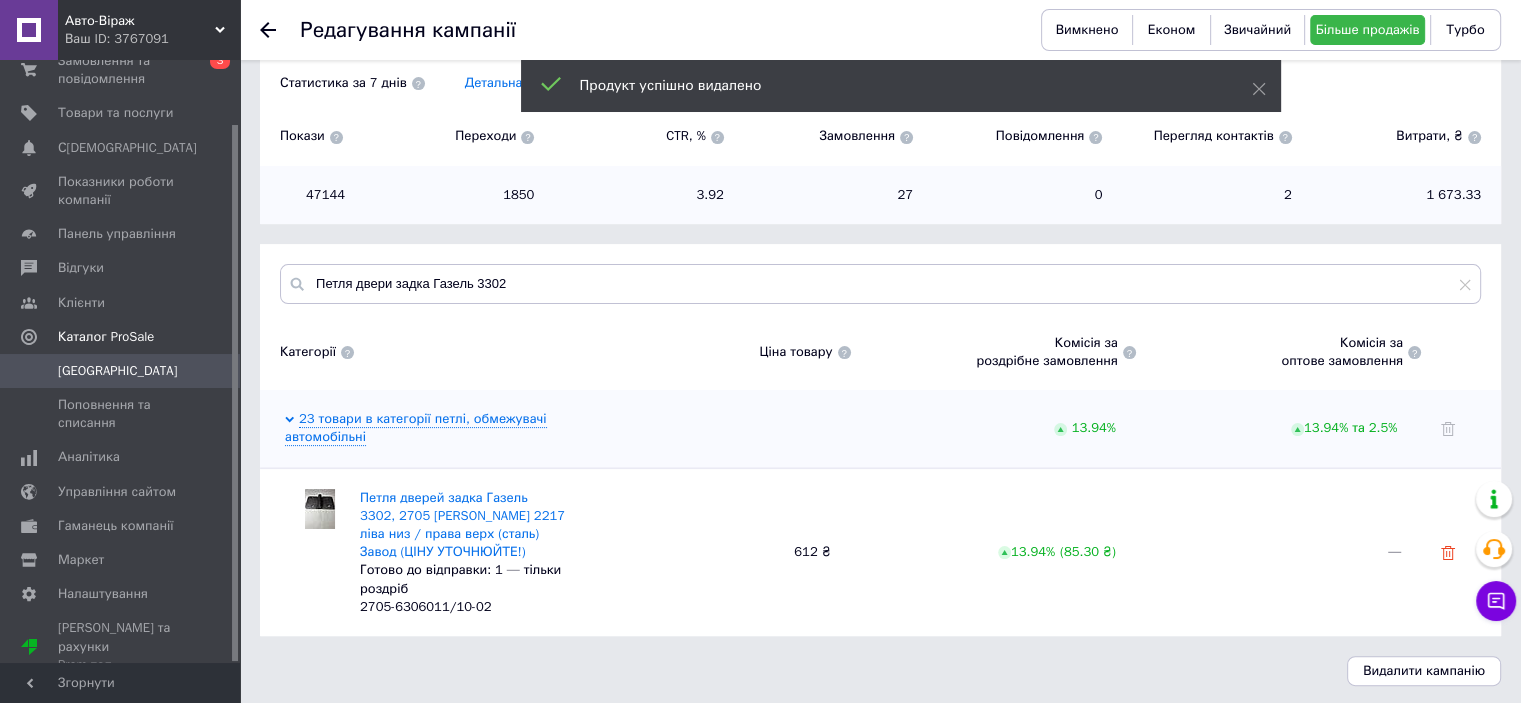 click 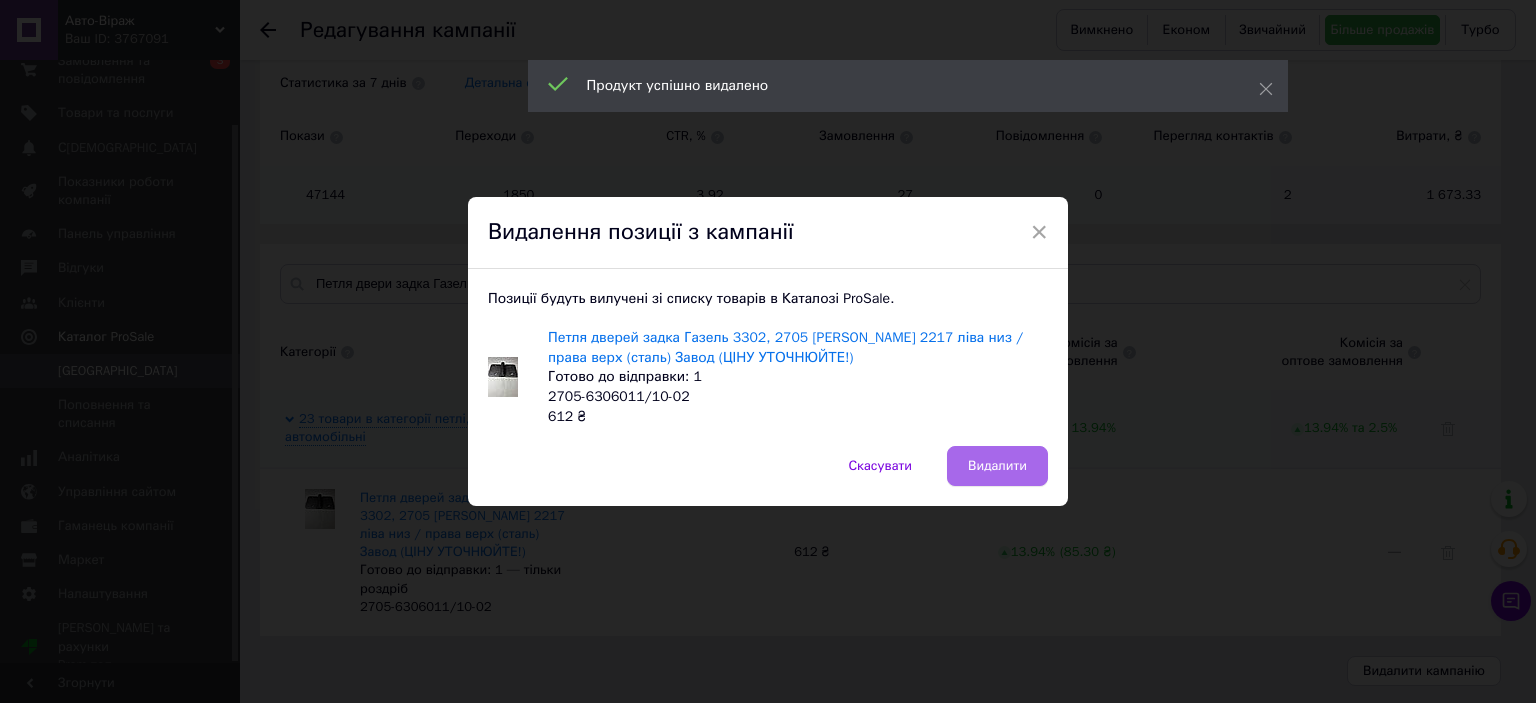 click on "Видалити" at bounding box center [997, 466] 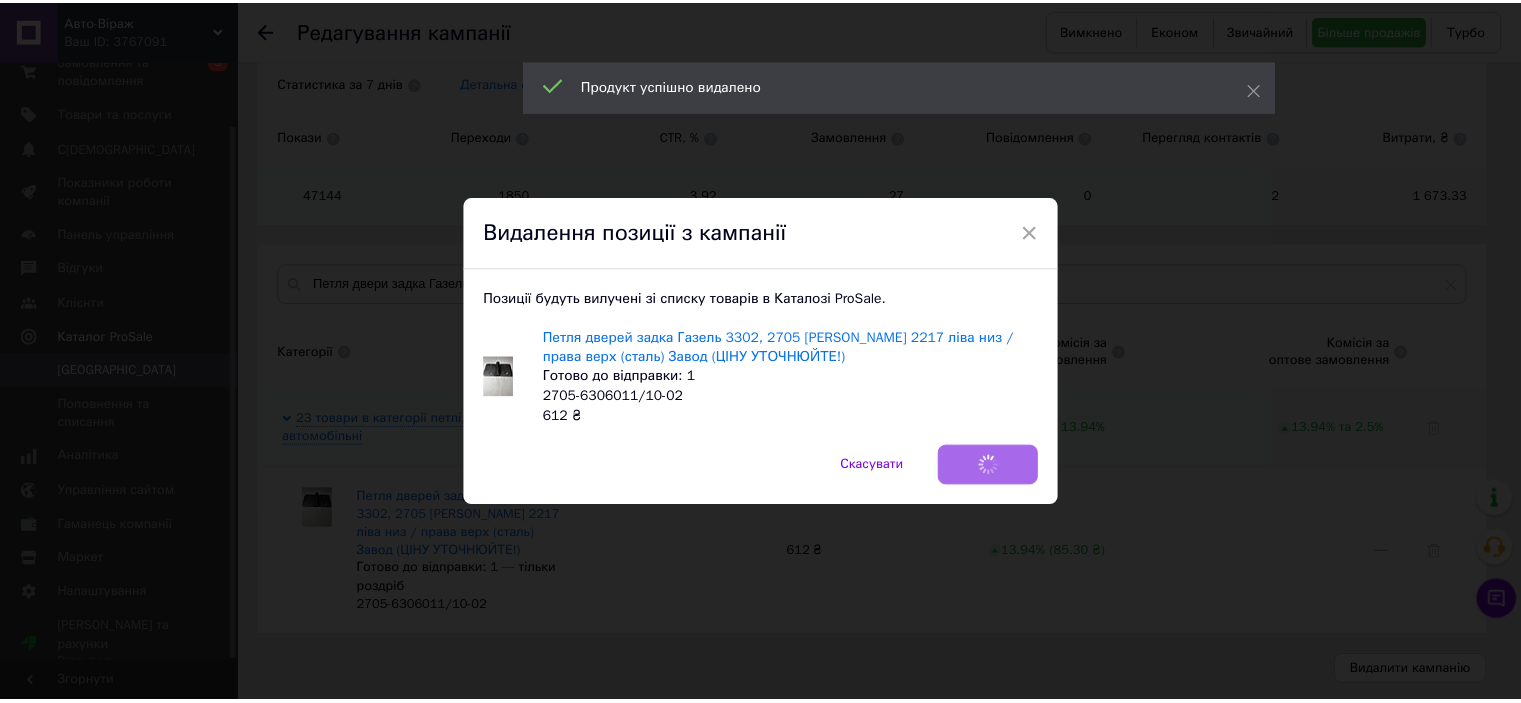 scroll, scrollTop: 189, scrollLeft: 0, axis: vertical 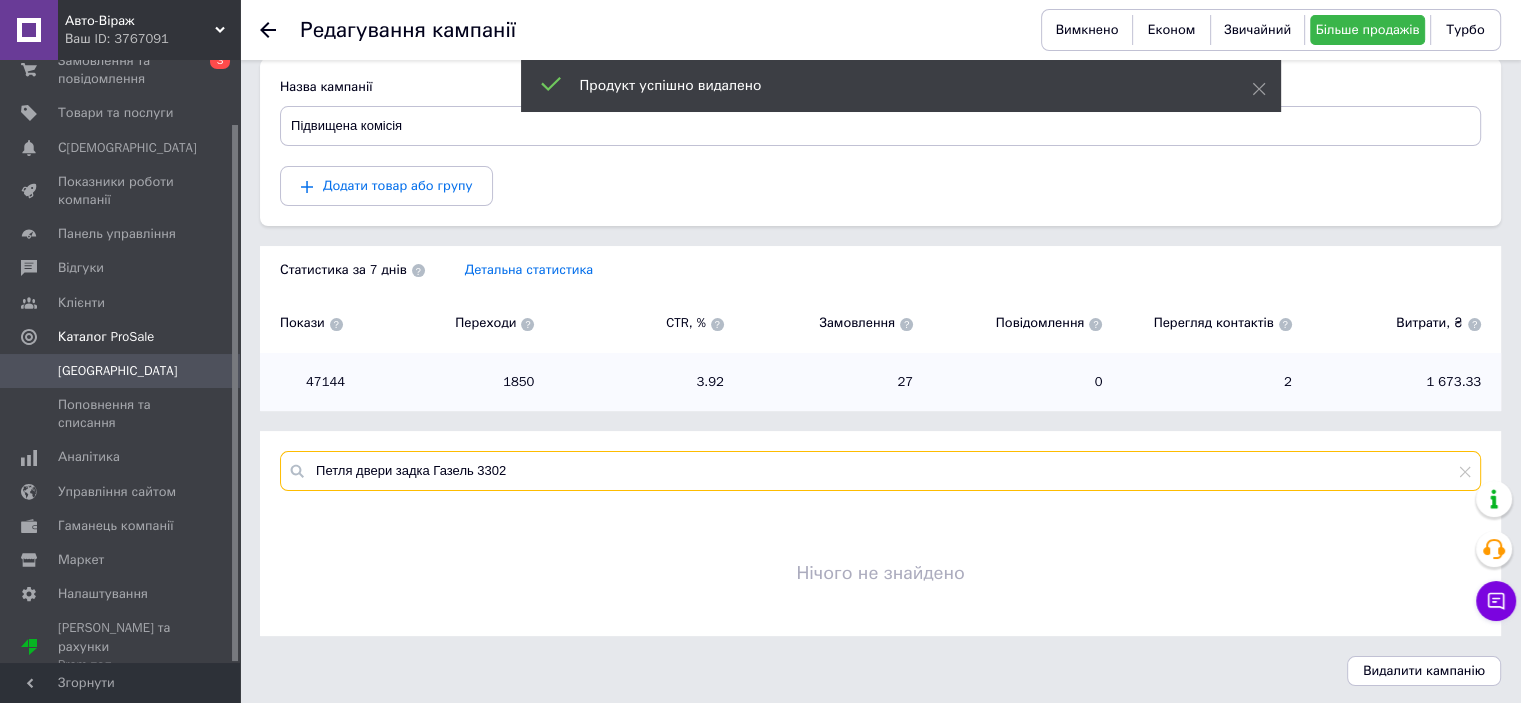 drag, startPoint x: 572, startPoint y: 457, endPoint x: 257, endPoint y: 466, distance: 315.12854 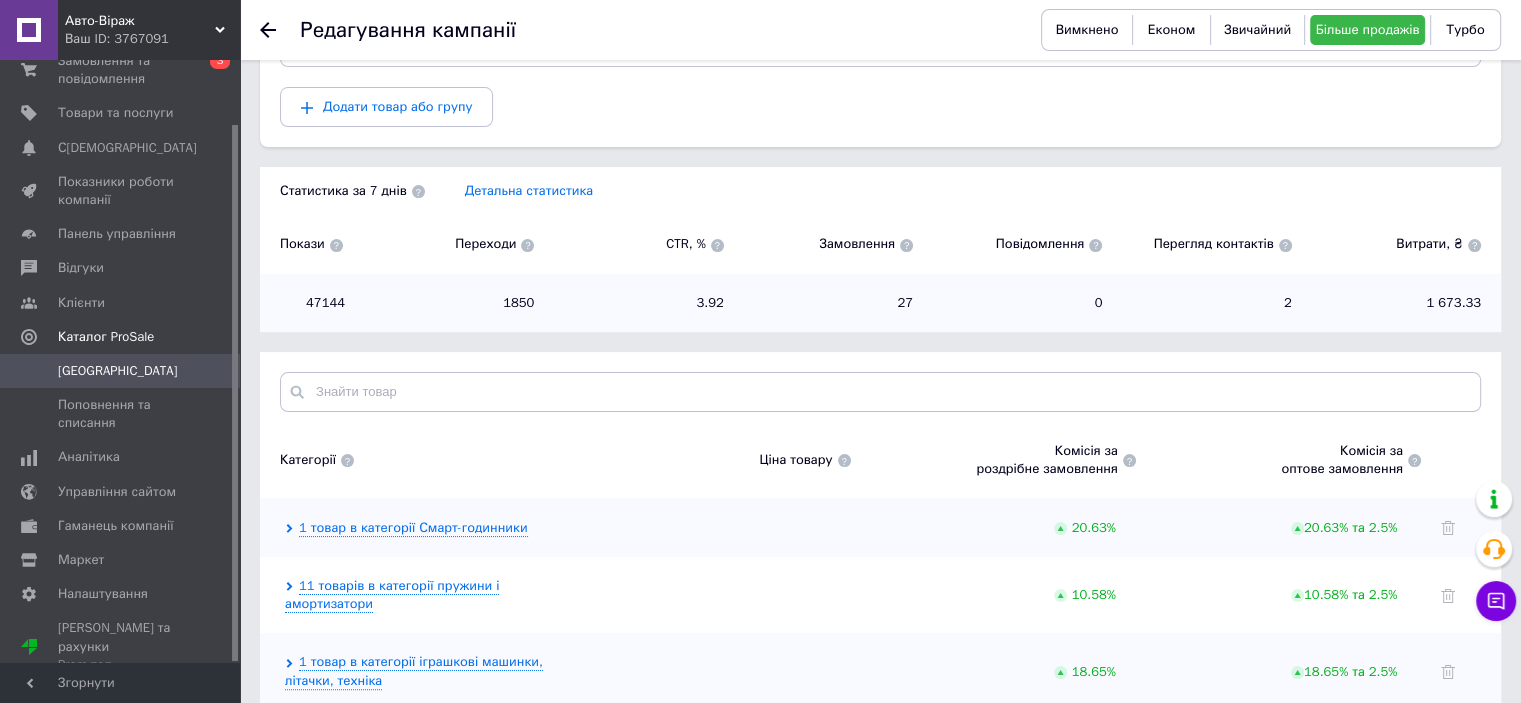 scroll, scrollTop: 0, scrollLeft: 0, axis: both 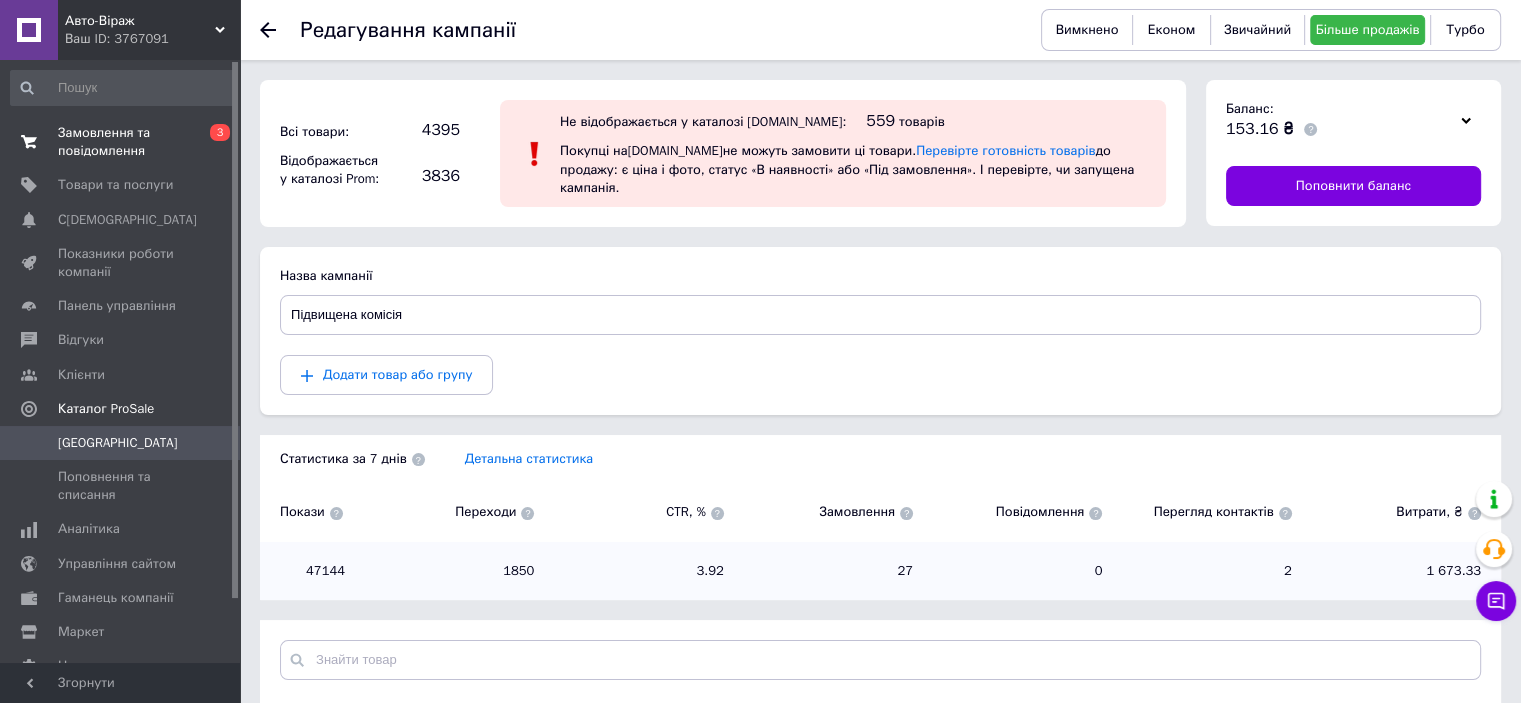 click on "Замовлення та повідомлення" at bounding box center (121, 142) 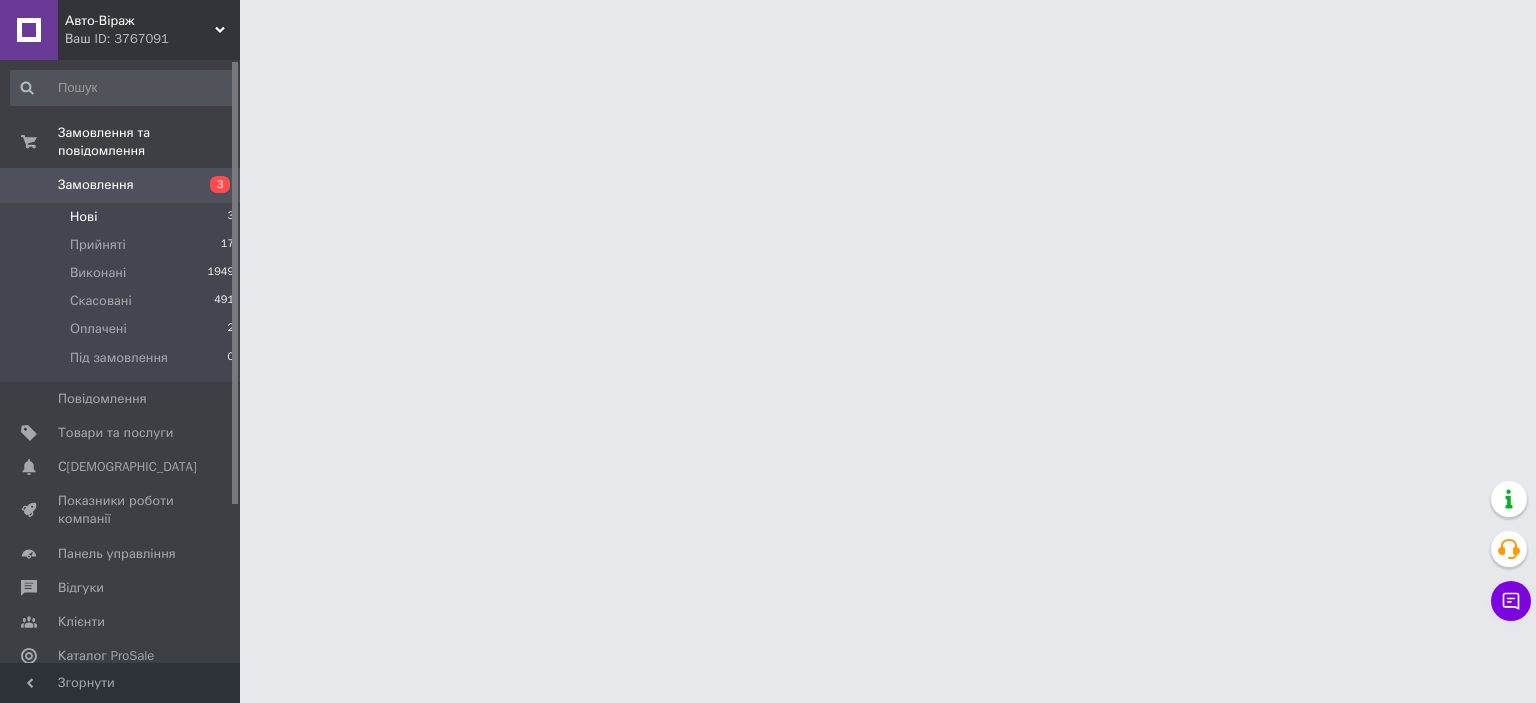 click on "Нові 3" at bounding box center (123, 217) 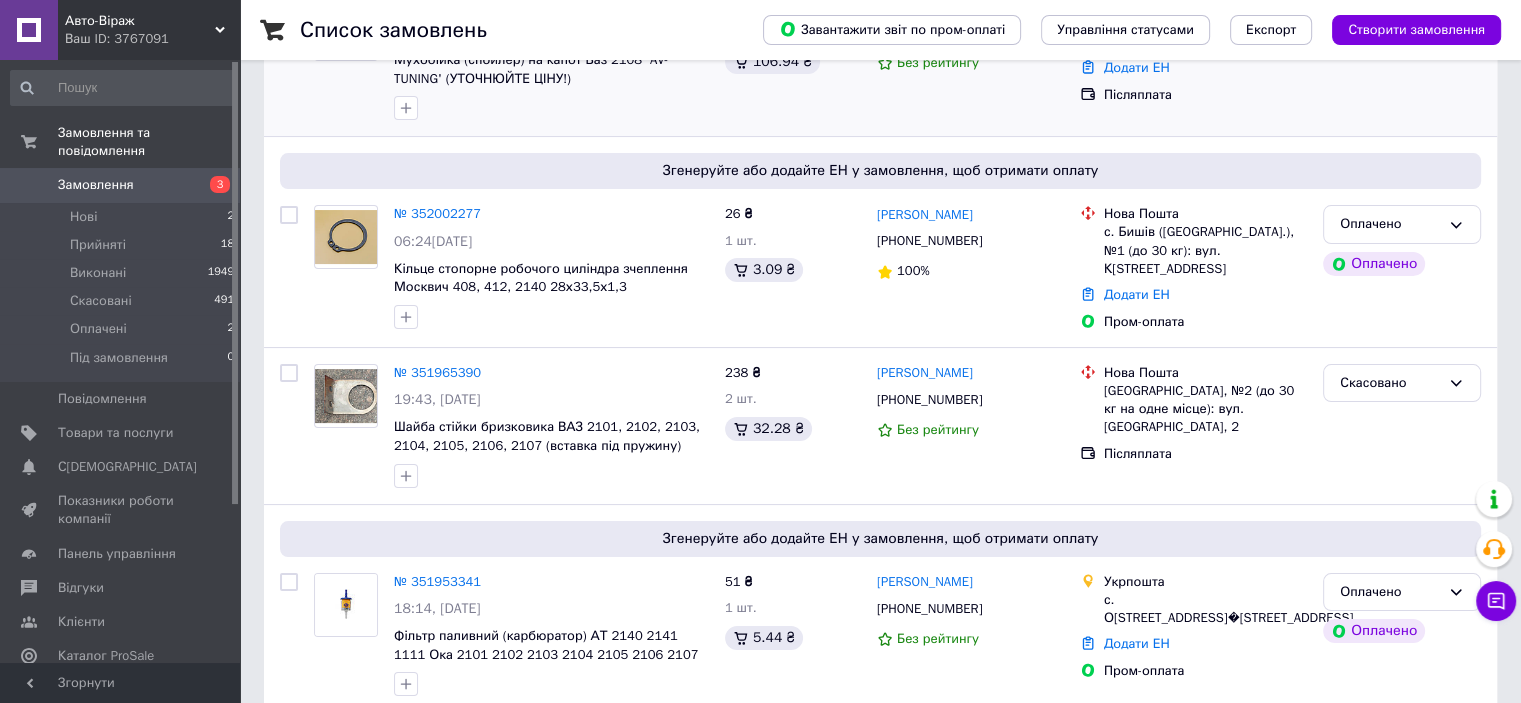 scroll, scrollTop: 200, scrollLeft: 0, axis: vertical 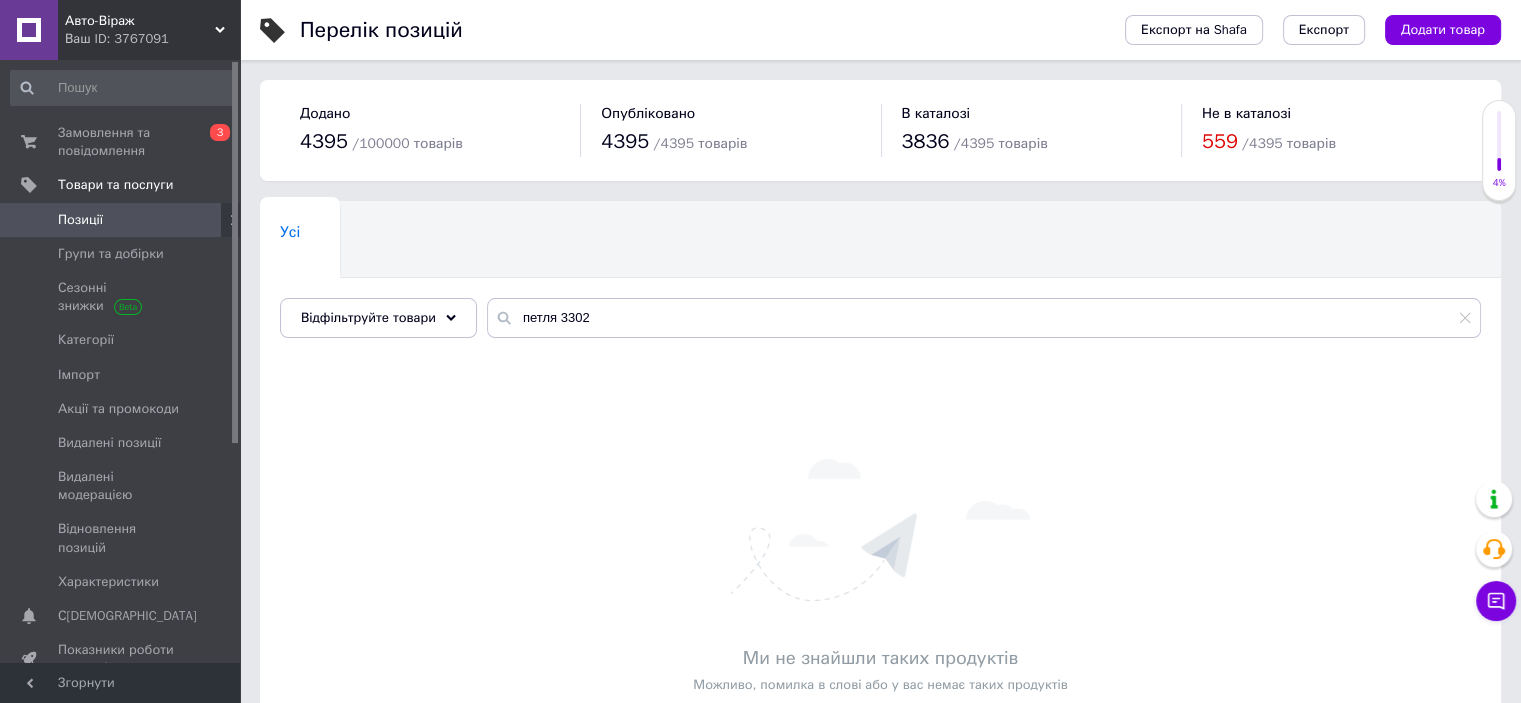 type on "петля" 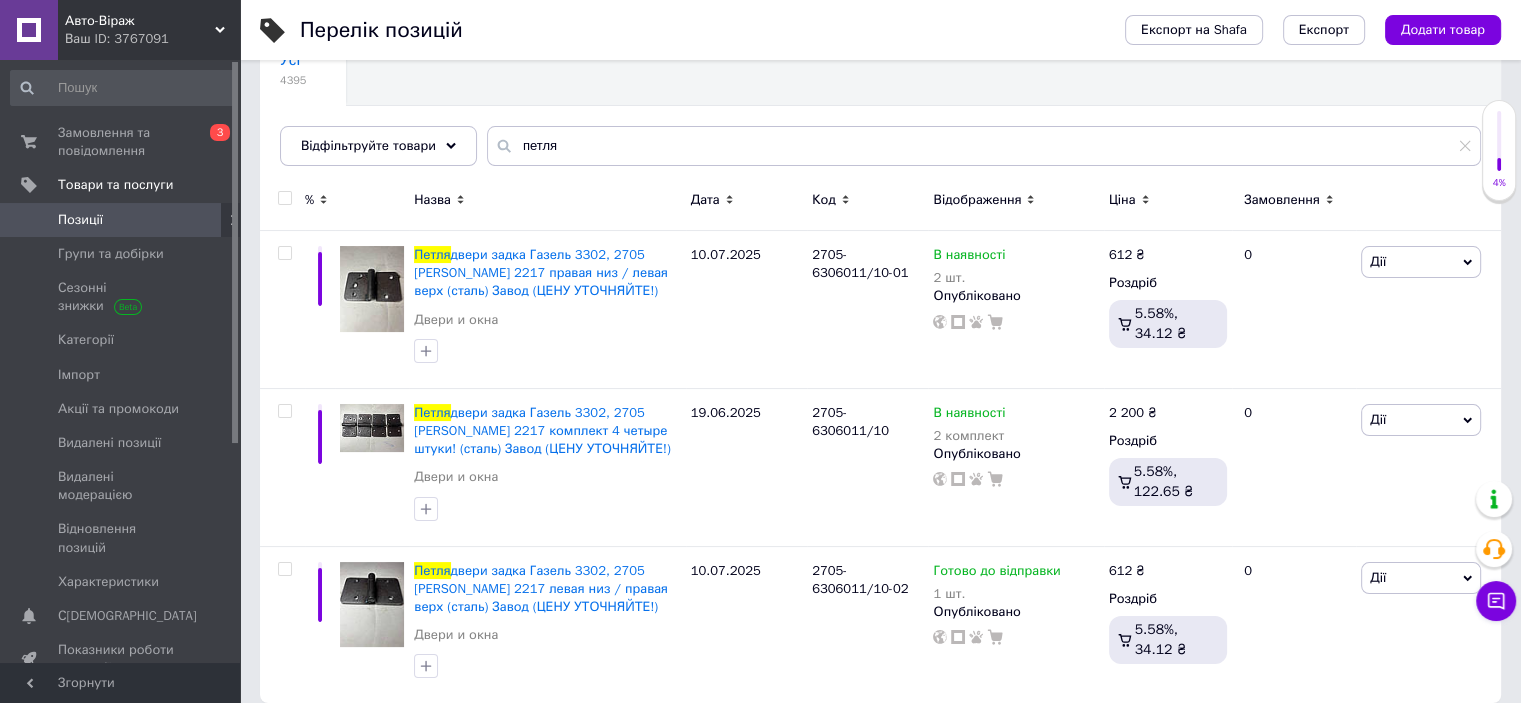 scroll, scrollTop: 191, scrollLeft: 0, axis: vertical 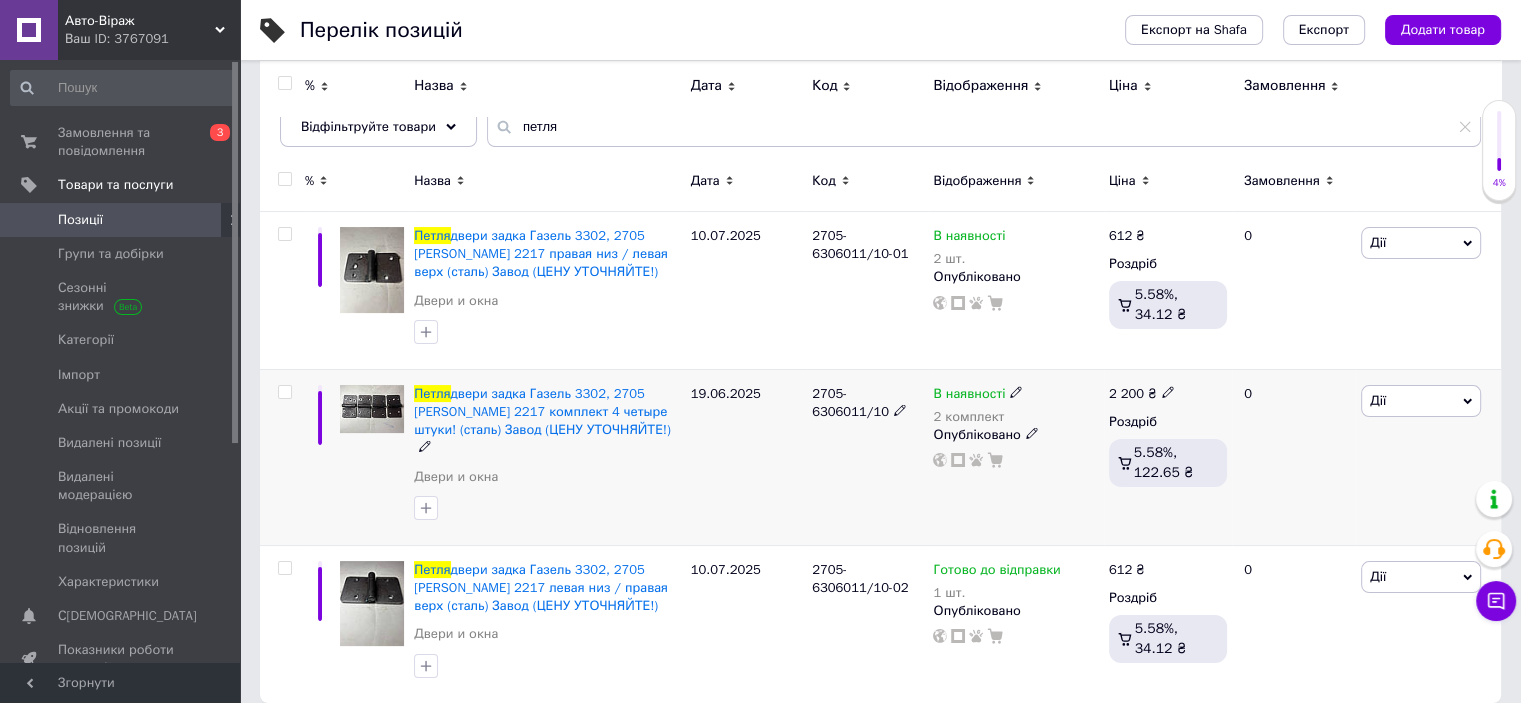 click 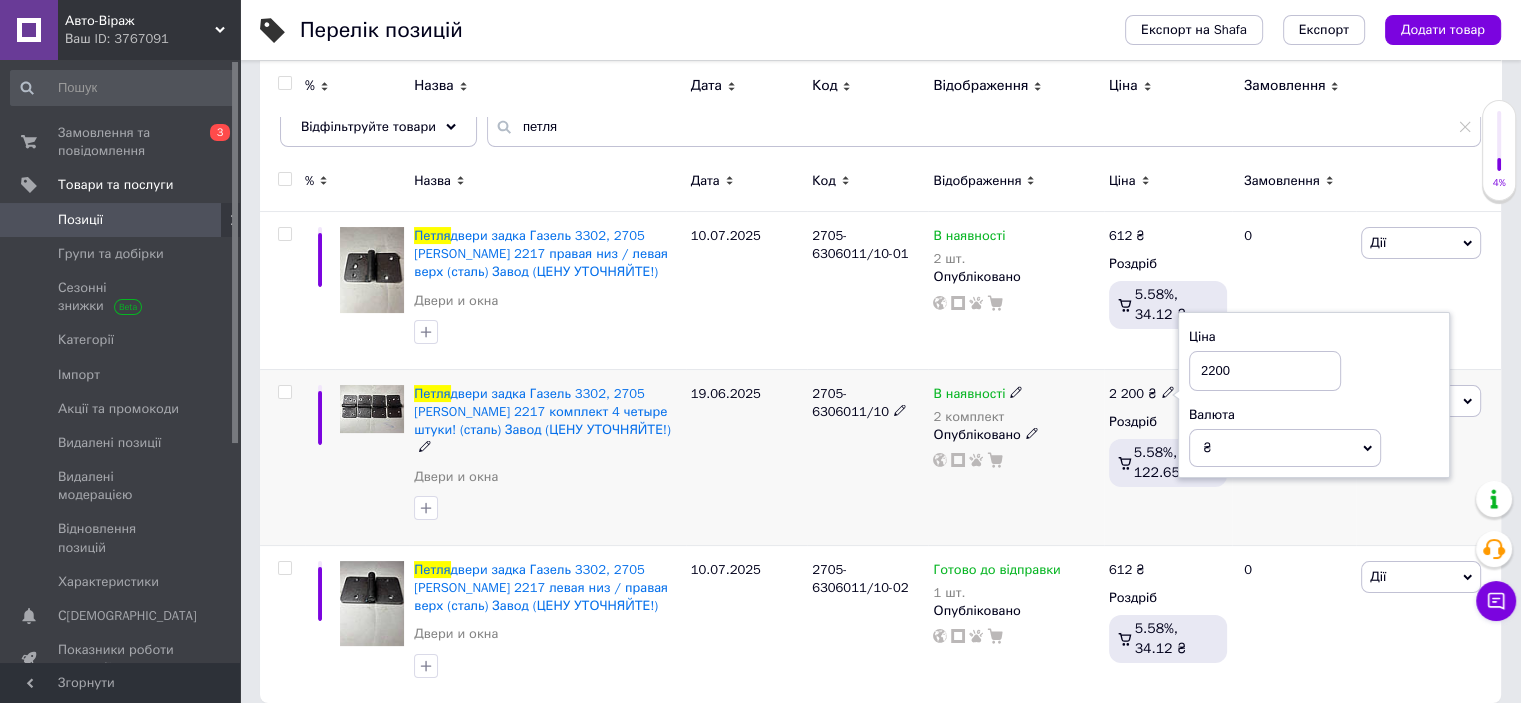 click at bounding box center (547, 508) 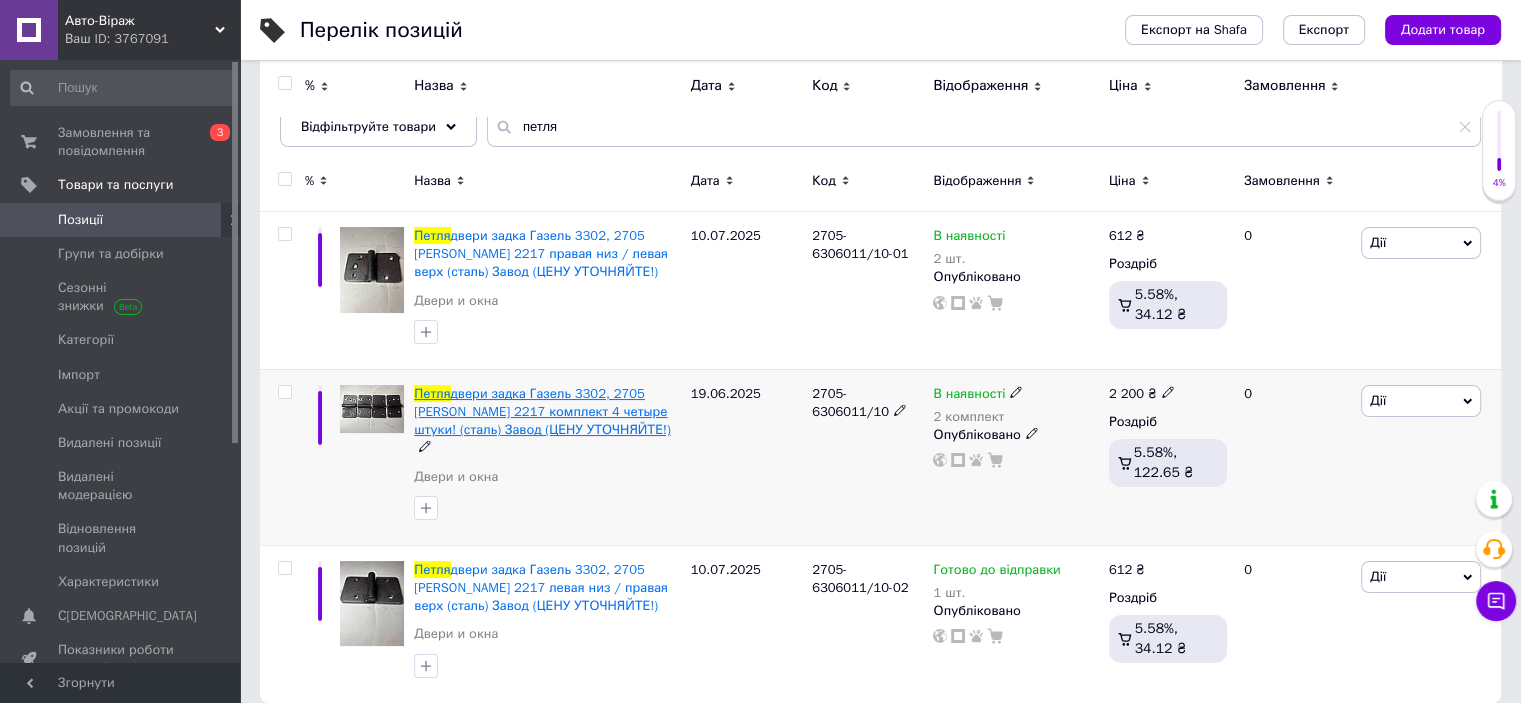 click on "двери задка Газель 3302, 2705 [PERSON_NAME] 2217 комплект 4 четыре штуки! (сталь) Завод (ЦЕНУ УТОЧНЯЙТЕ!)" at bounding box center [542, 411] 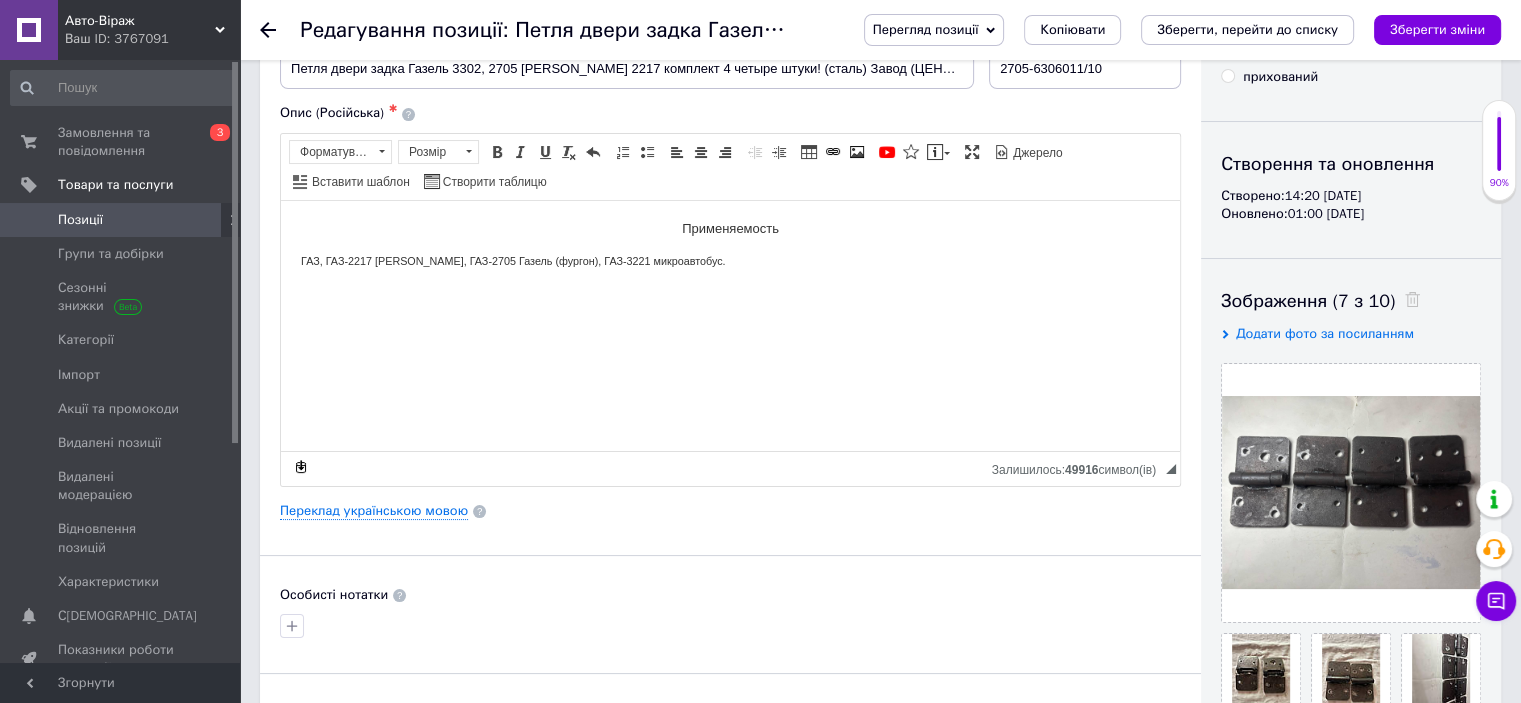 scroll, scrollTop: 100, scrollLeft: 0, axis: vertical 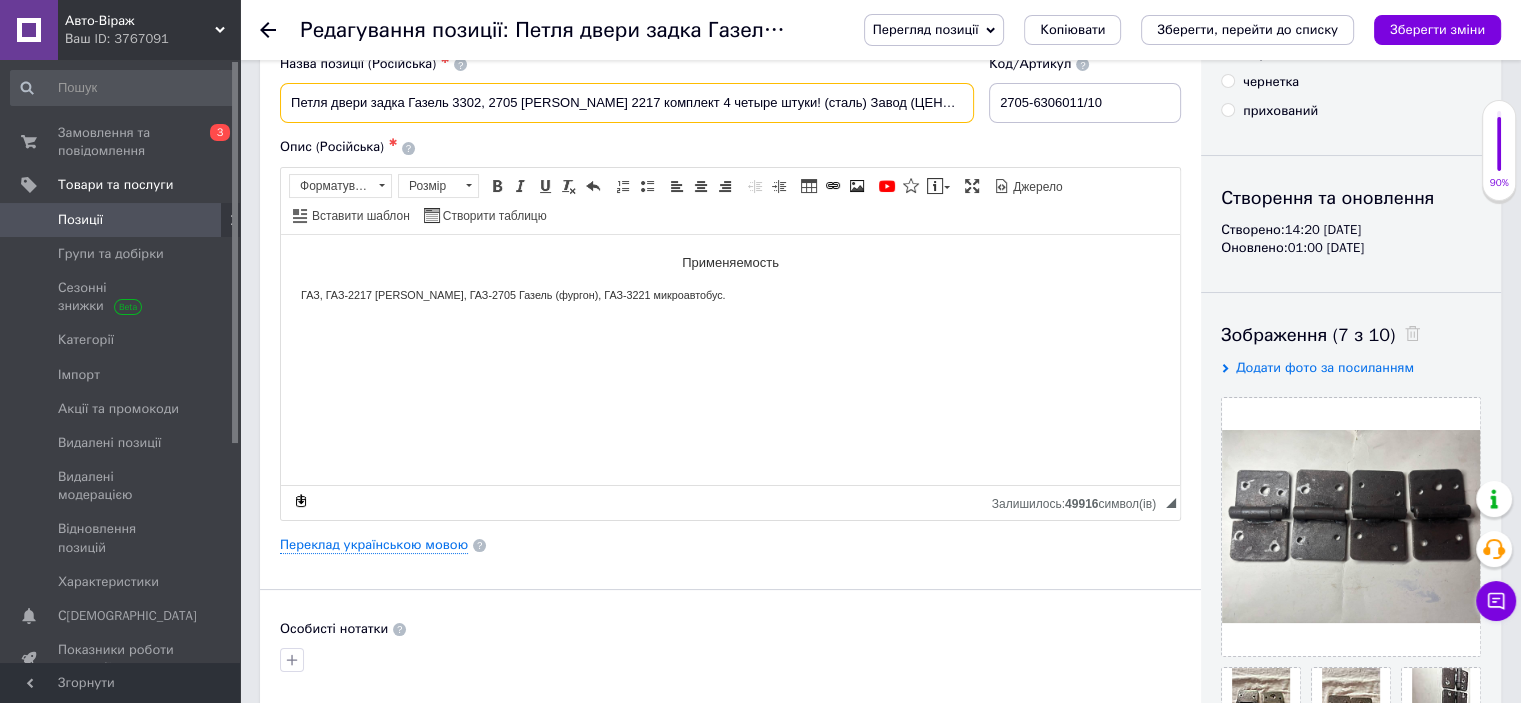 drag, startPoint x: 764, startPoint y: 105, endPoint x: 811, endPoint y: 107, distance: 47.042534 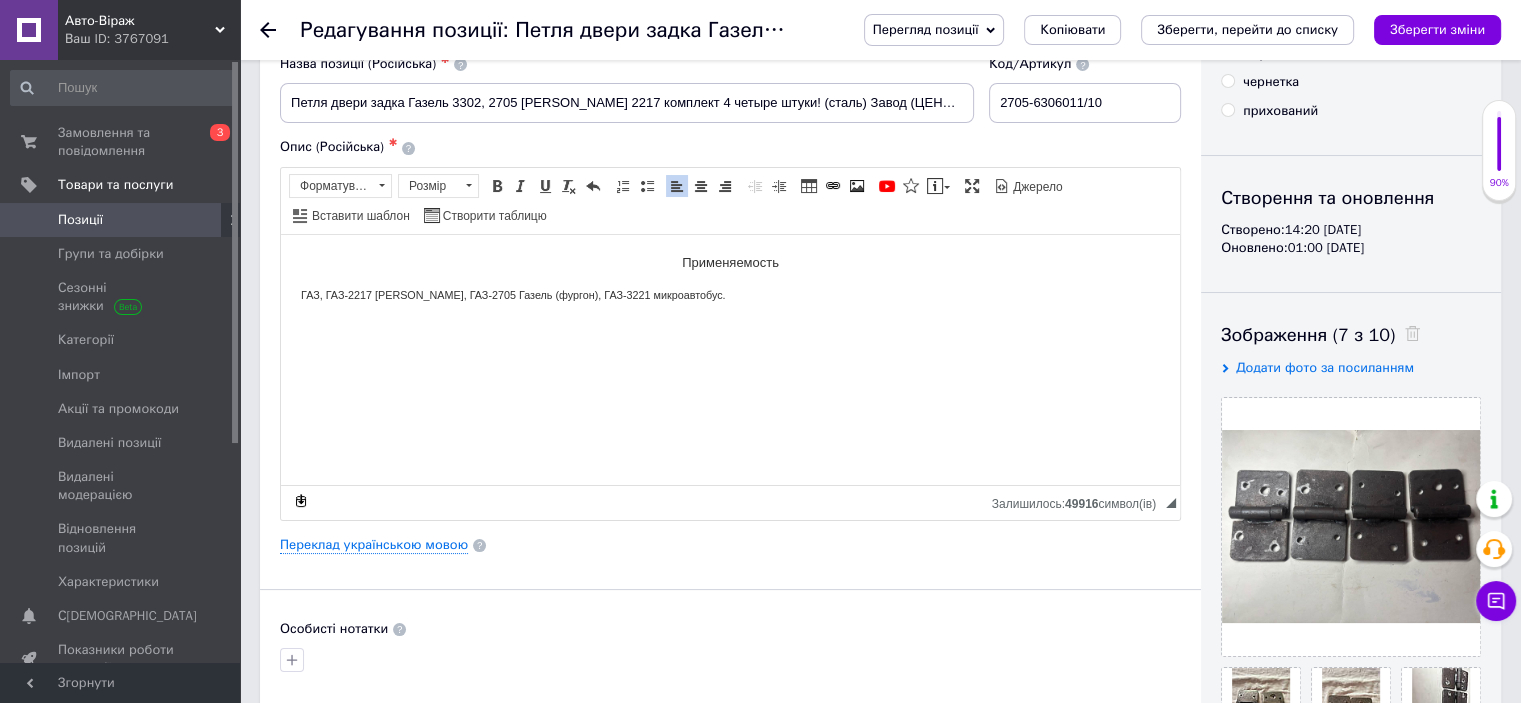 click on "Применяемость ГАЗ, ГАЗ-2217 [PERSON_NAME], ГАЗ-2705 Газель (фургон), ГАЗ-3221 микроавтобус." at bounding box center (730, 277) 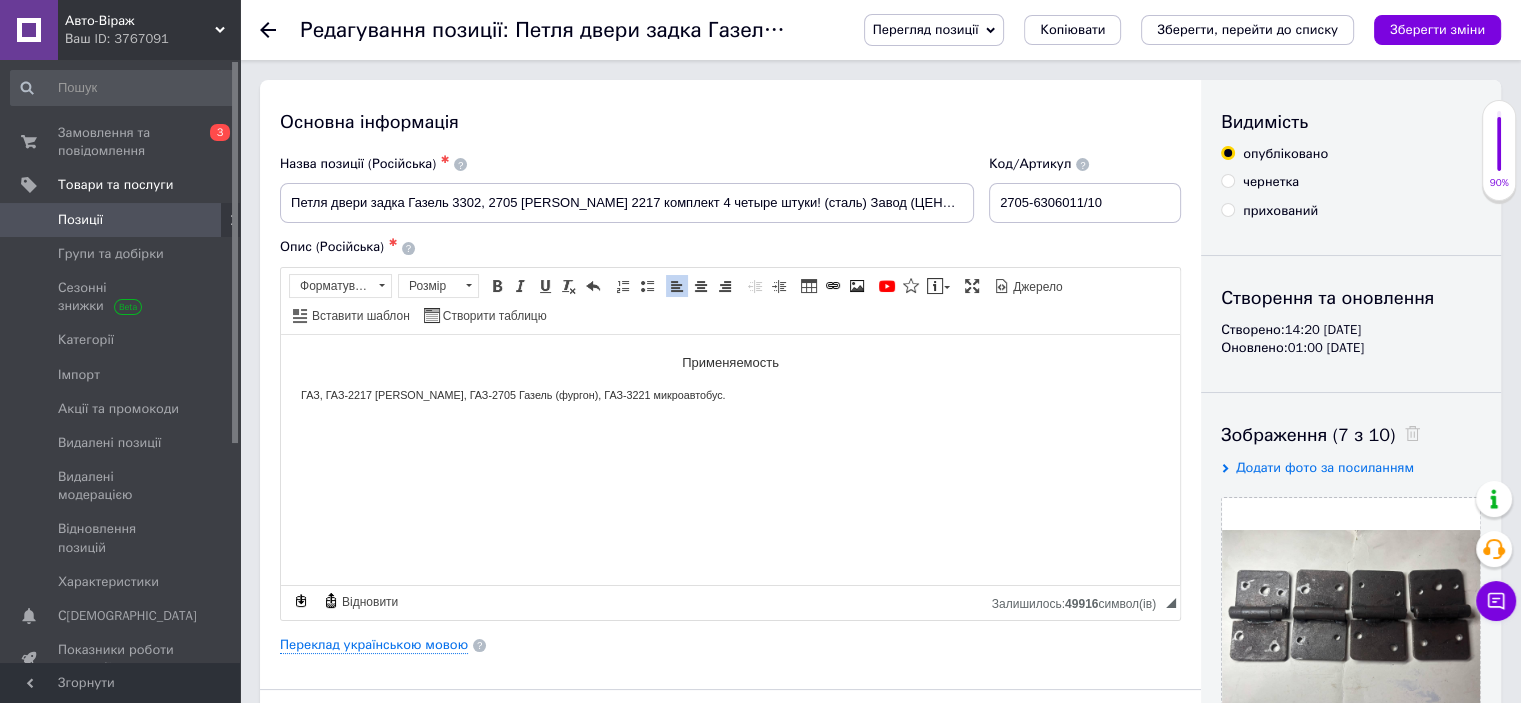 scroll, scrollTop: 300, scrollLeft: 0, axis: vertical 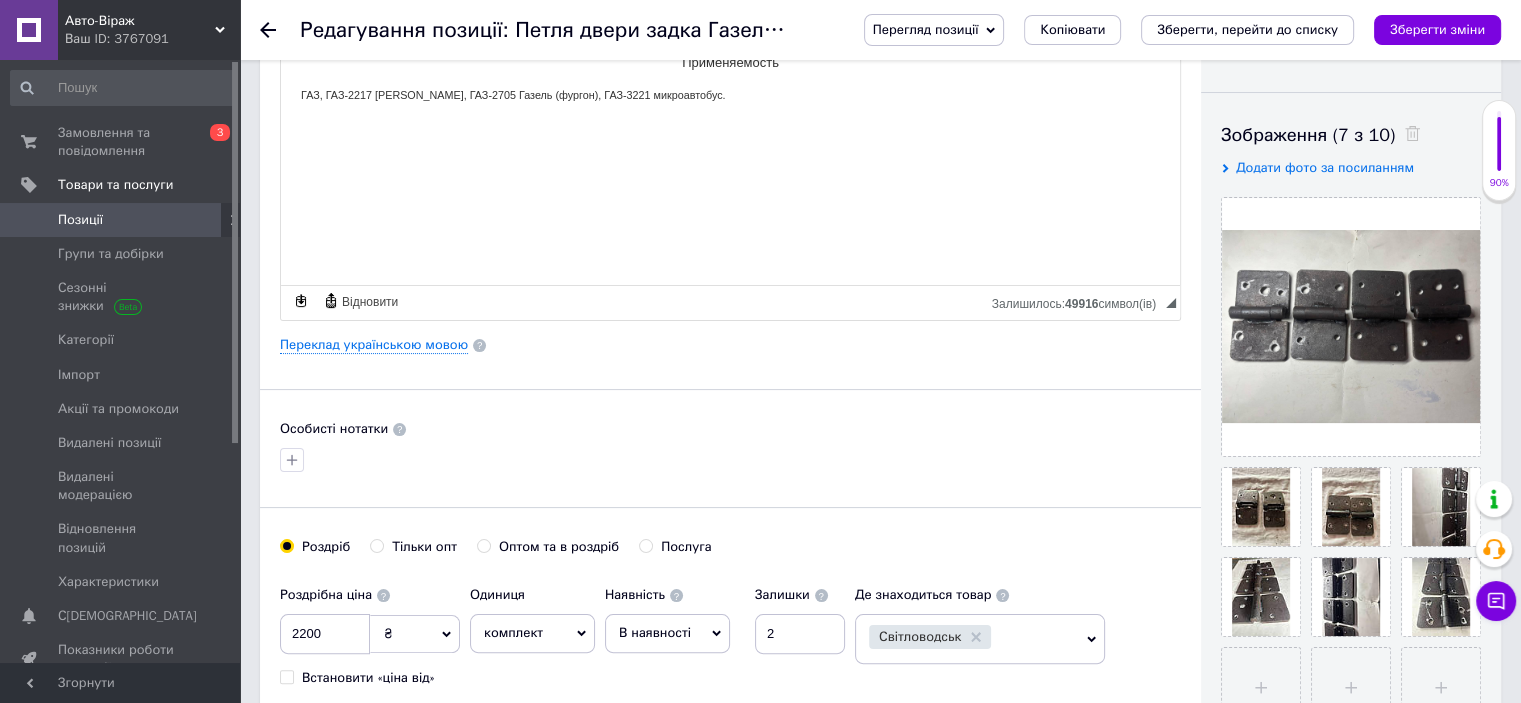 click on "Основна інформація Назва позиції (Російська) ✱ Петля двери задка Газель 3302, 2705 [PERSON_NAME] 2217 комплект 4 четыре штуки! (сталь) Завод (ЦЕНУ УТОЧНЯЙТЕ!) Код/Артикул 2705-6306011/10 Опис (Російська) ✱
Применяемость
ГАЗ, ГАЗ-2217 [PERSON_NAME], ГАЗ-2705 Газель (фургон), ГАЗ-3221 микроавтобус.
Розширений текстовий редактор, D8517BAC-D3CC-498D-AA8E-7F509FF7CC2F Панель інструментів редактора Форматування Форматування Розмір Розмір   Жирний  Сполучення клавіш Ctrl+B   Курсив  Сполучення клавіш Ctrl+I   Підкреслений  Сполучення клавіш Ctrl+U   Видалити форматування   Повернути  Сполучення клавіш Ctrl+Z" at bounding box center (730, 338) 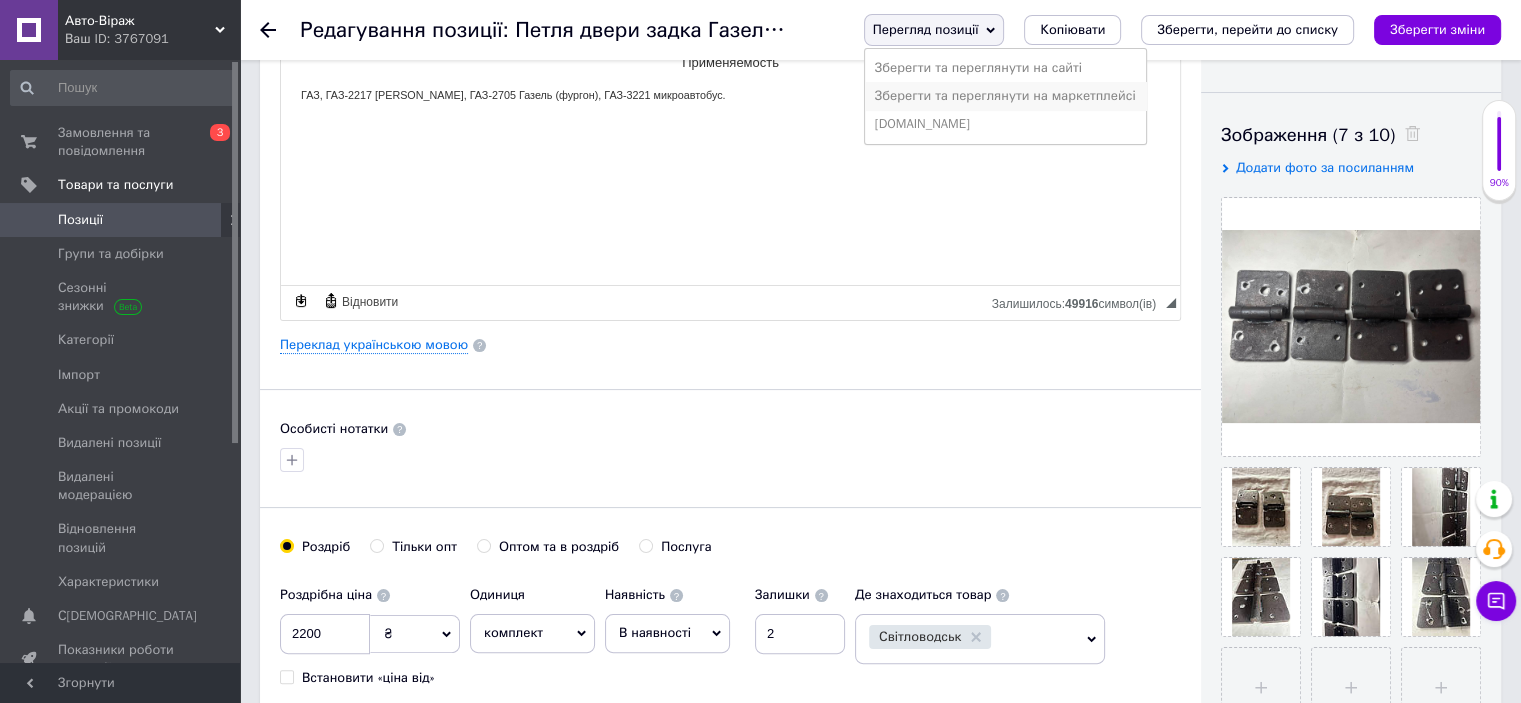 click on "Зберегти та переглянути на маркетплейсі" at bounding box center (1005, 96) 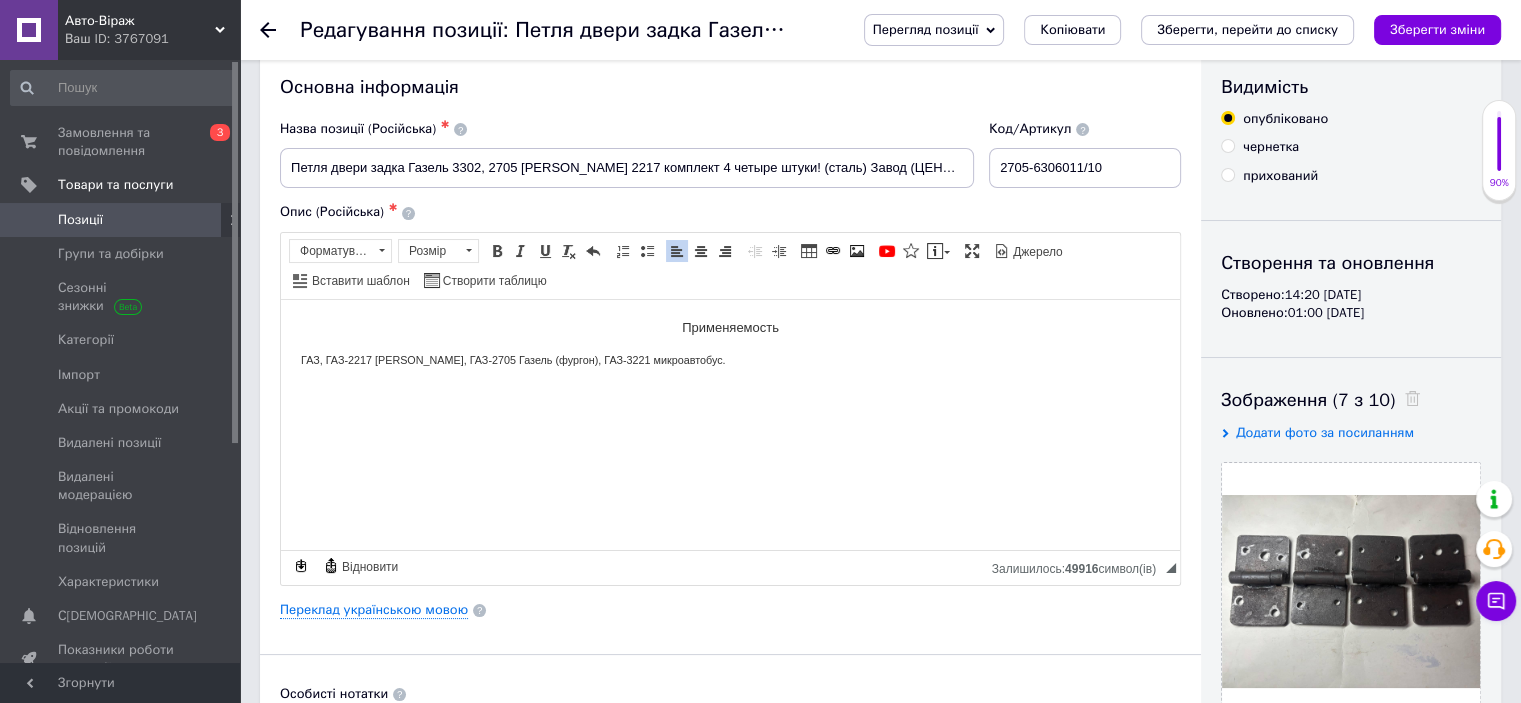 scroll, scrollTop: 0, scrollLeft: 0, axis: both 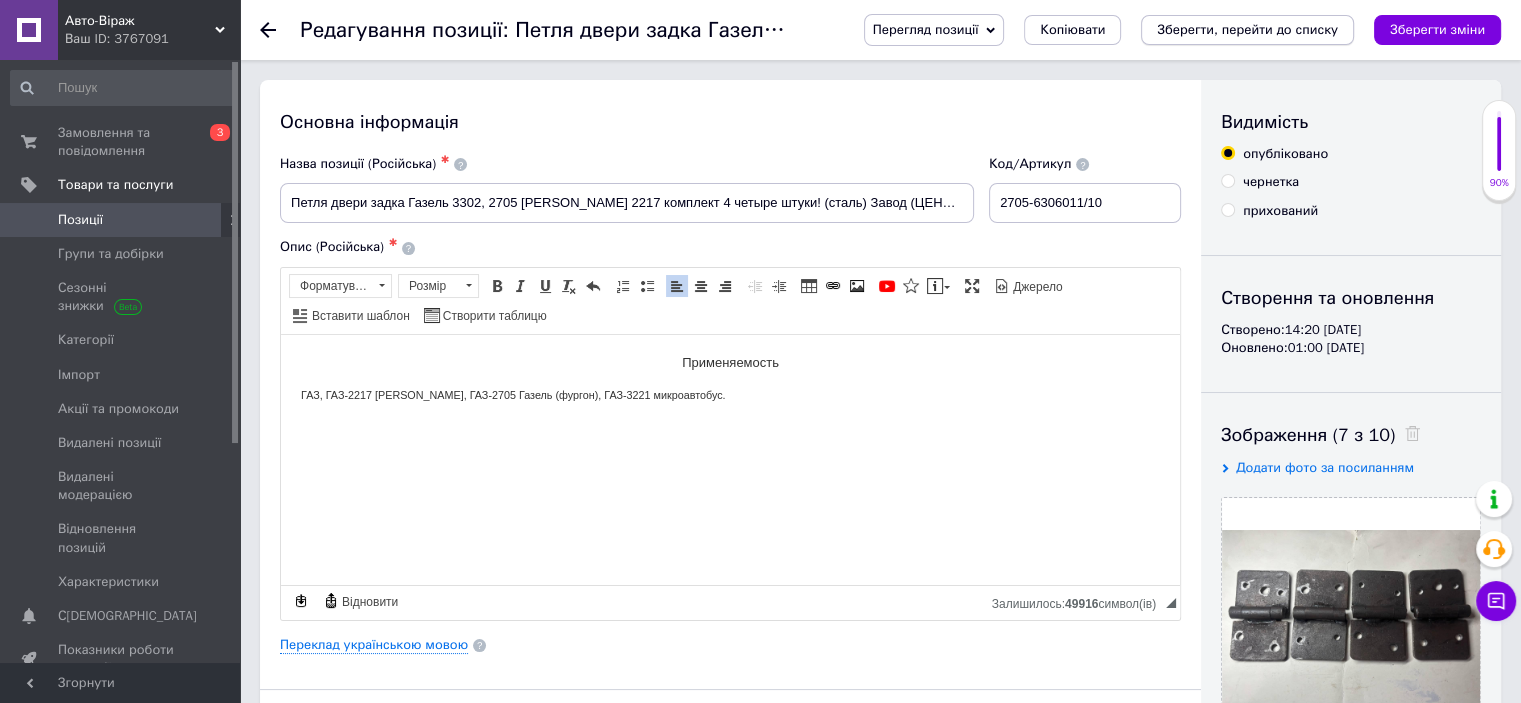 click on "Зберегти, перейти до списку" at bounding box center (1247, 29) 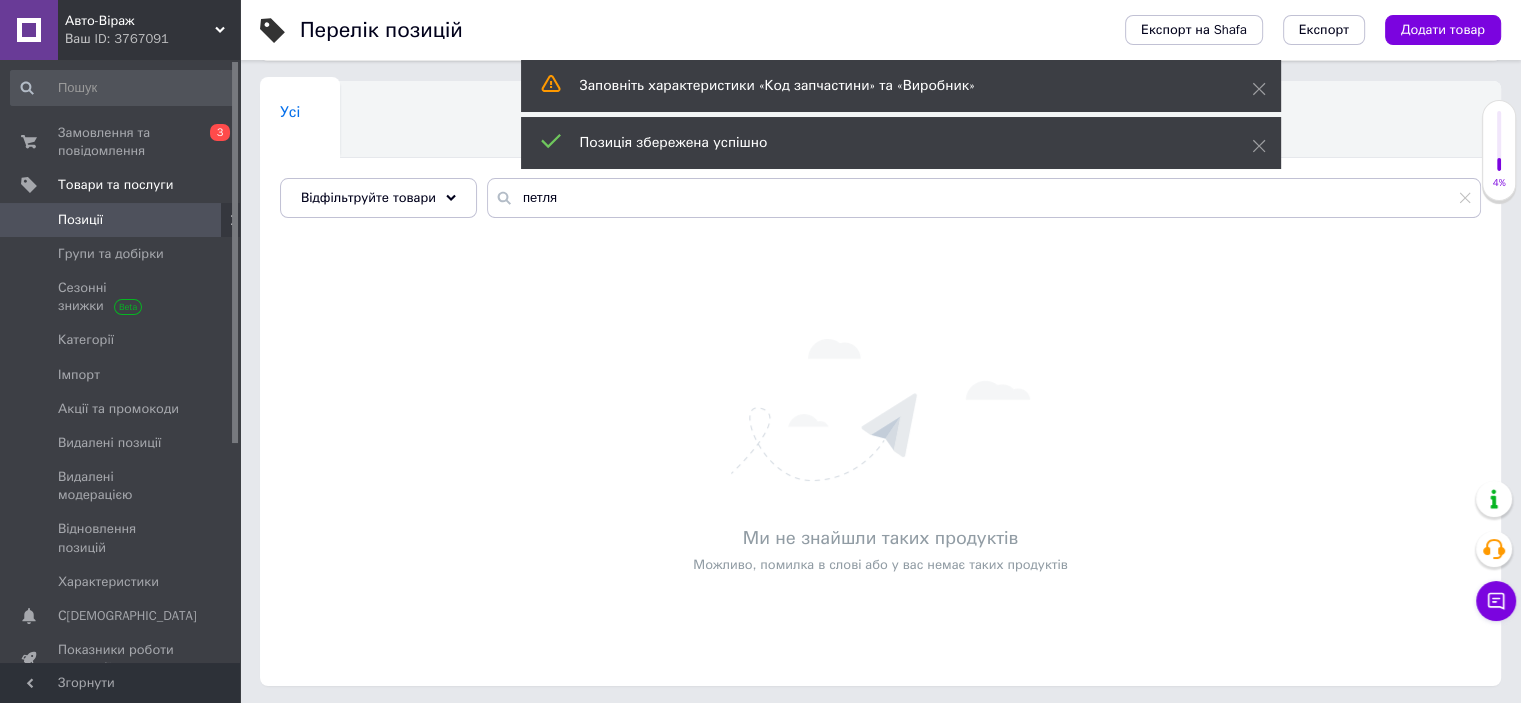 scroll, scrollTop: 121, scrollLeft: 0, axis: vertical 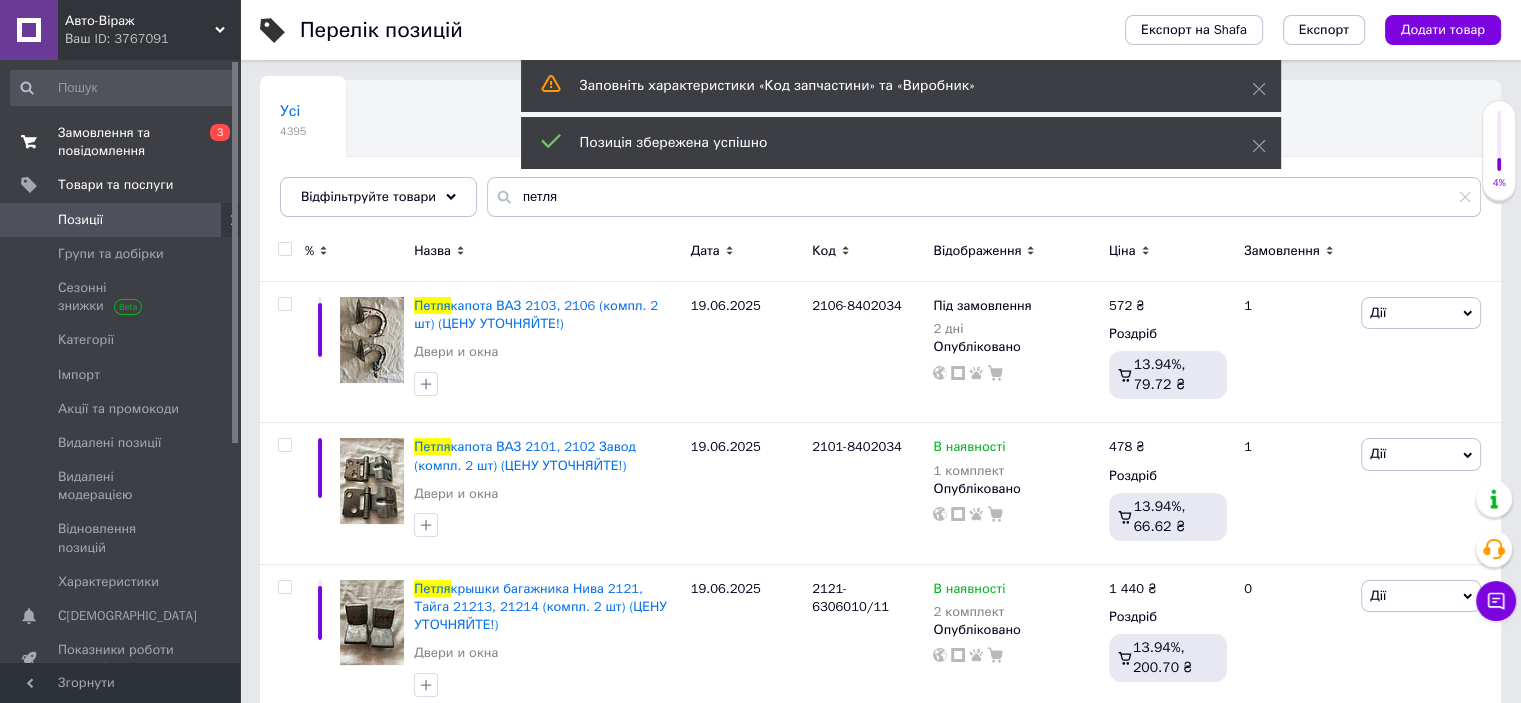 click on "Замовлення та повідомлення" at bounding box center (121, 142) 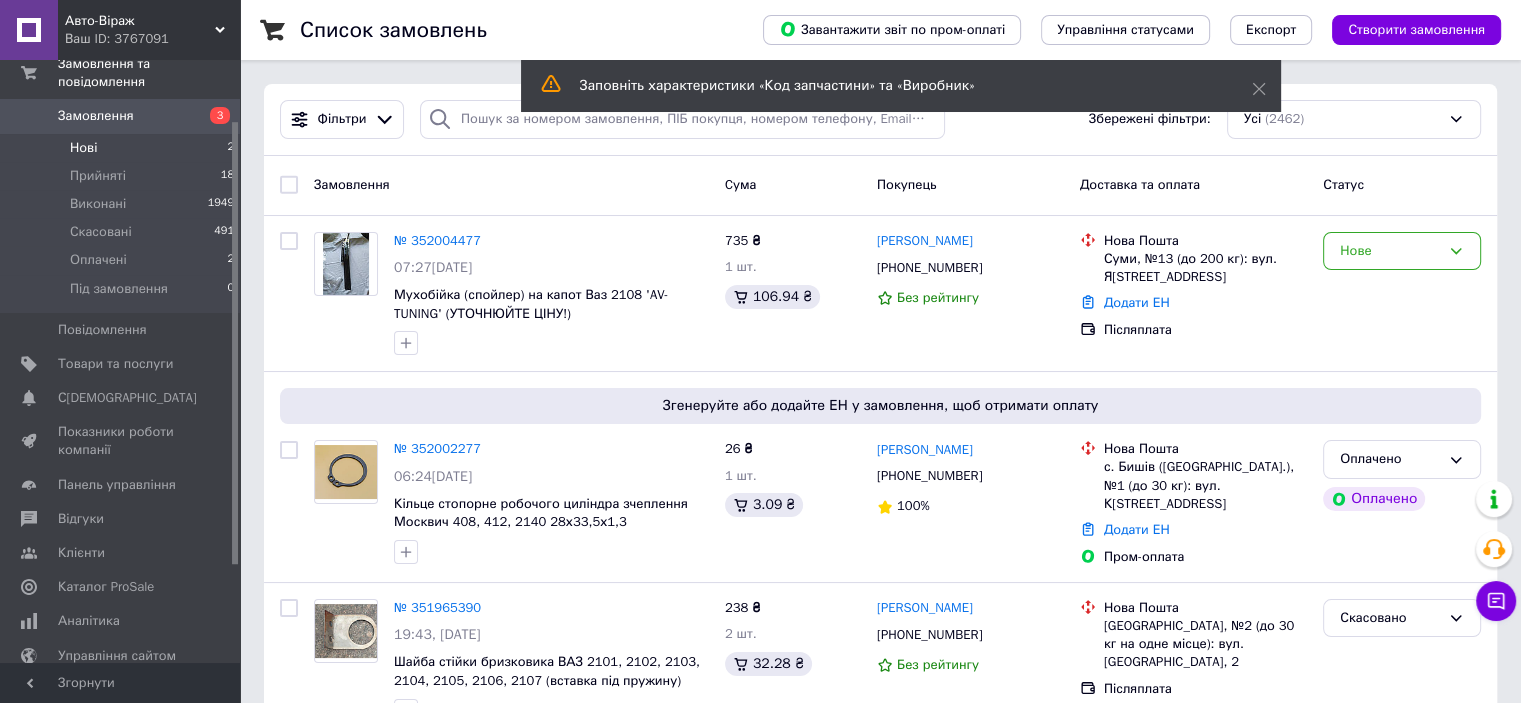 scroll, scrollTop: 100, scrollLeft: 0, axis: vertical 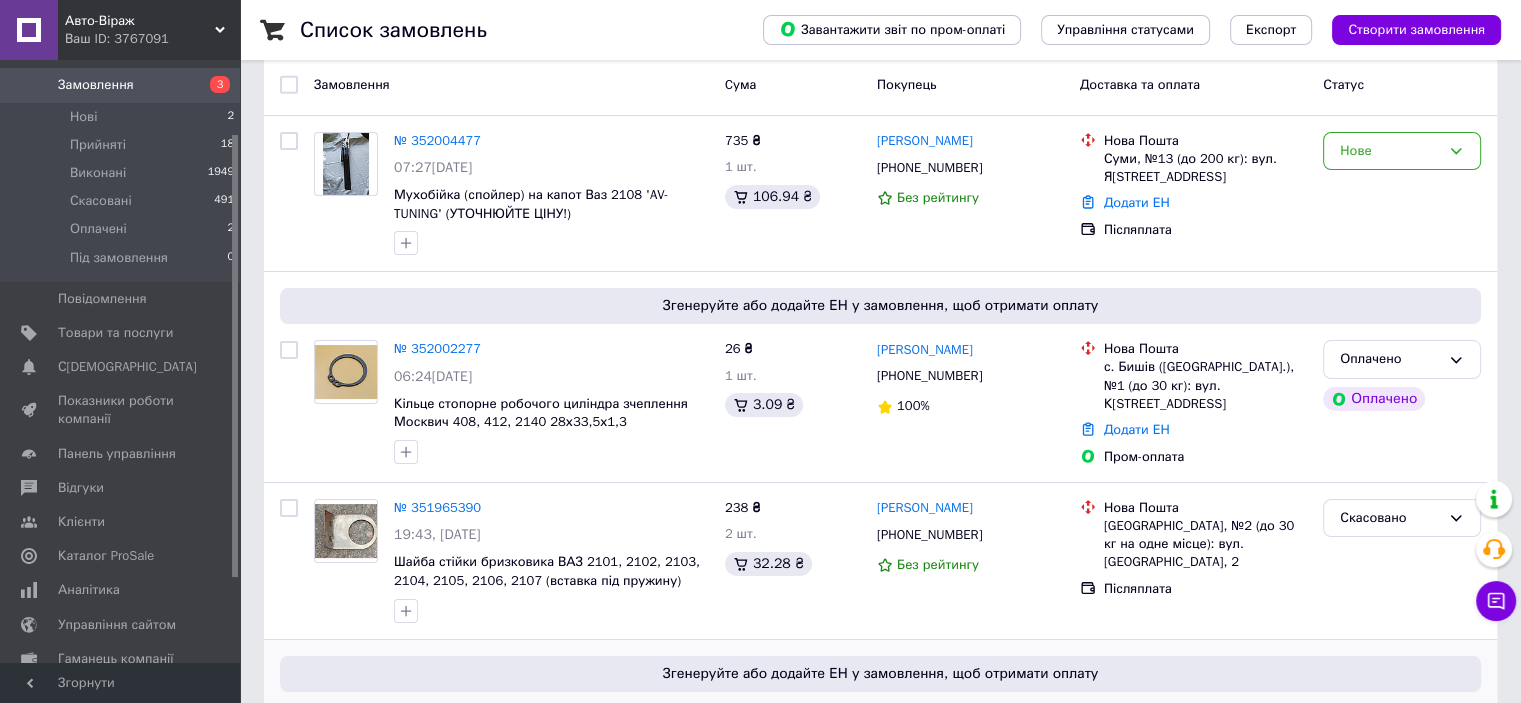 click on "Згенеруйте або додайте ЕН у замовлення, щоб отримати оплату" at bounding box center [880, 674] 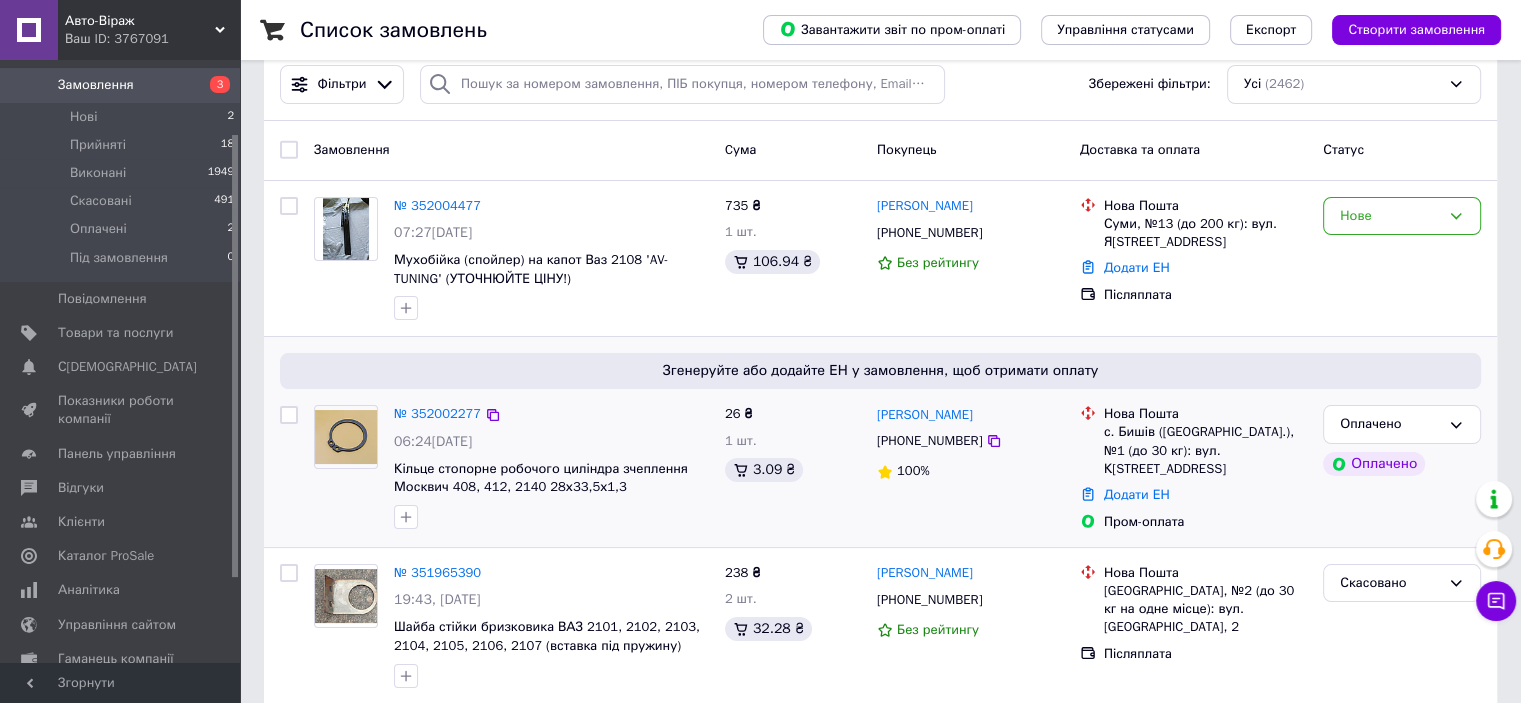 scroll, scrollTop: 0, scrollLeft: 0, axis: both 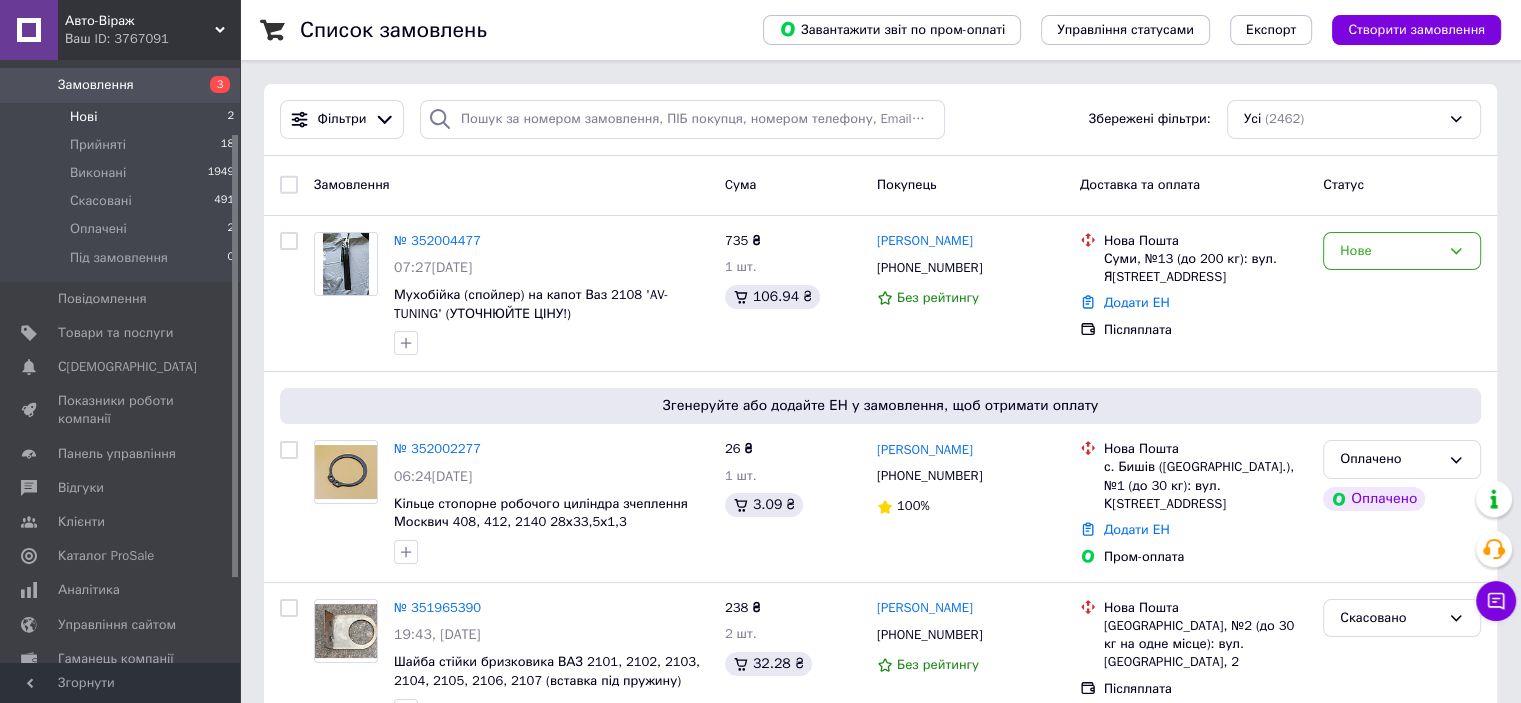 click on "Нові 2" at bounding box center [123, 117] 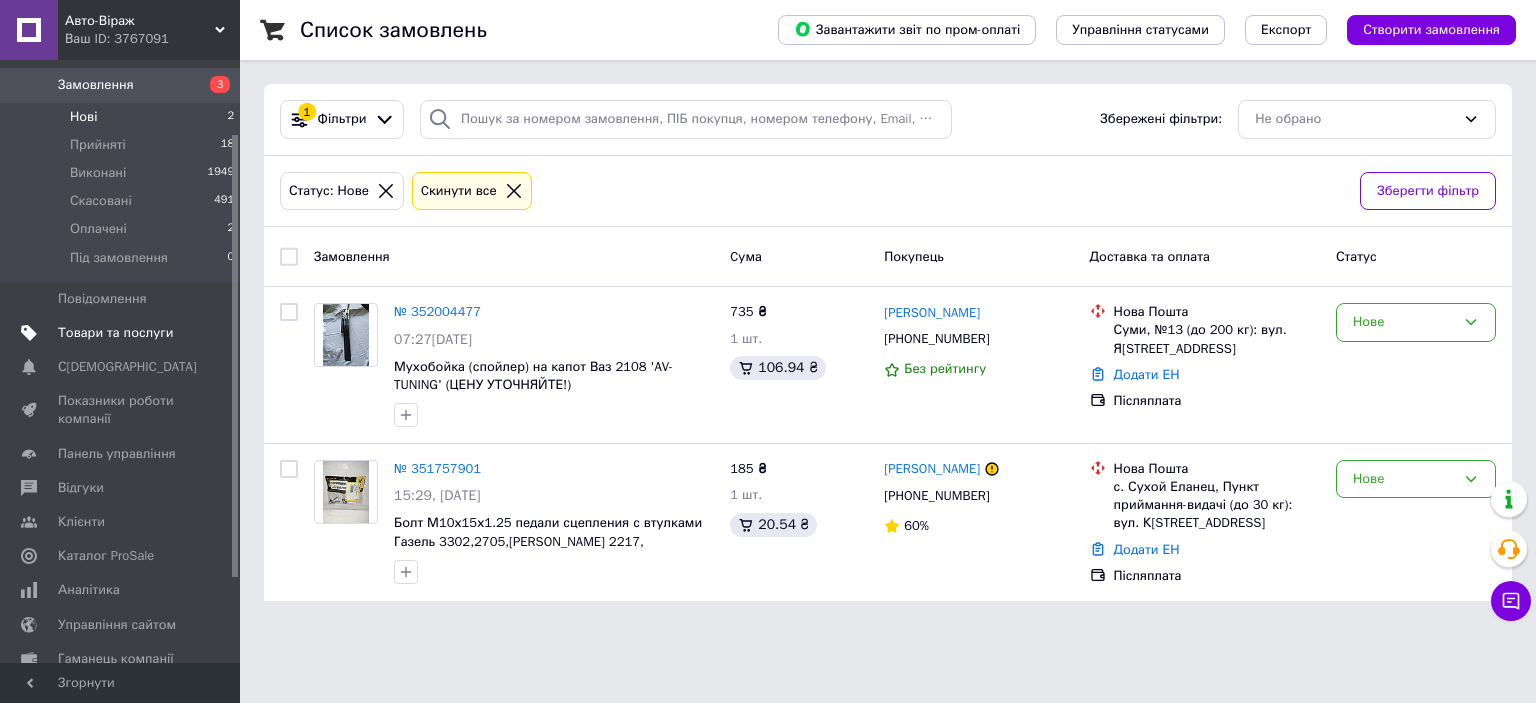 click on "Товари та послуги" at bounding box center [115, 333] 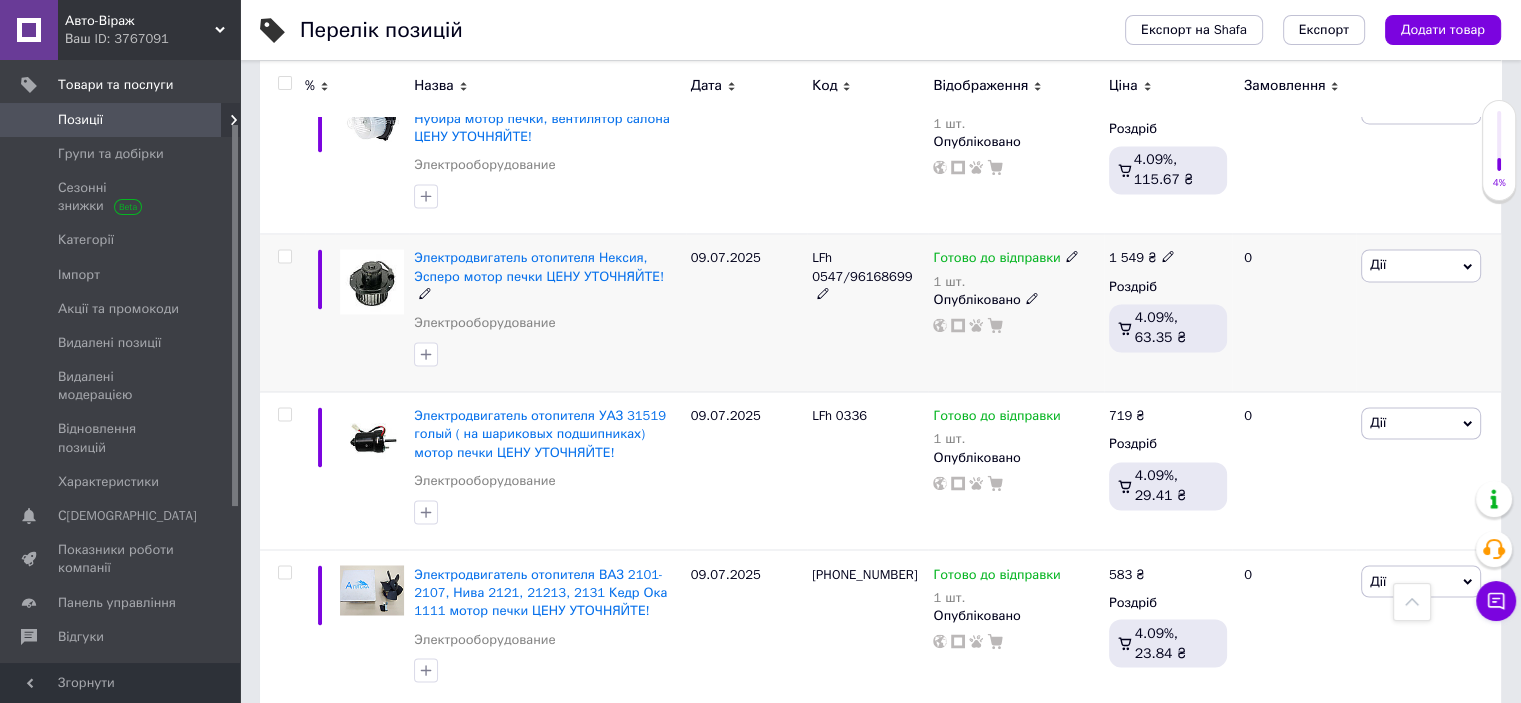scroll, scrollTop: 3200, scrollLeft: 0, axis: vertical 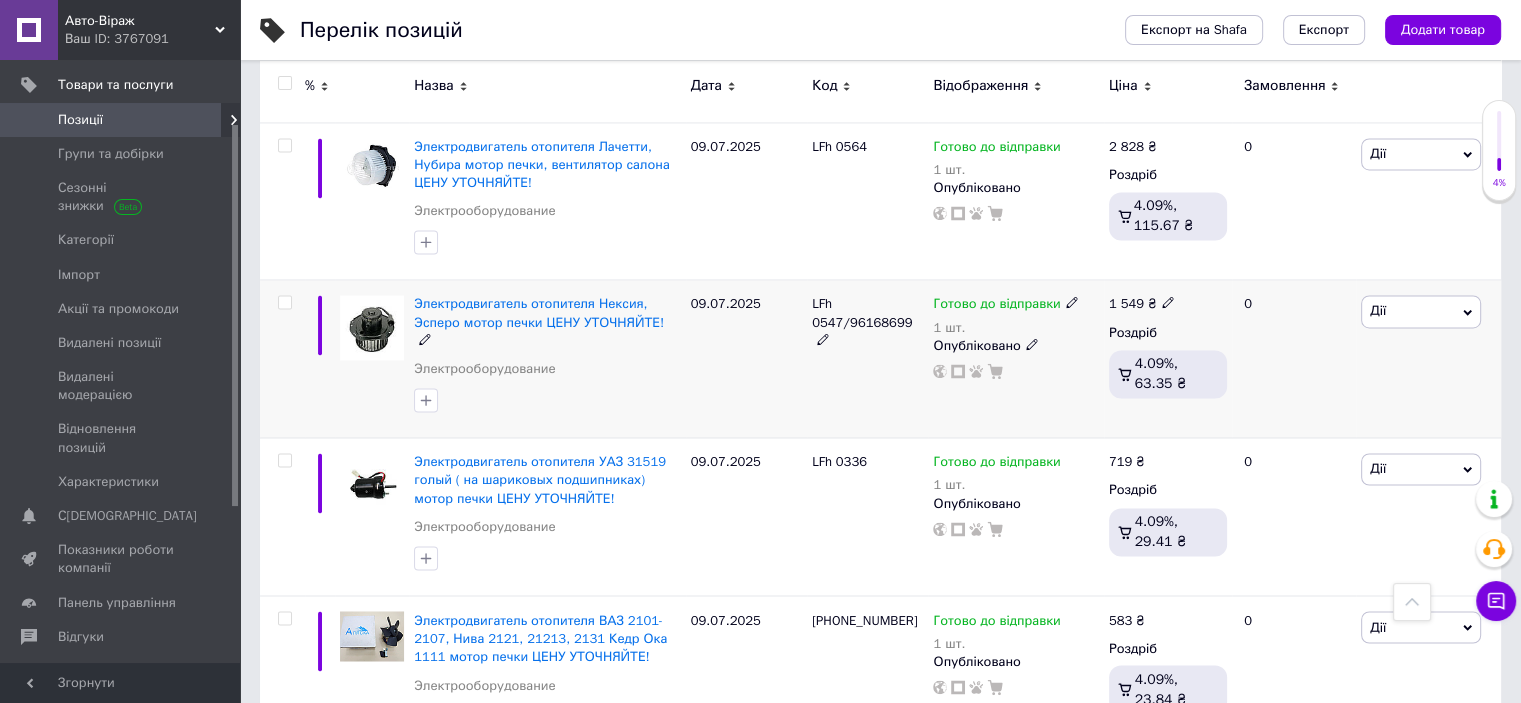 click on "Дії" at bounding box center (1421, 311) 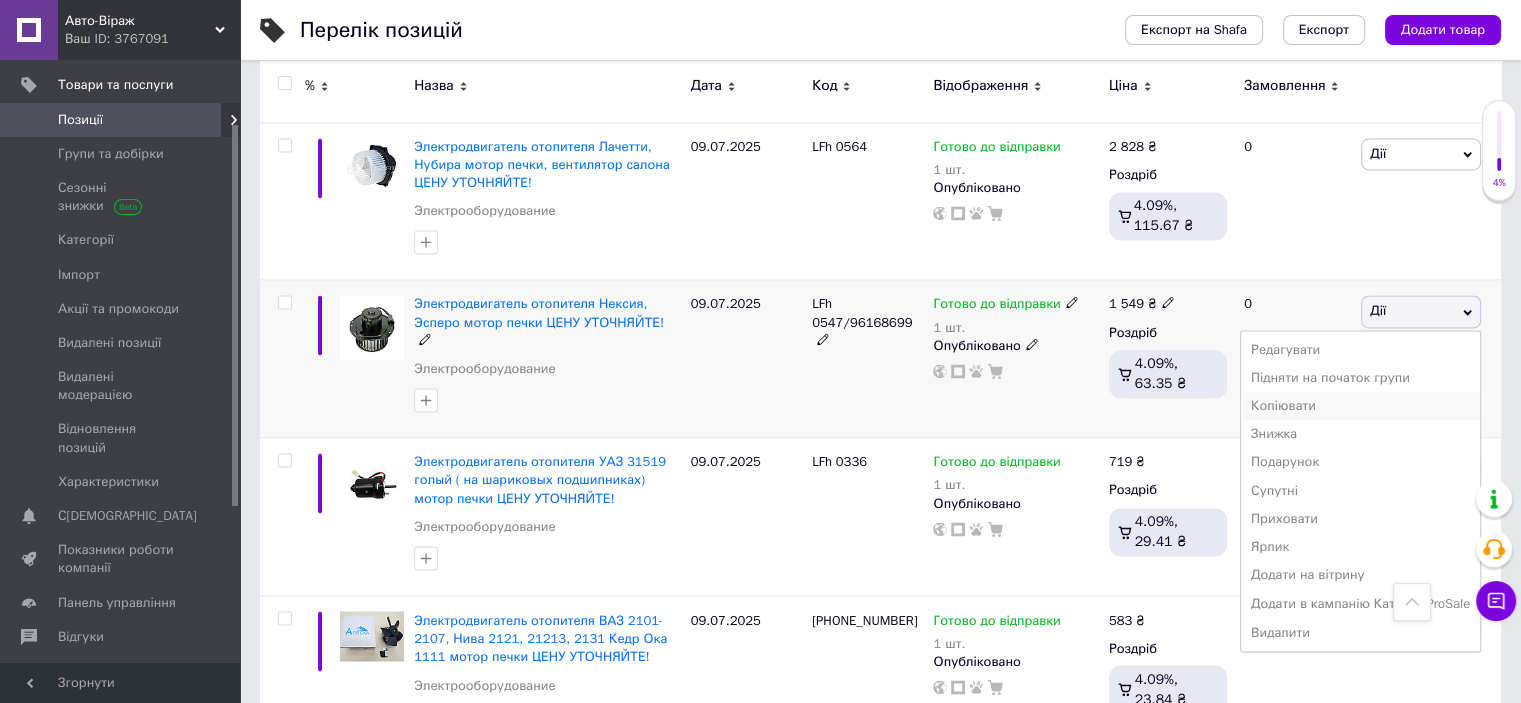 click on "Копіювати" at bounding box center (1360, 406) 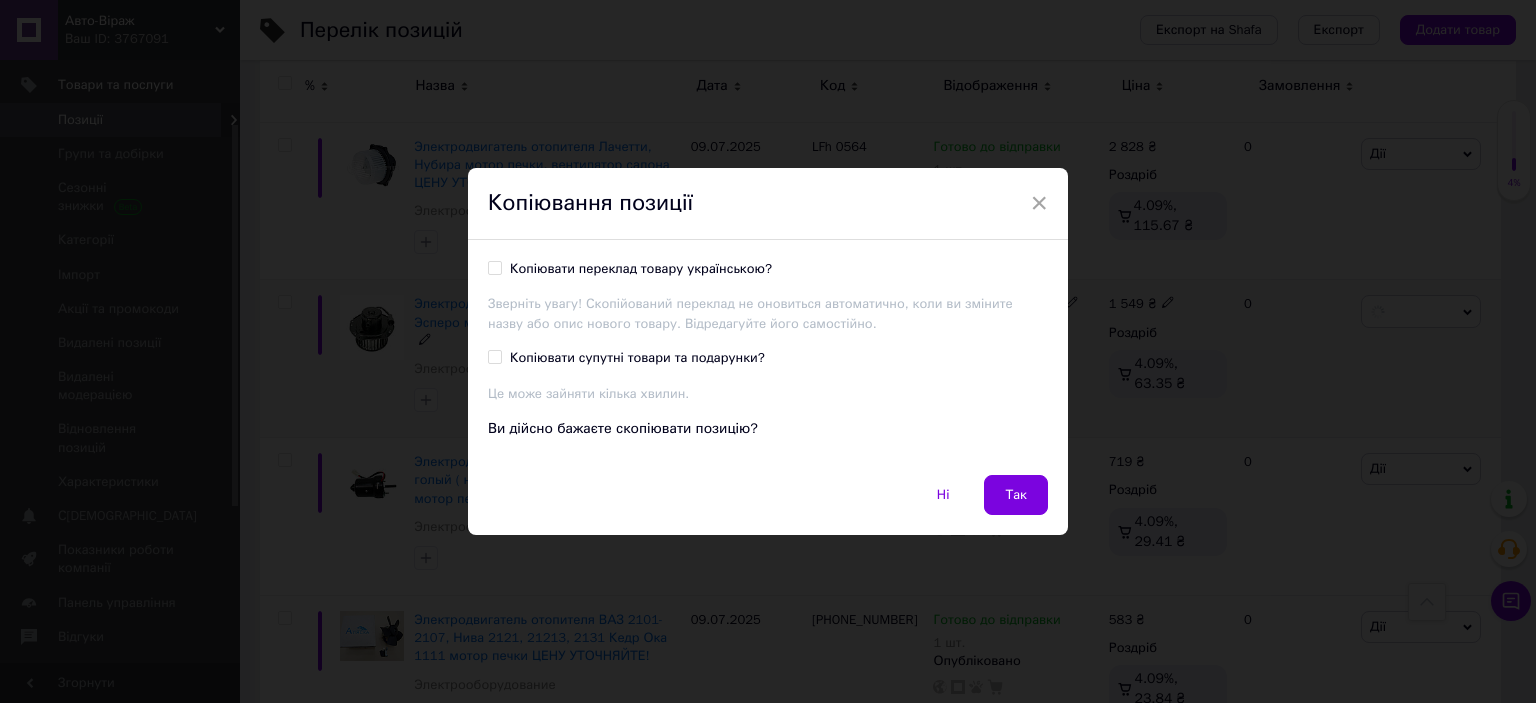 click on "Копіювати переклад товару українською?" at bounding box center (641, 269) 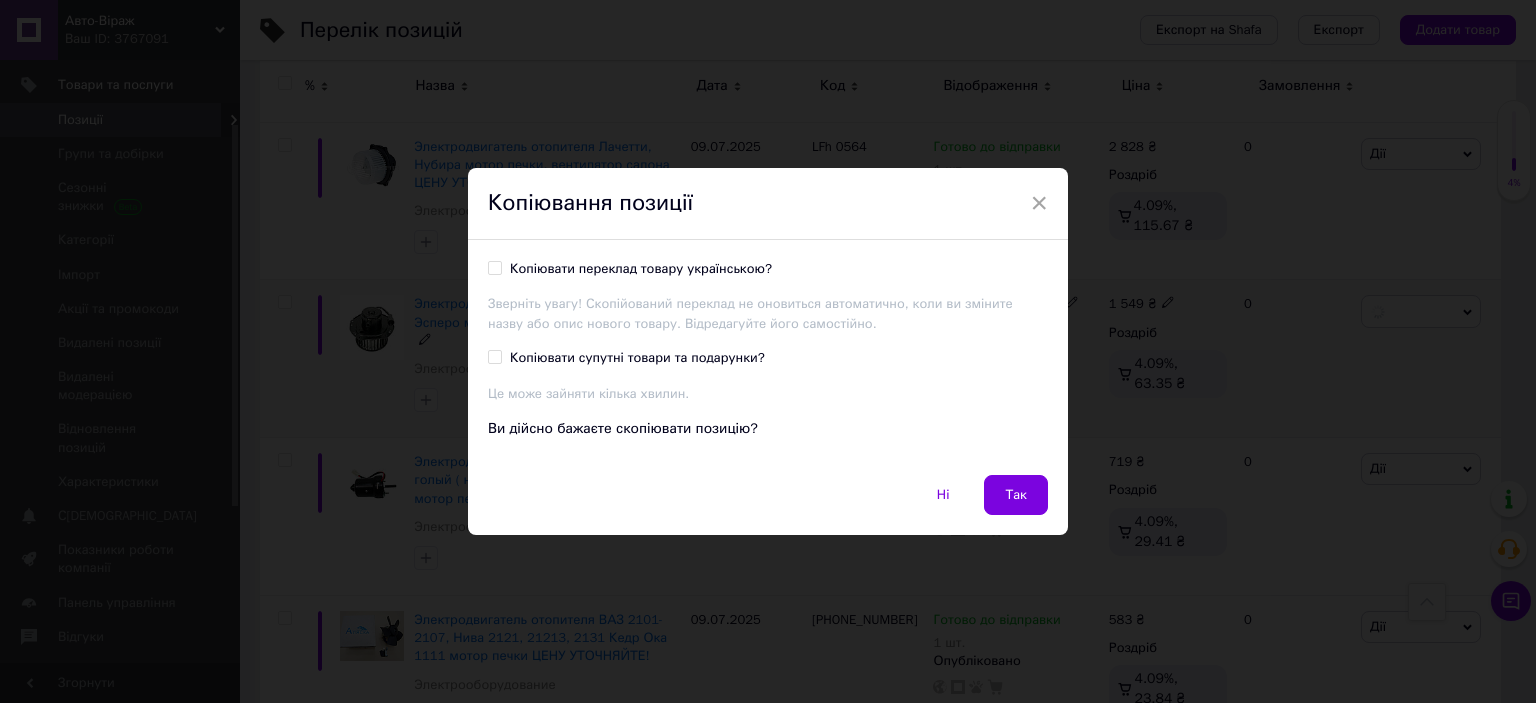 click on "Копіювати переклад товару українською?" at bounding box center [494, 267] 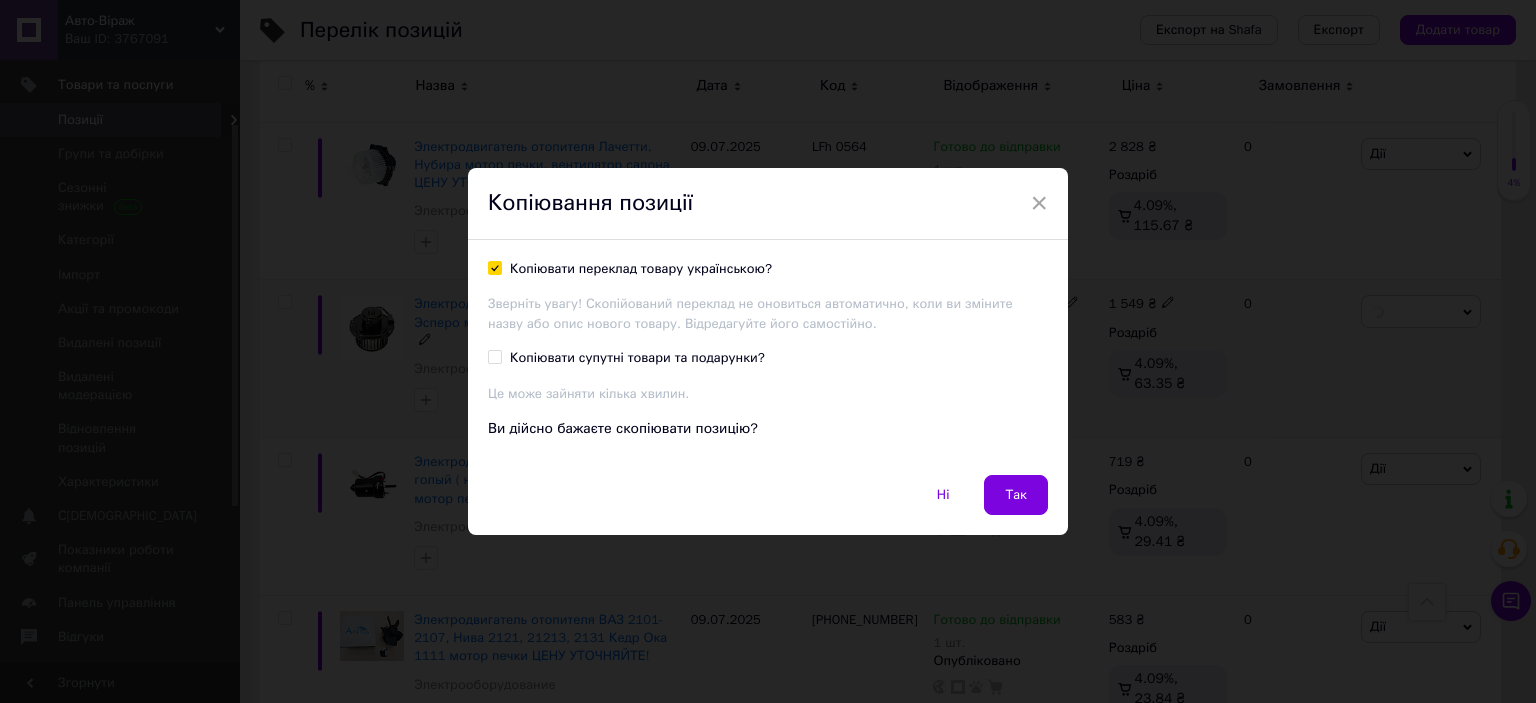 checkbox on "true" 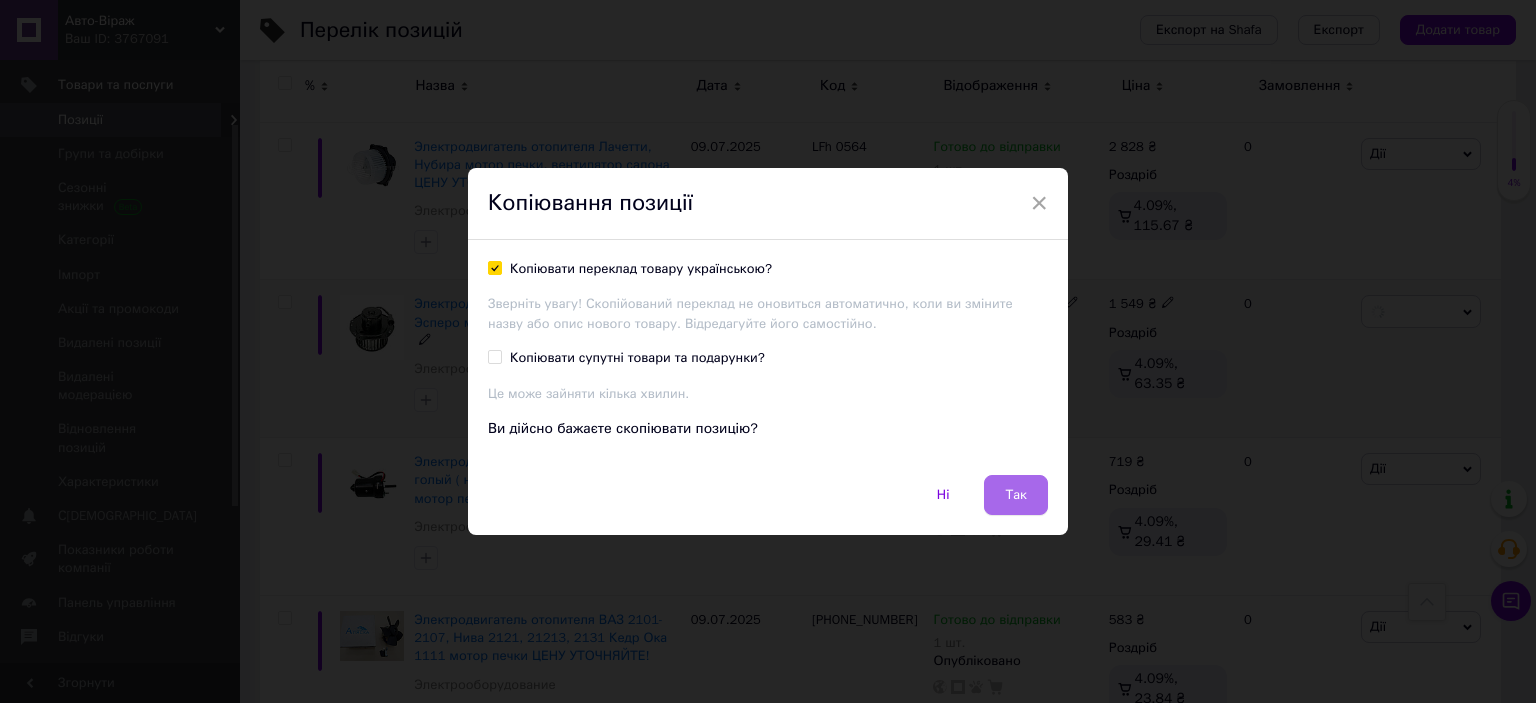 click on "Так" at bounding box center [1016, 495] 